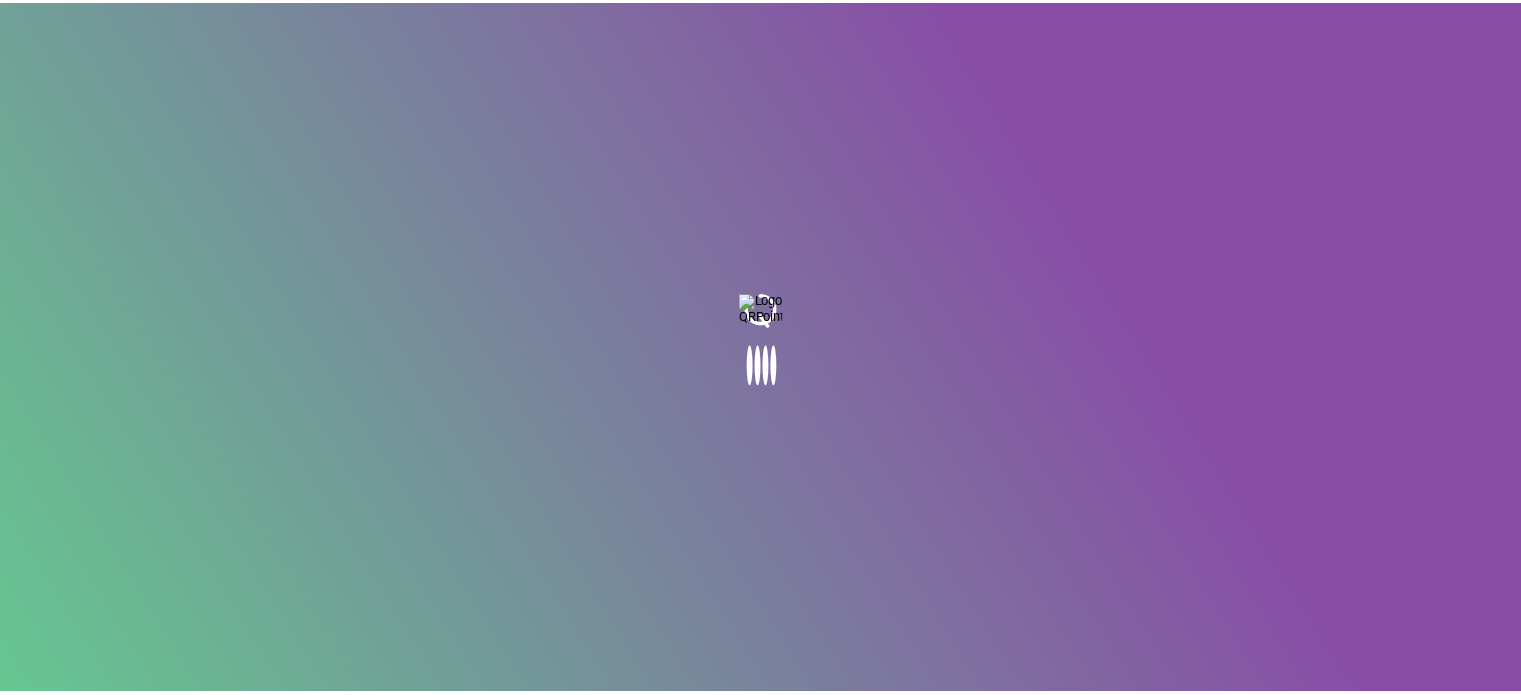 scroll, scrollTop: 0, scrollLeft: 0, axis: both 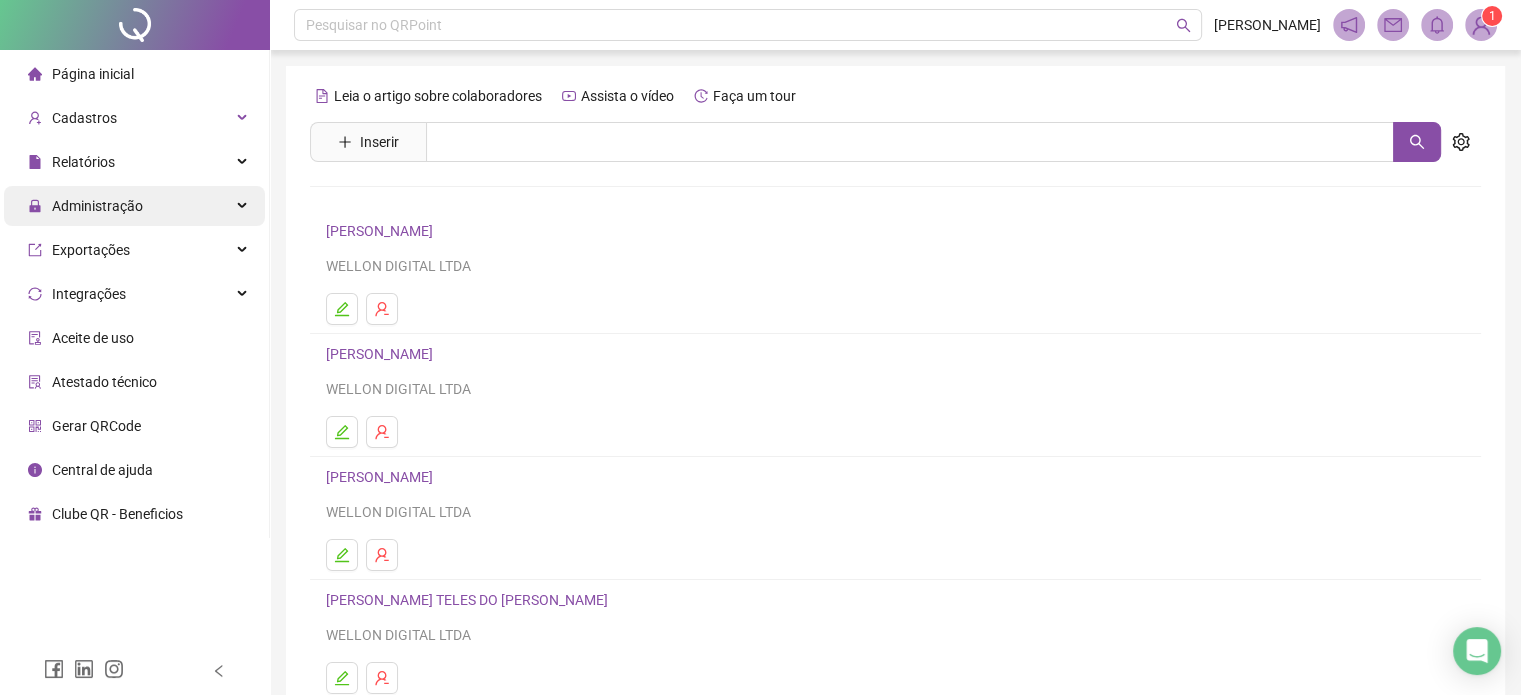 click on "Administração" at bounding box center (134, 206) 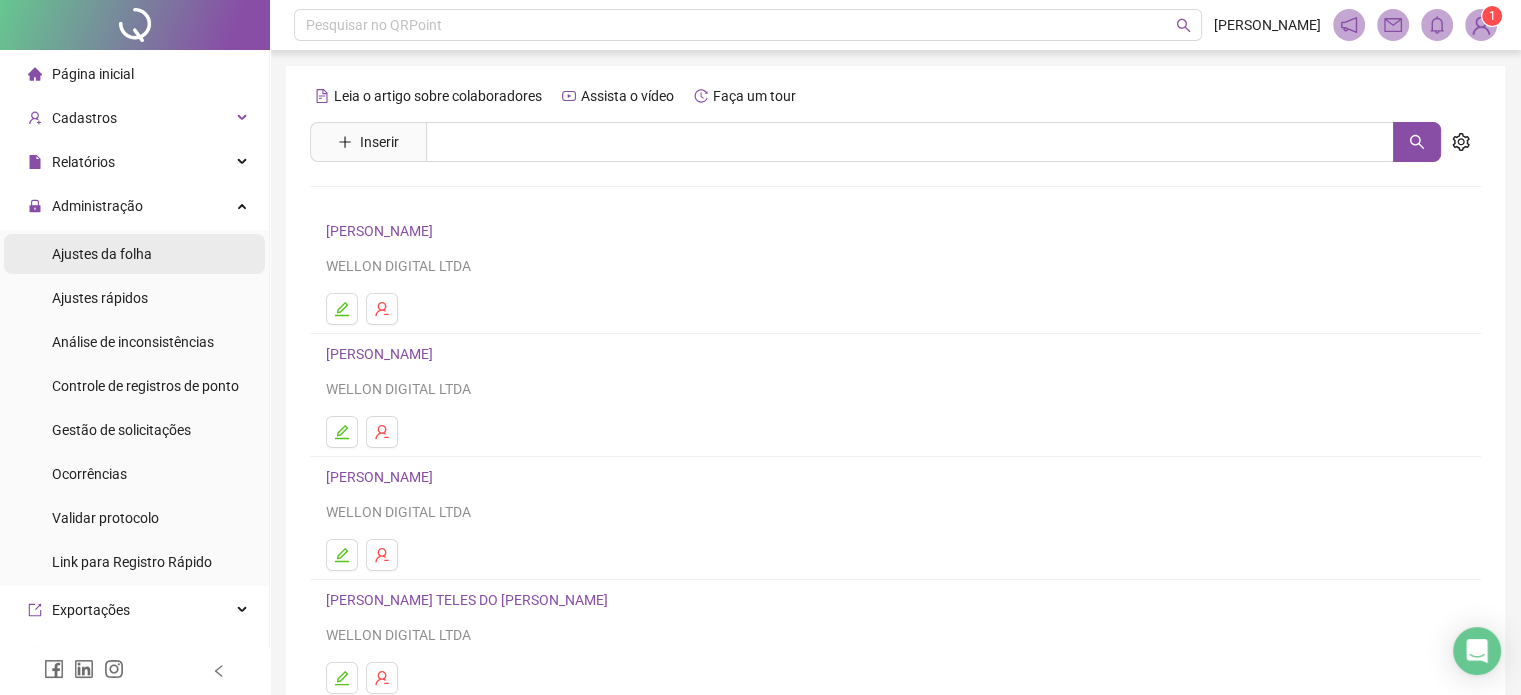 click on "Ajustes da folha" at bounding box center [102, 254] 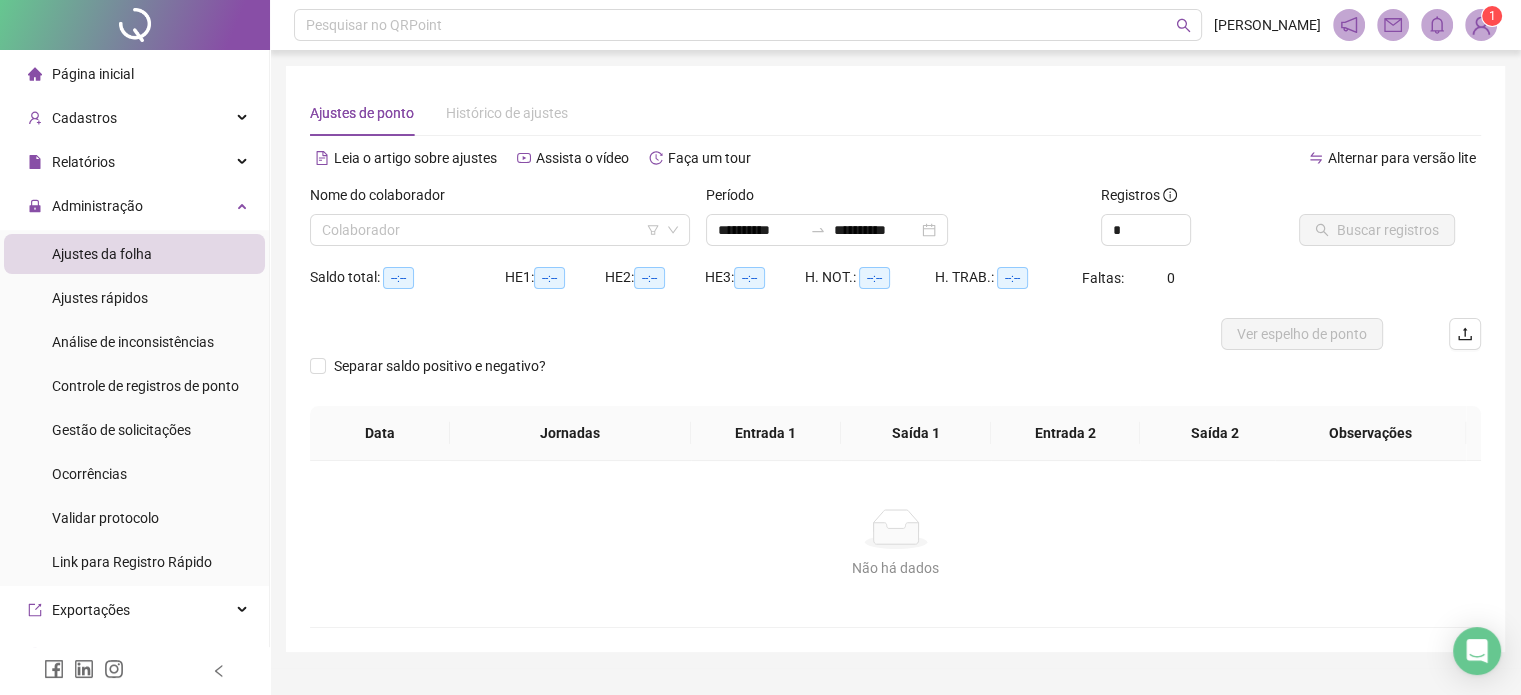 type on "**********" 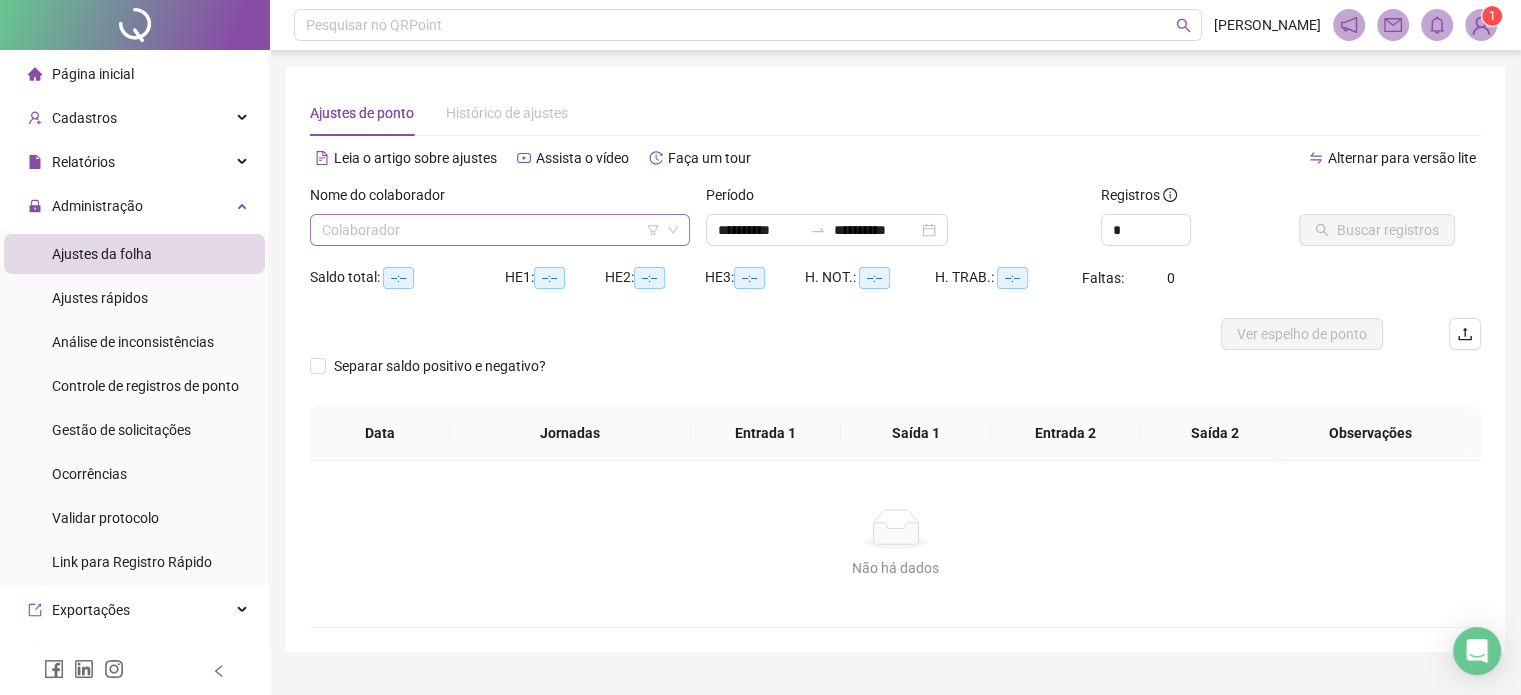 click at bounding box center [494, 230] 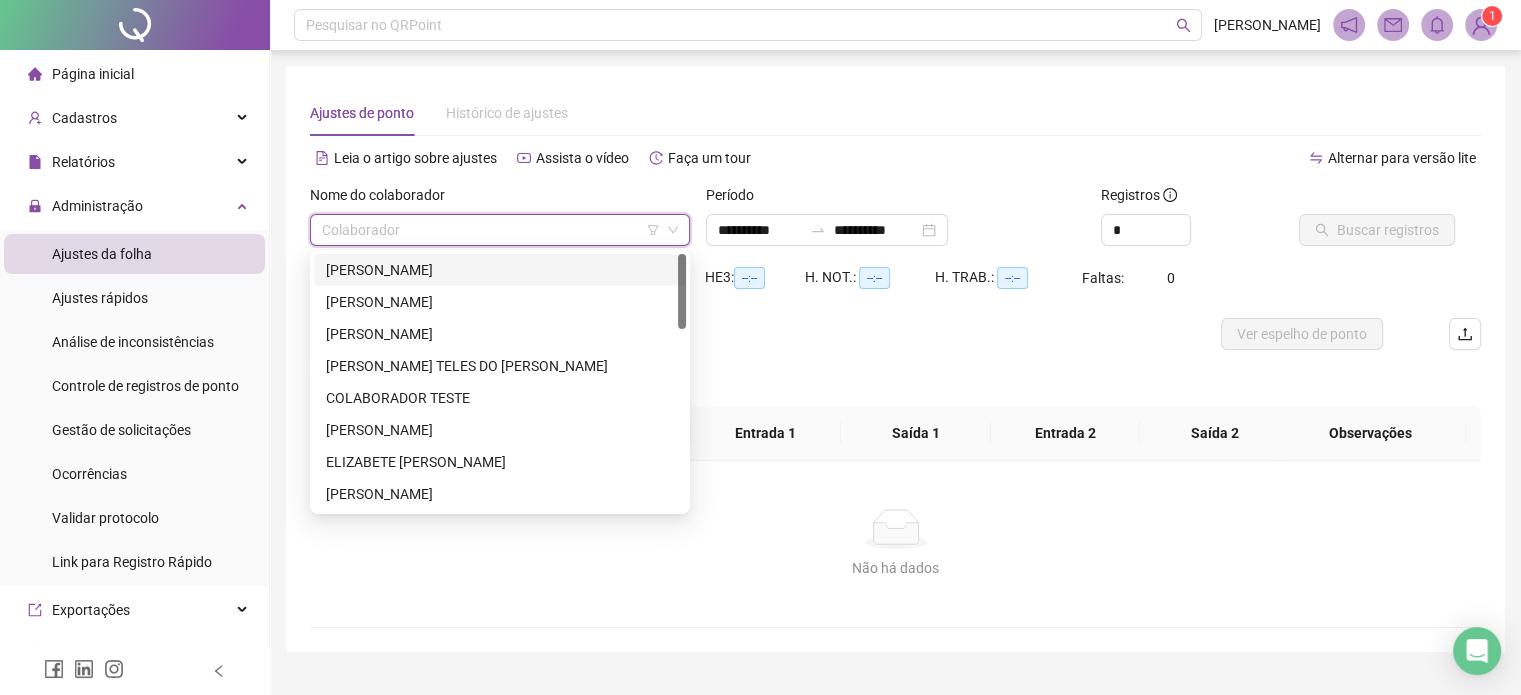 click on "[PERSON_NAME]" at bounding box center [500, 270] 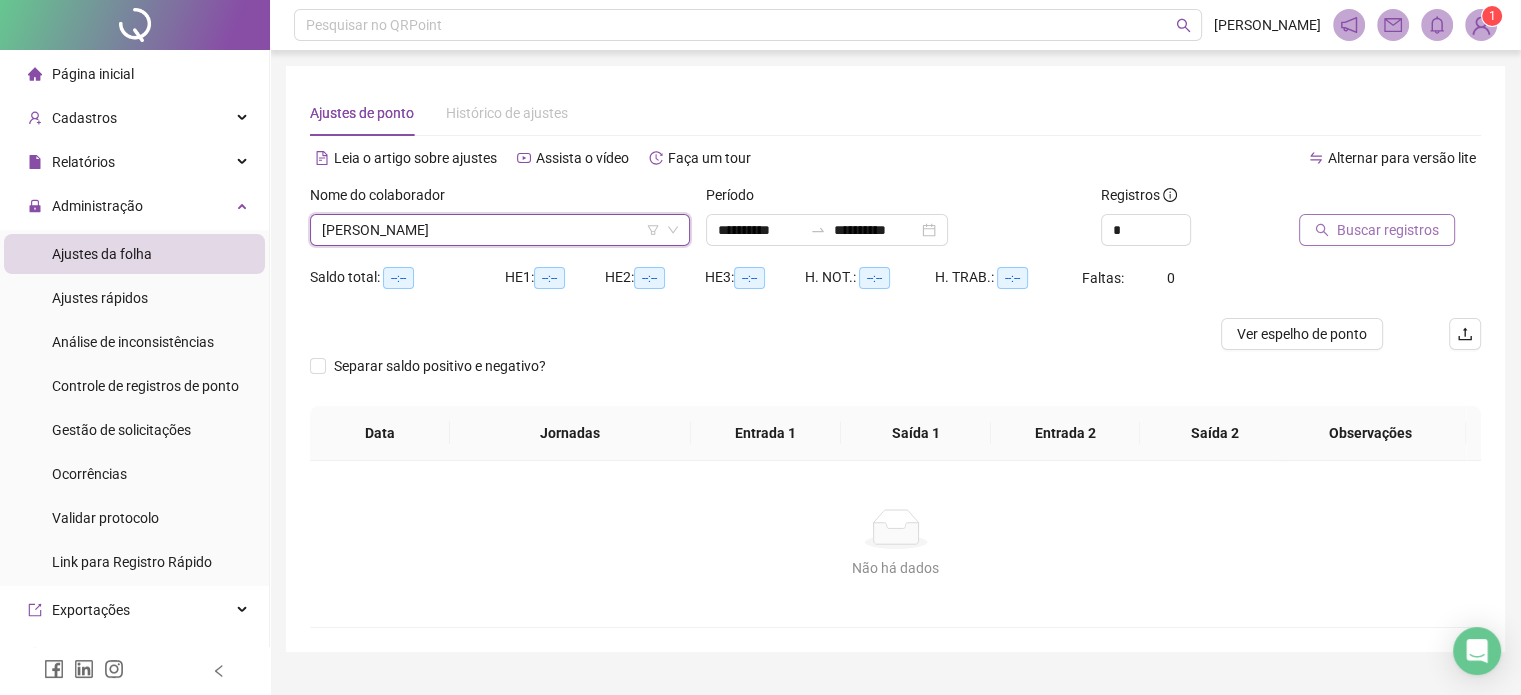 click on "Buscar registros" at bounding box center (1388, 230) 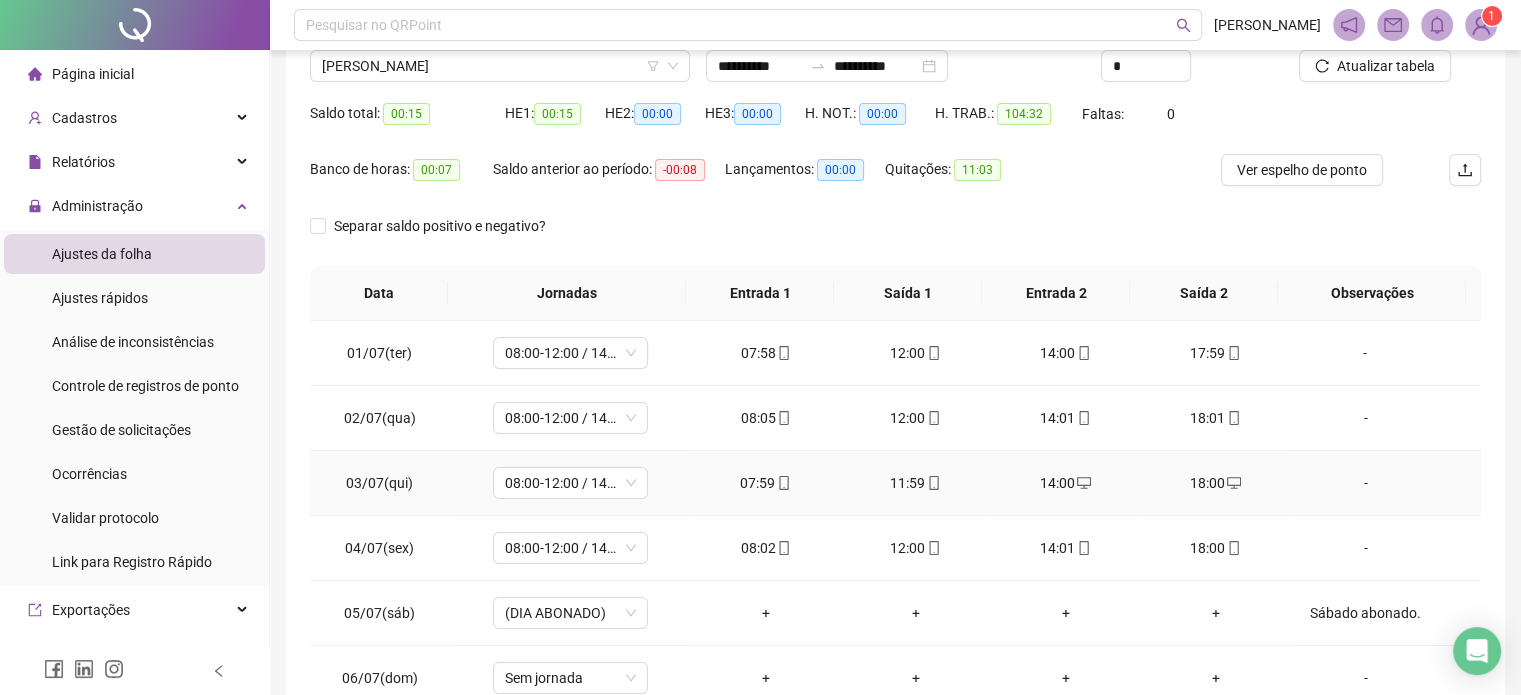 scroll, scrollTop: 326, scrollLeft: 0, axis: vertical 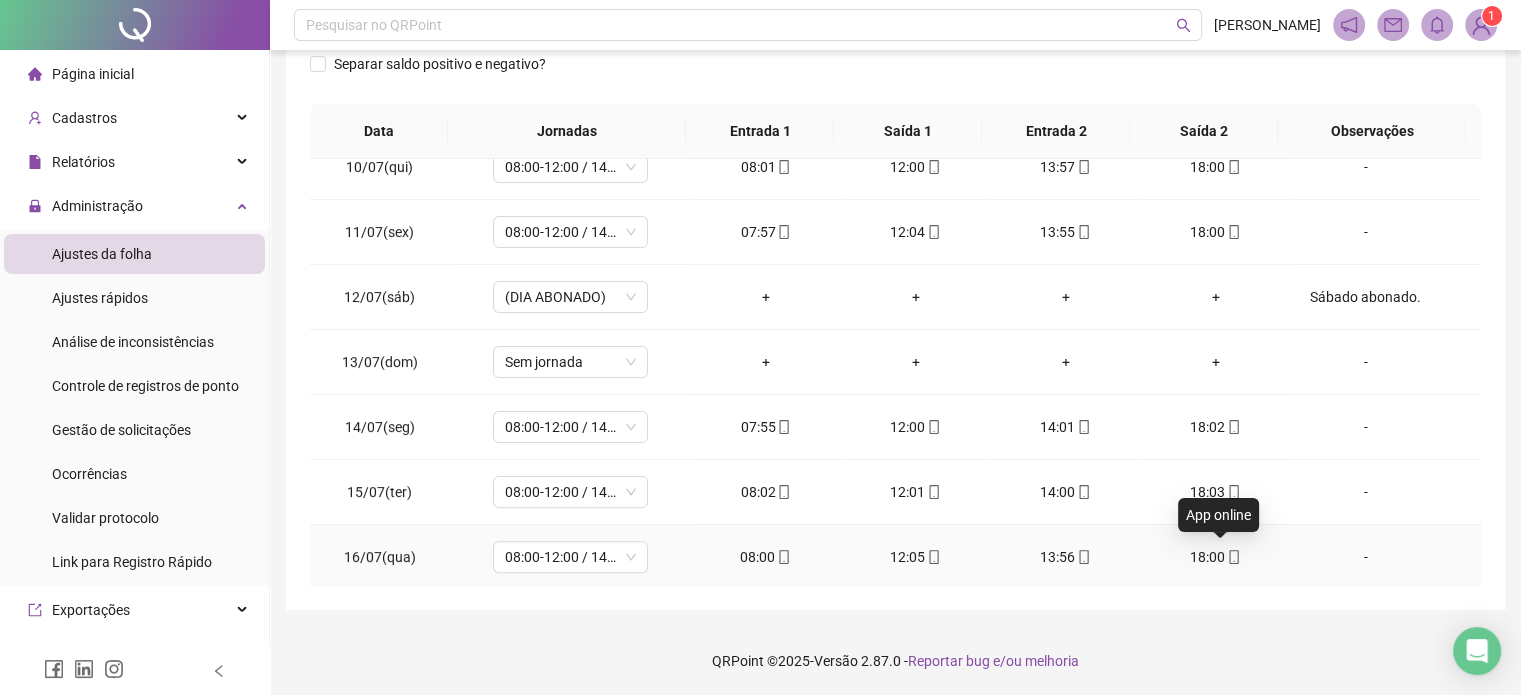 click on "18:00" at bounding box center [1216, 557] 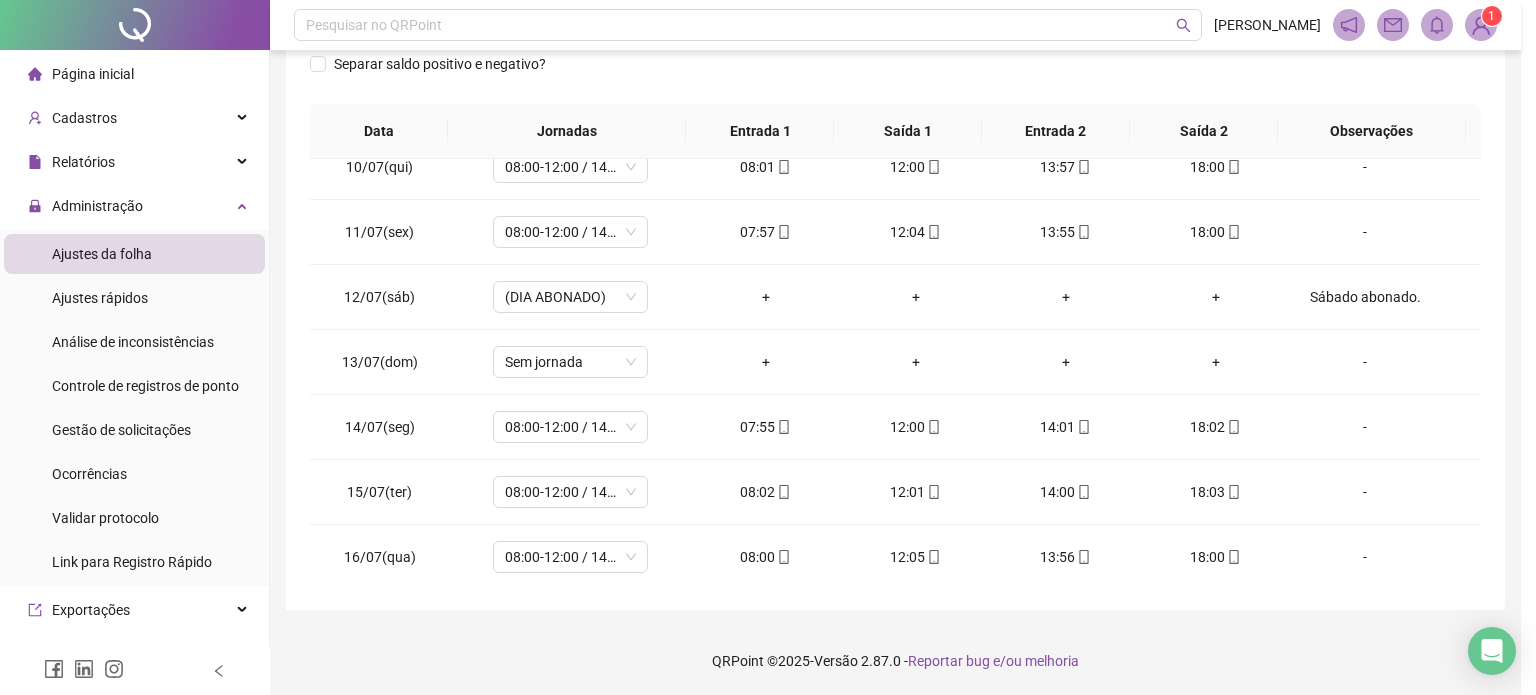 type on "**********" 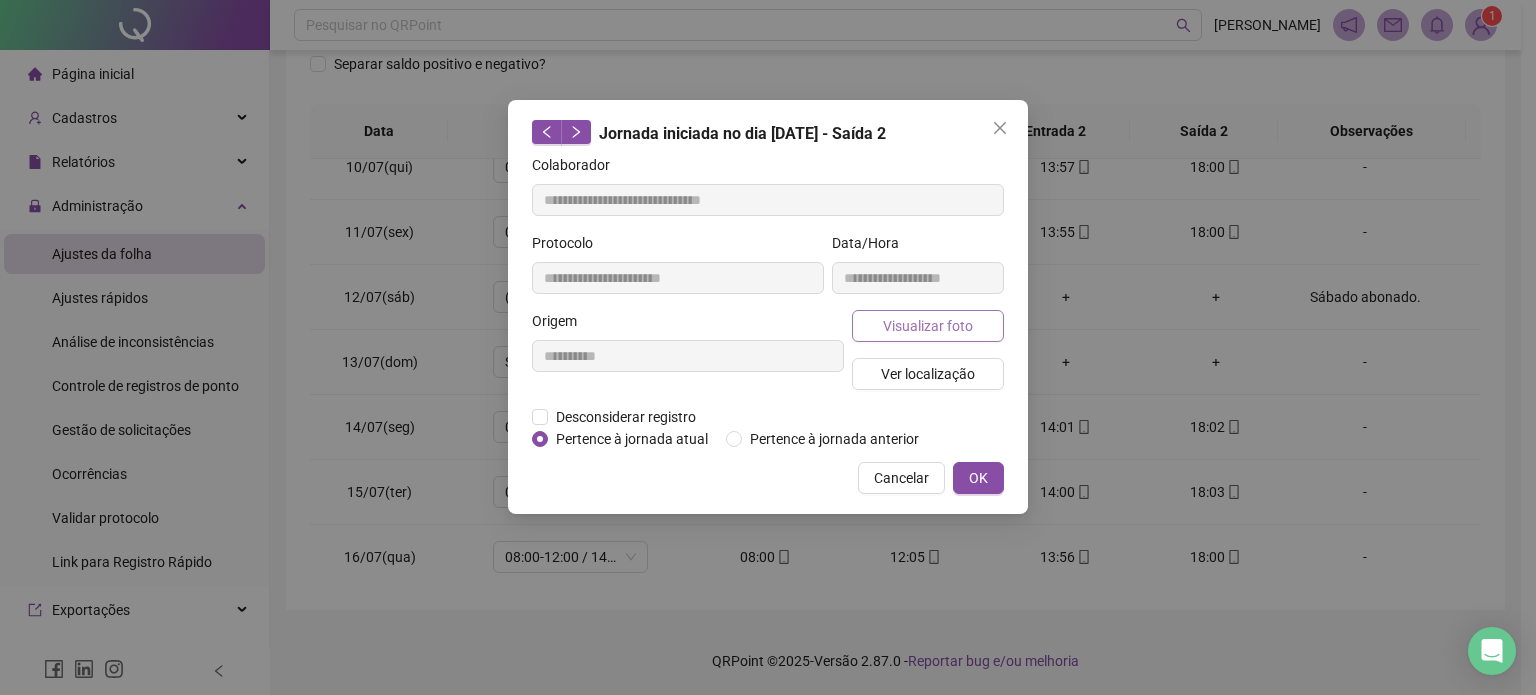 click on "Visualizar foto" at bounding box center (928, 326) 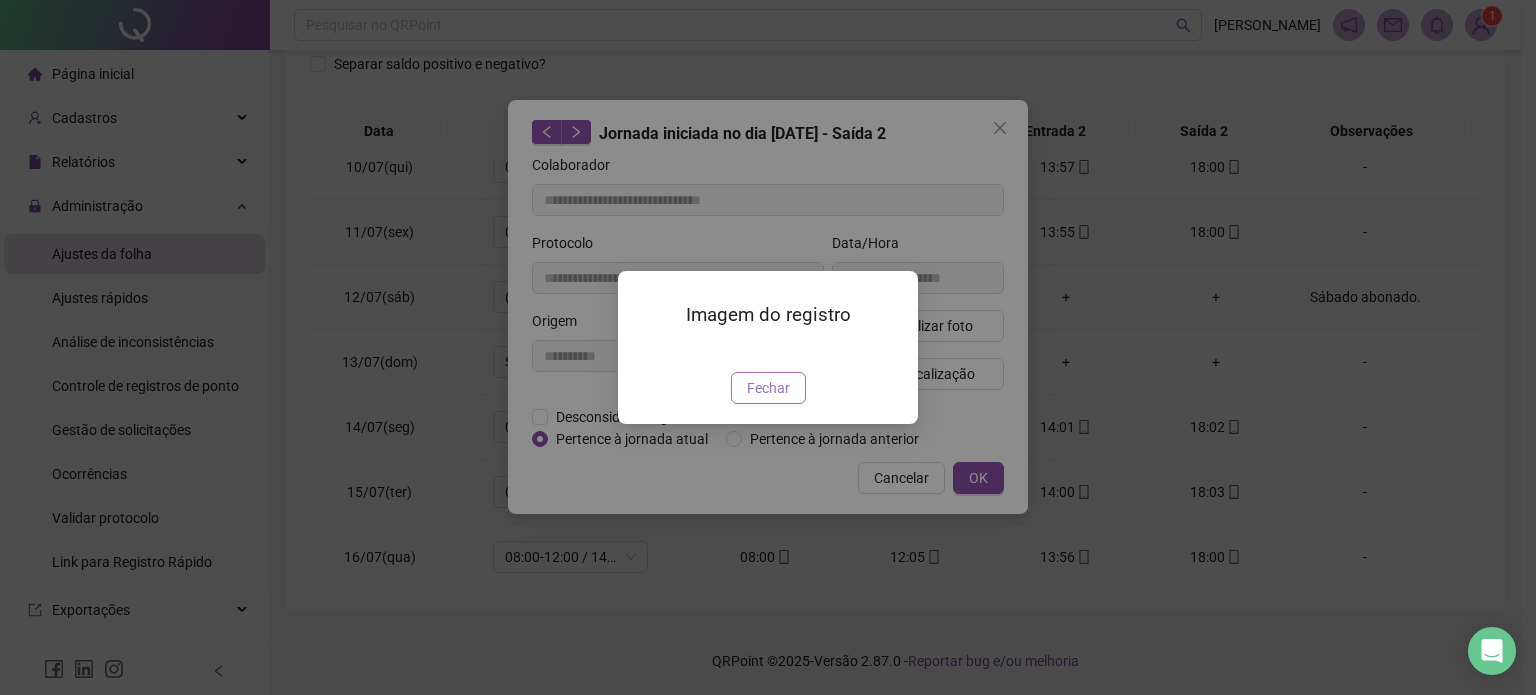 click on "Fechar" at bounding box center [768, 388] 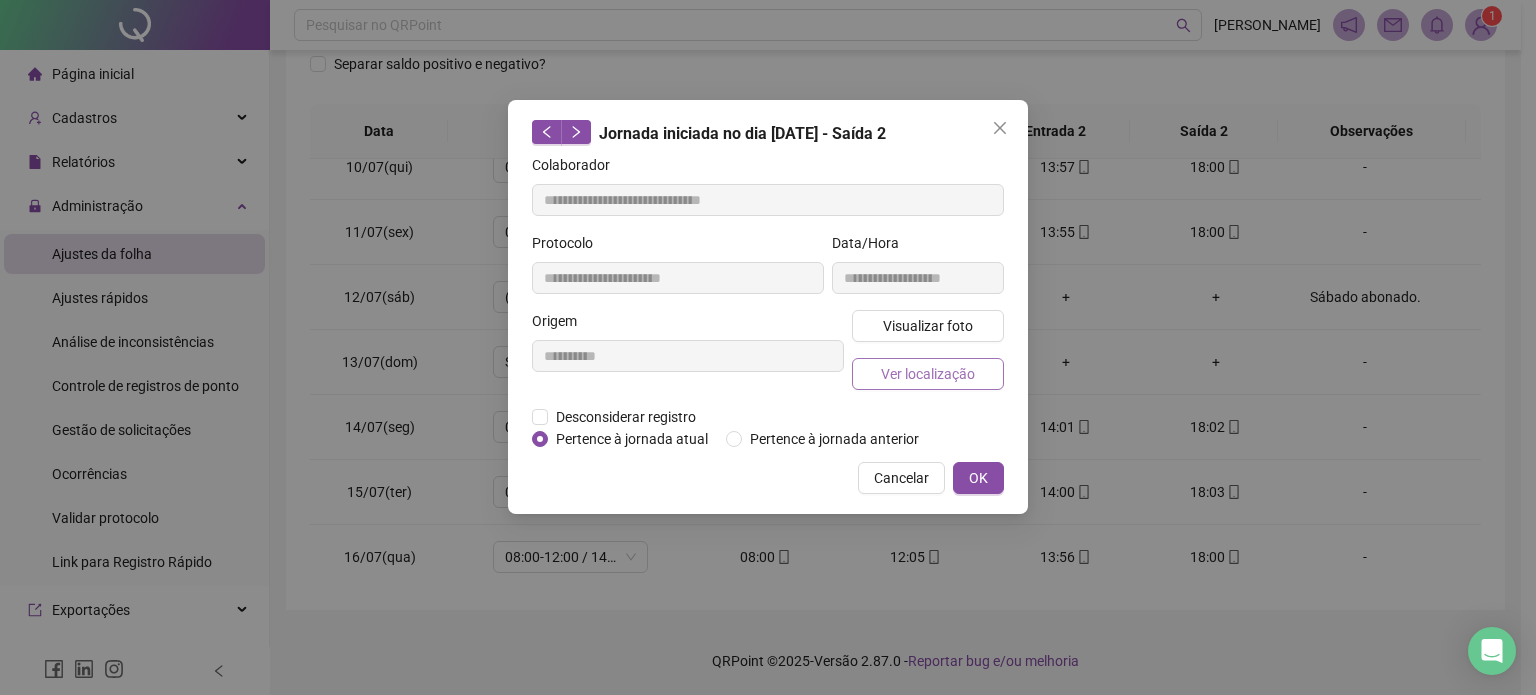 click on "Ver localização" at bounding box center [928, 374] 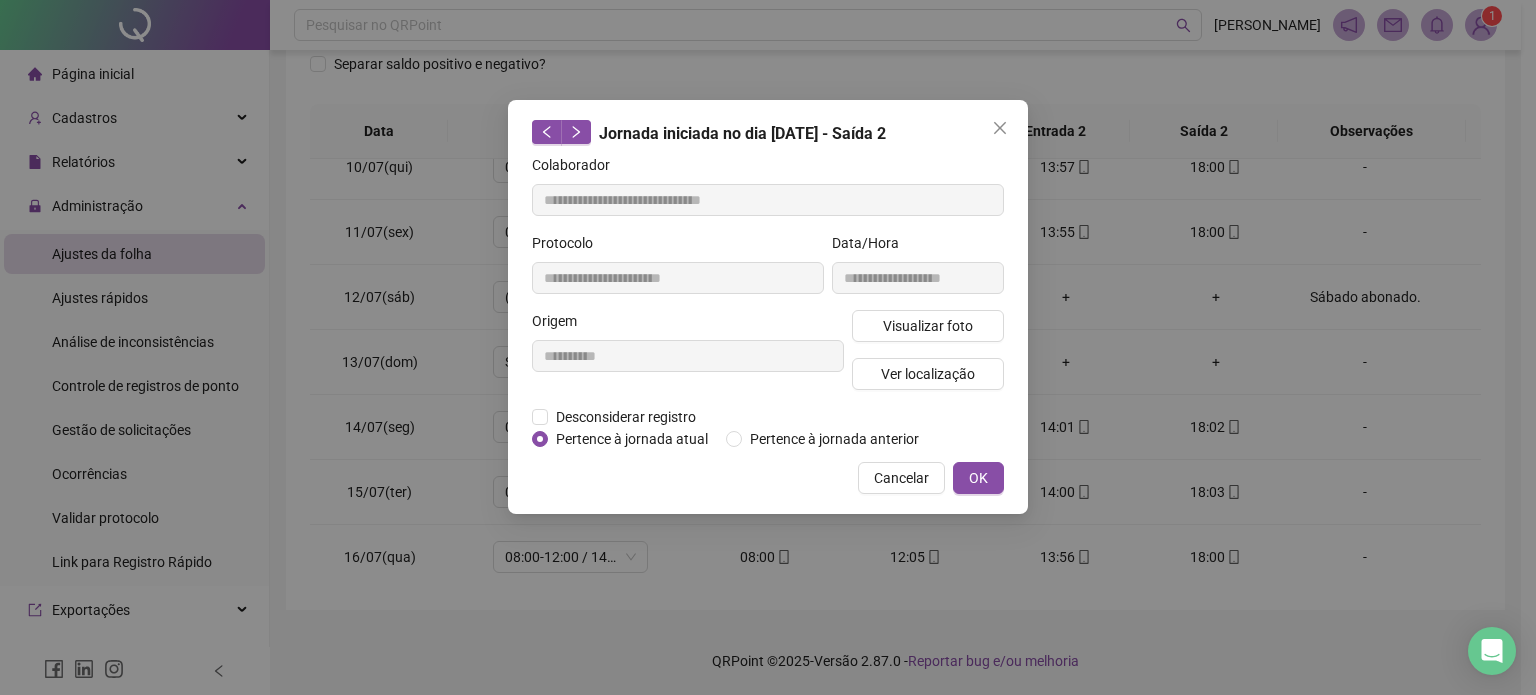 type 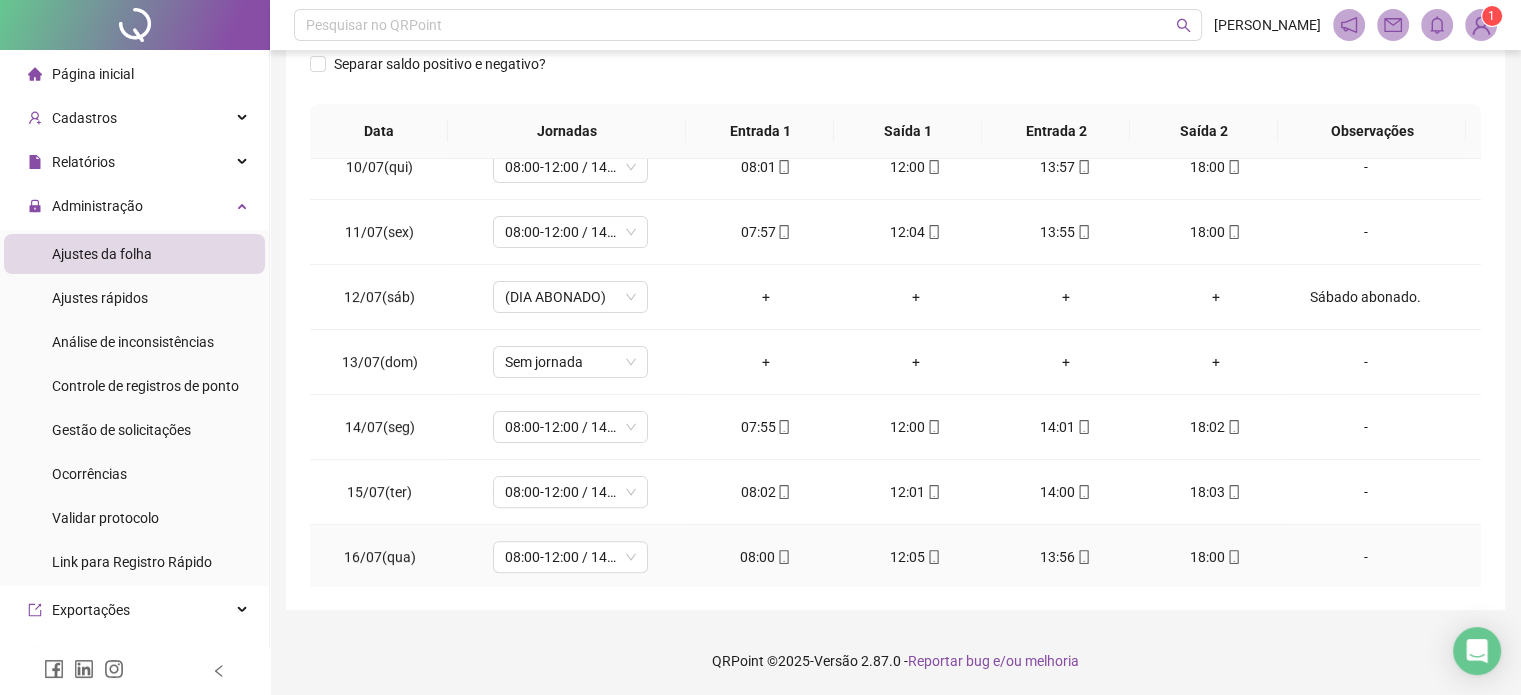 click 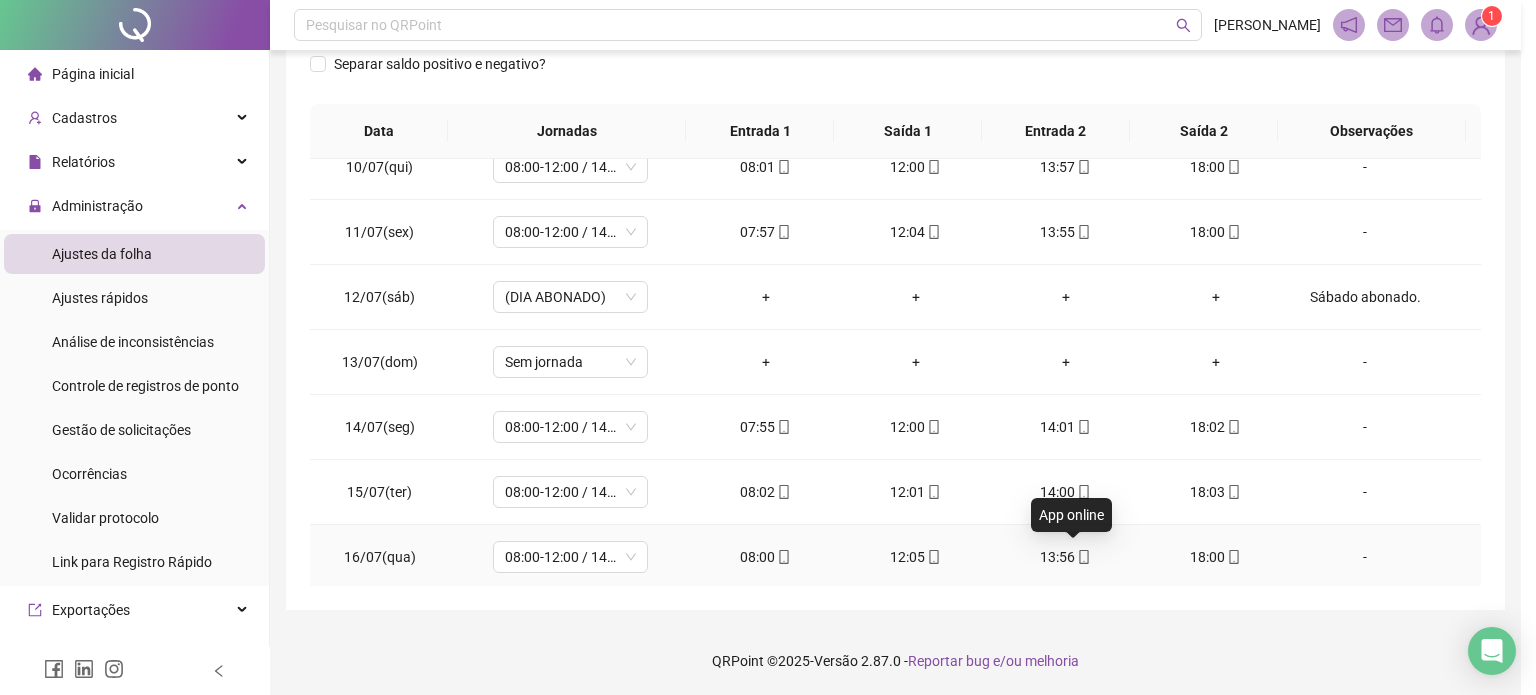 type on "**********" 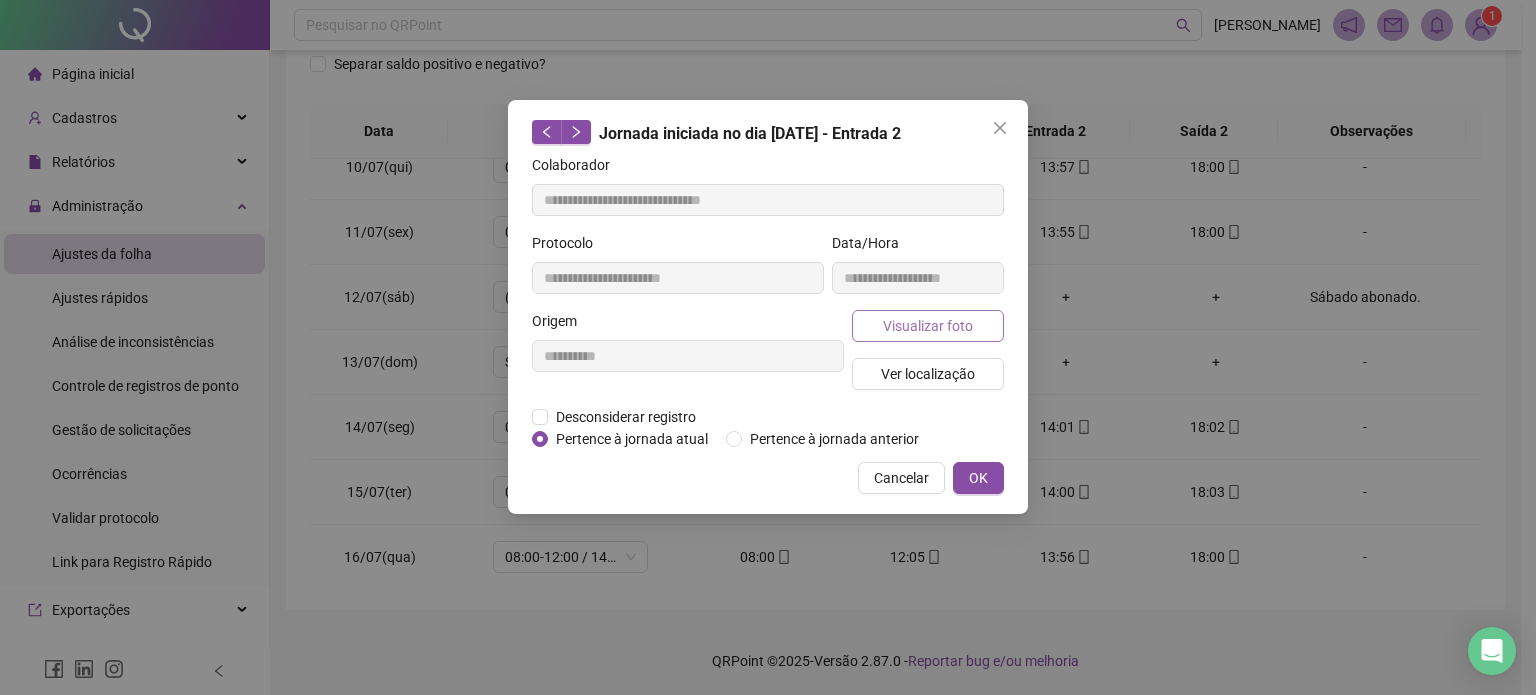 click on "Visualizar foto" at bounding box center [928, 326] 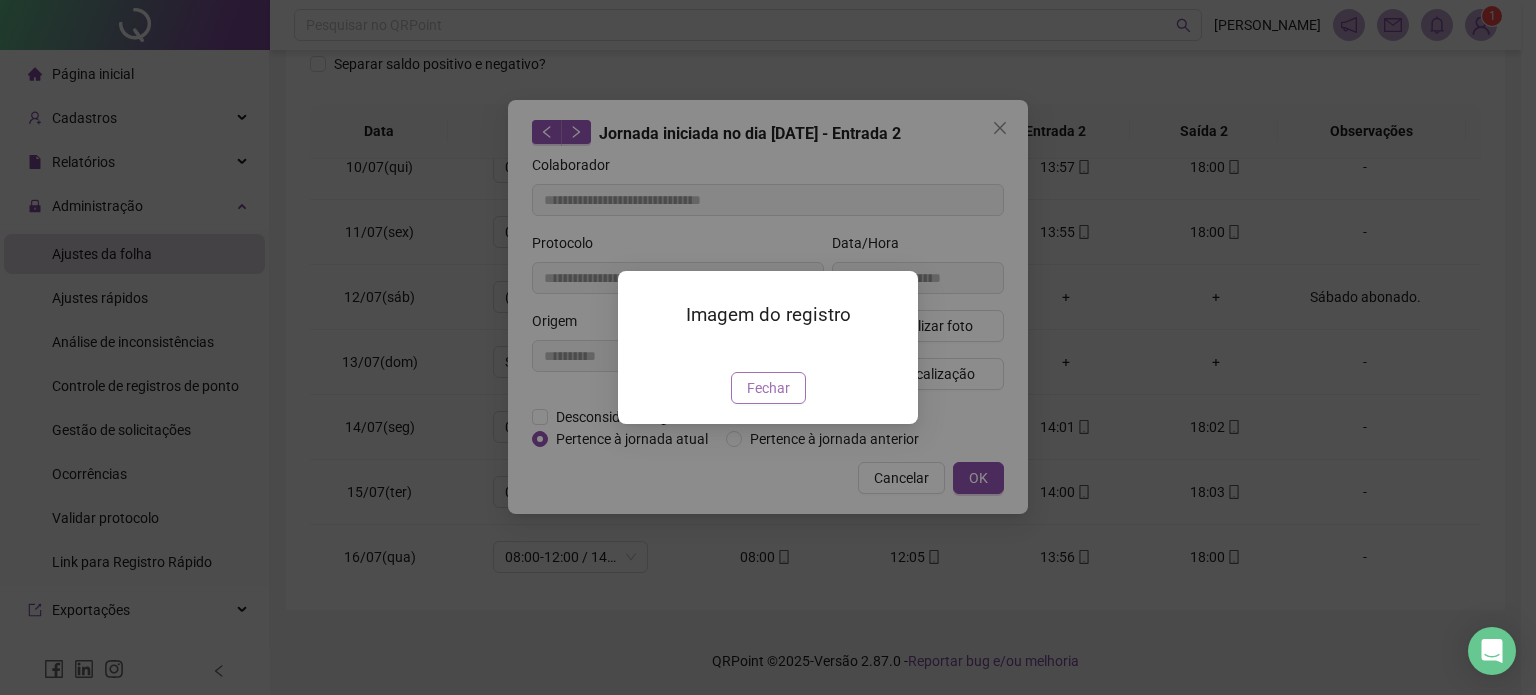 click on "Fechar" at bounding box center (768, 388) 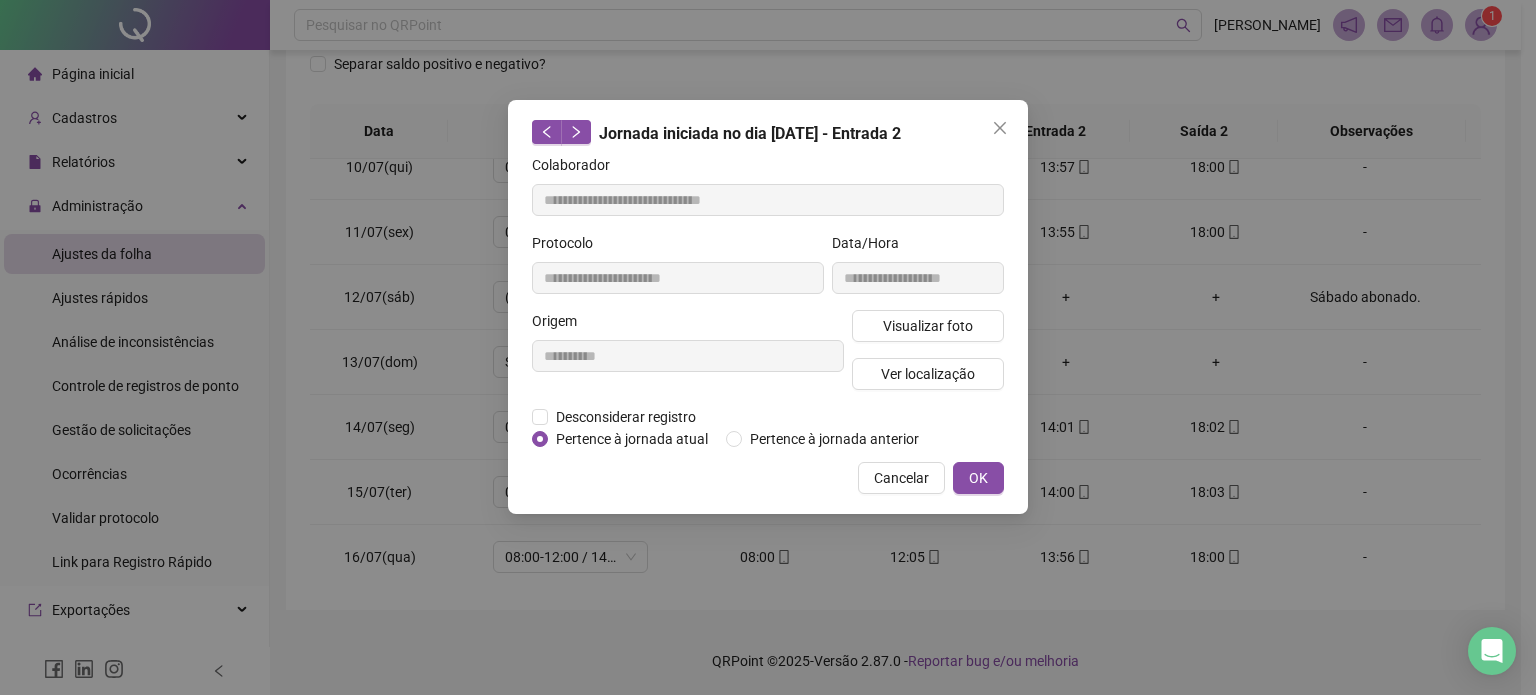 click on "Visualizar foto Ver localização" at bounding box center [928, 358] 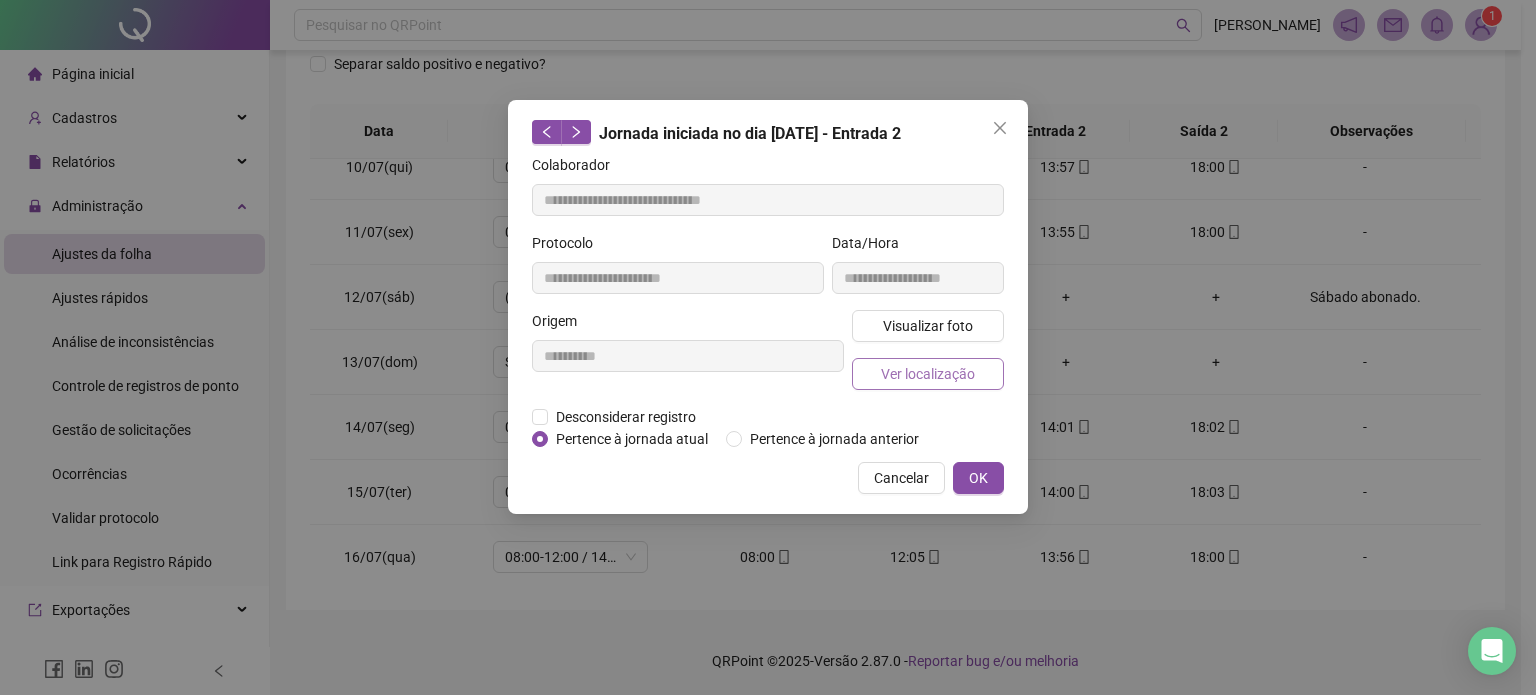 click on "Ver localização" at bounding box center (928, 374) 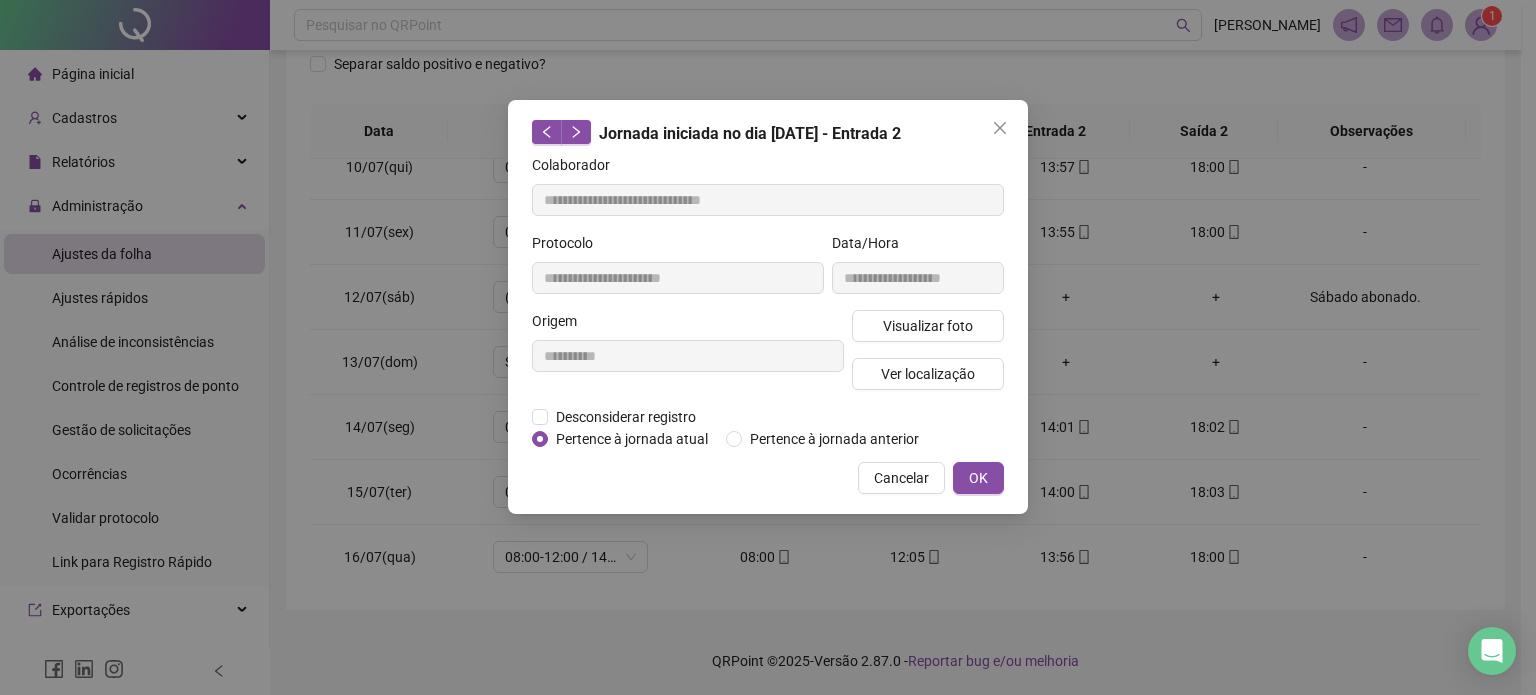 type 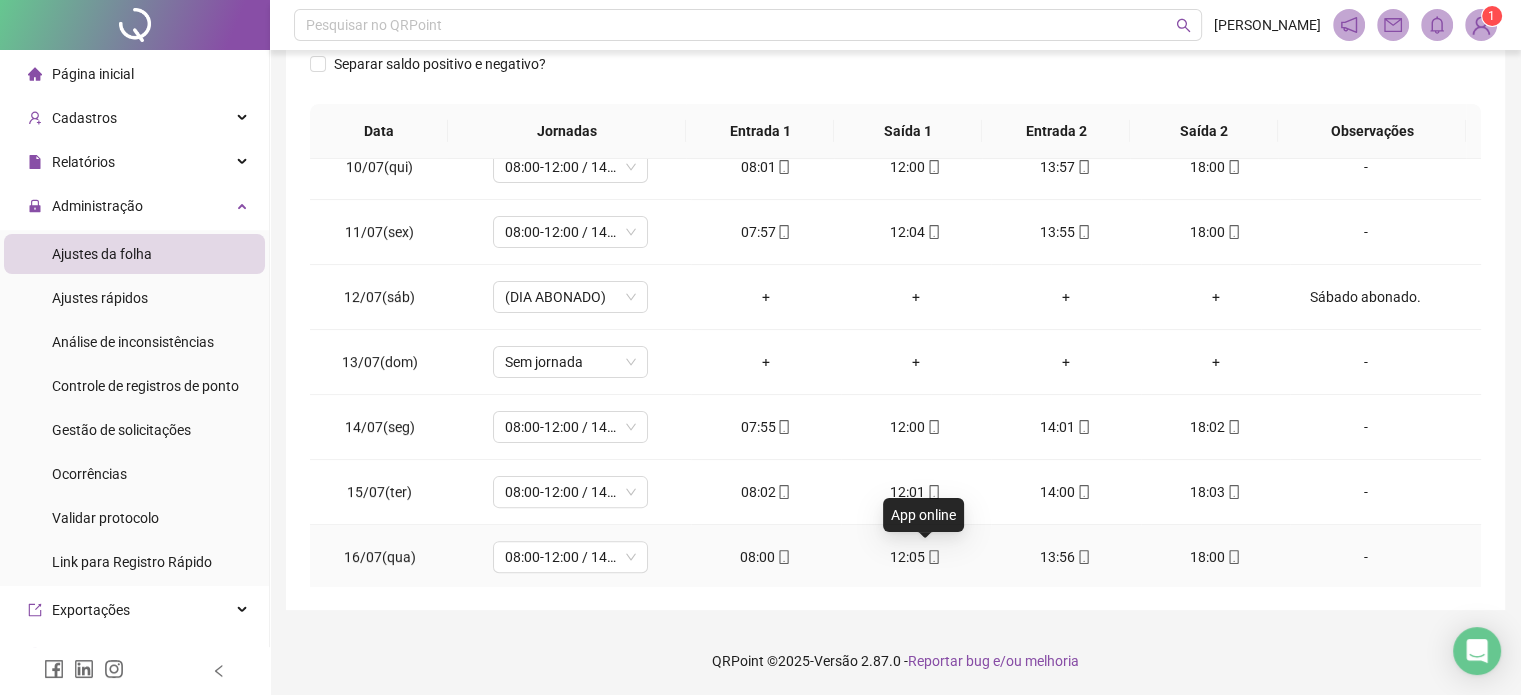 click 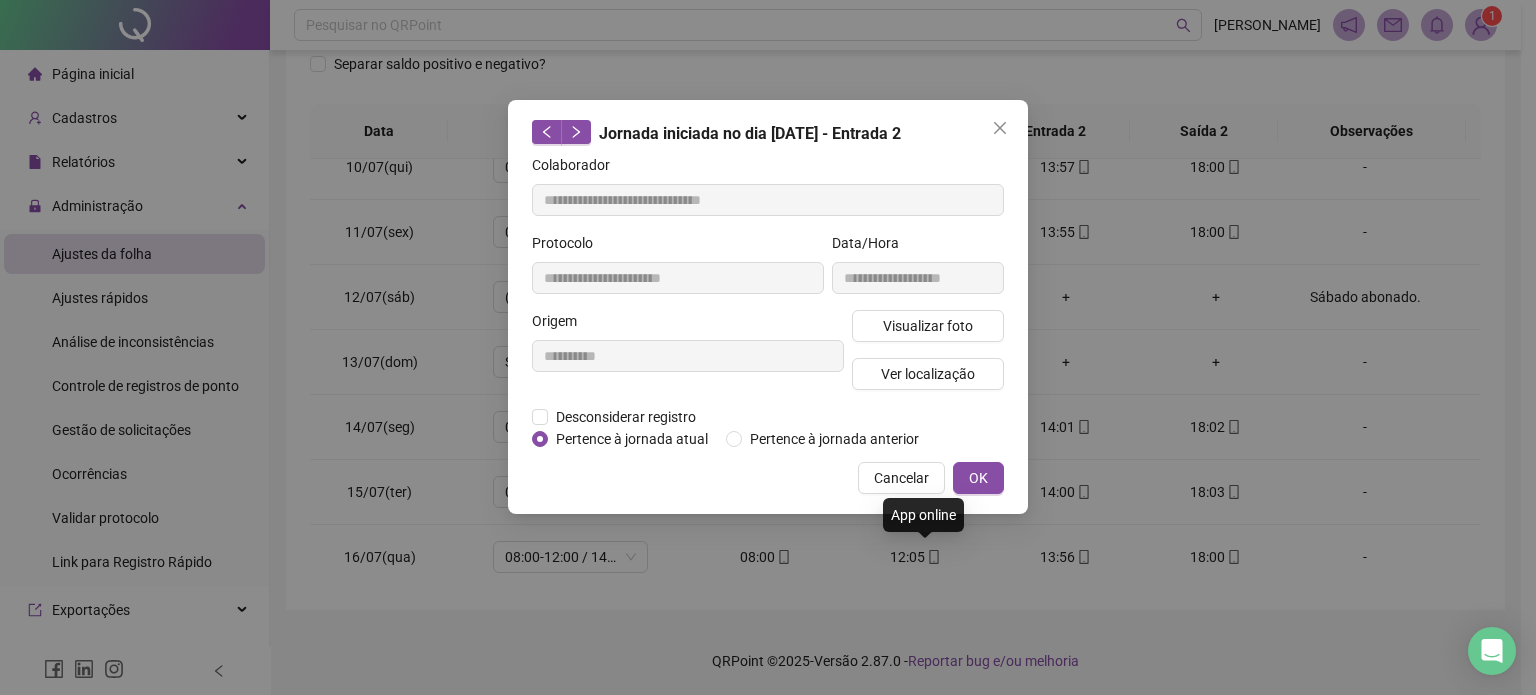 type on "**********" 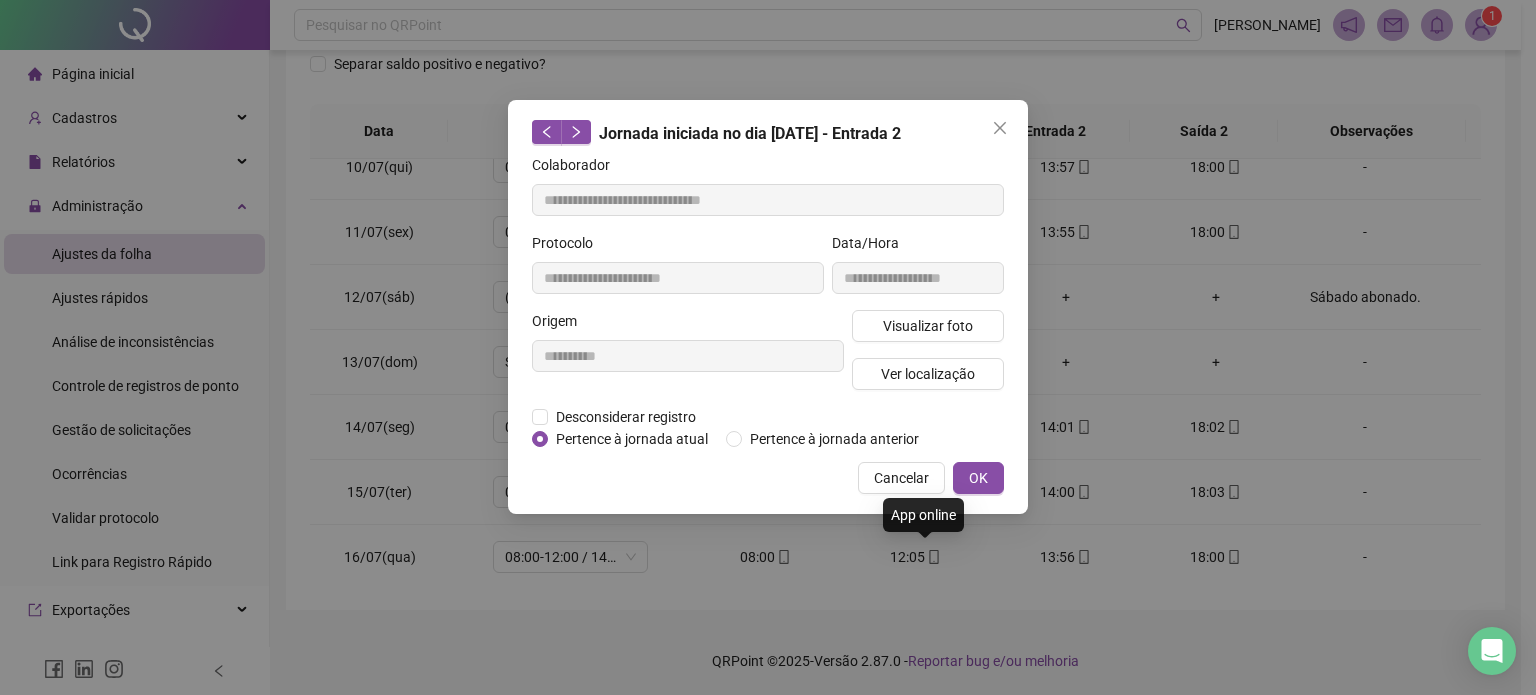 type on "**********" 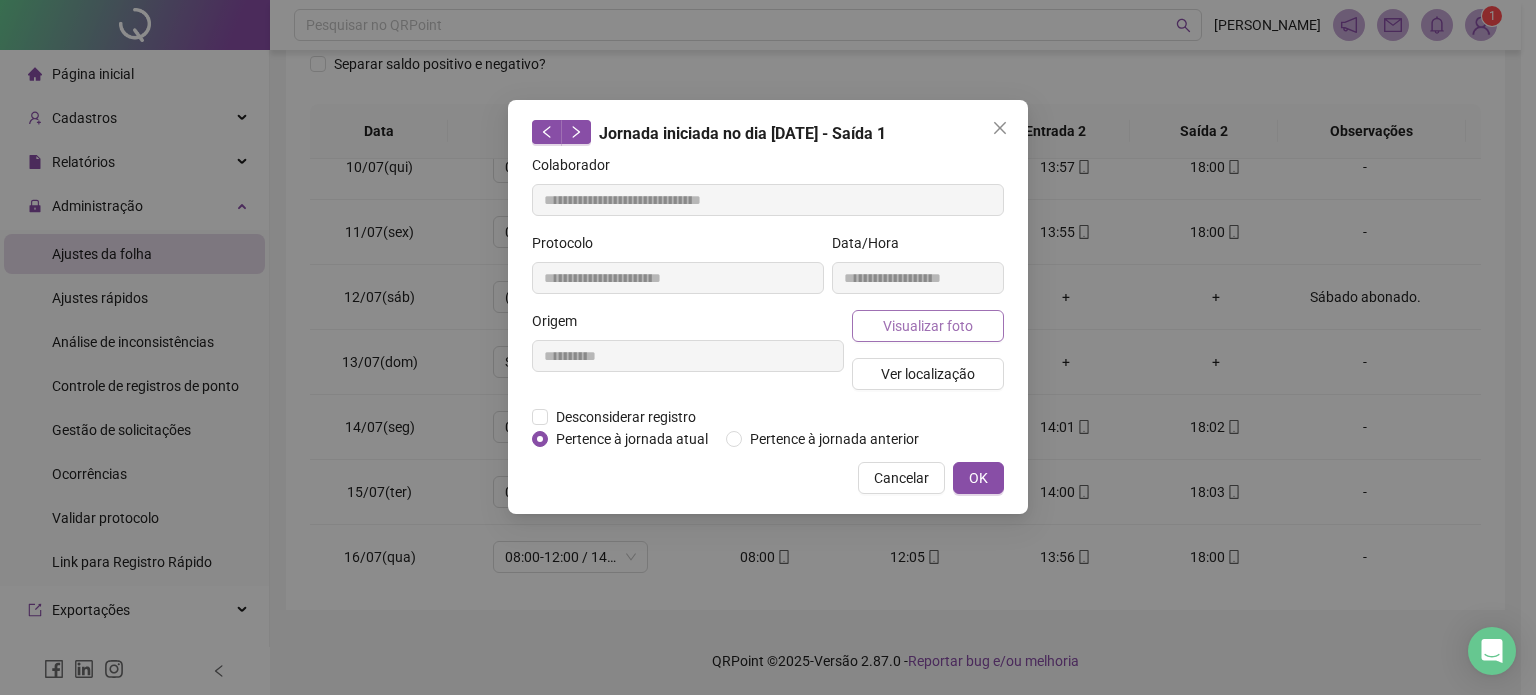 click on "Visualizar foto" at bounding box center (928, 326) 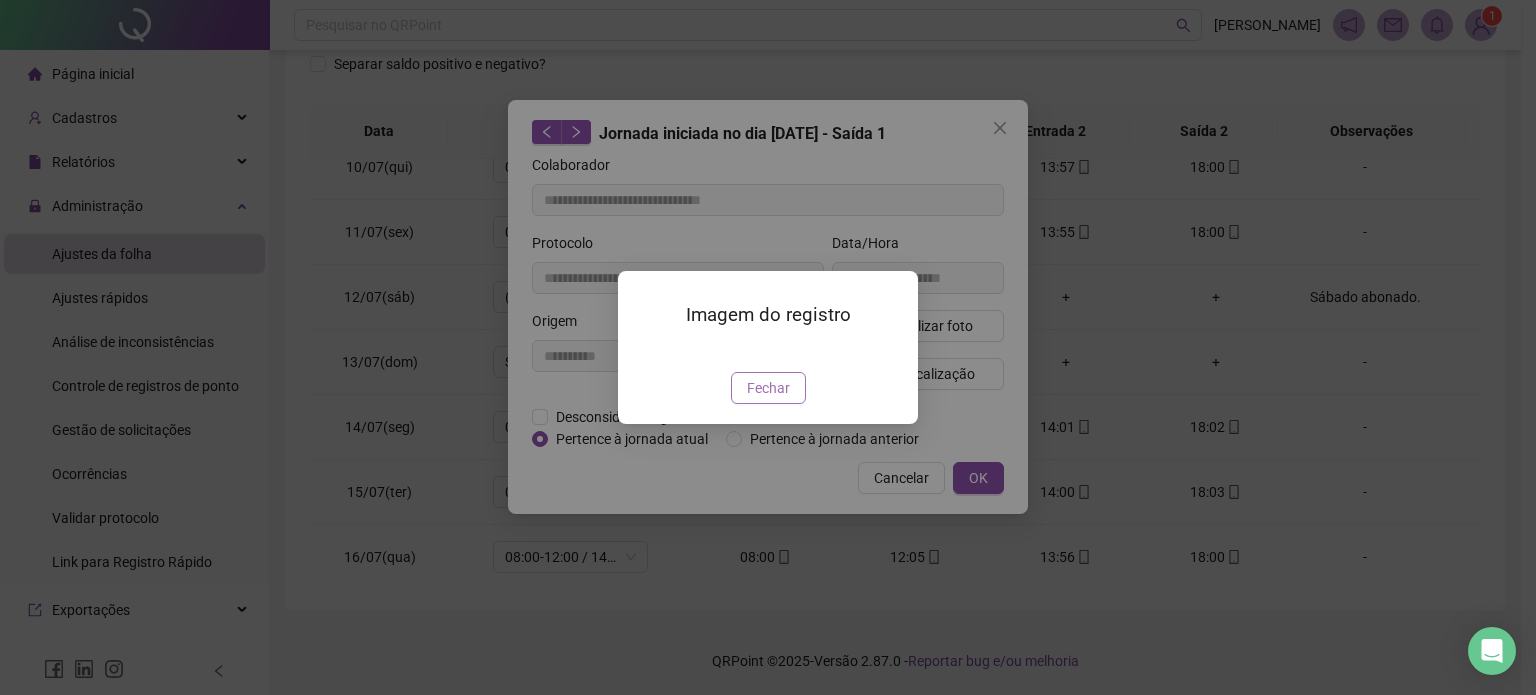 click on "Fechar" at bounding box center [768, 388] 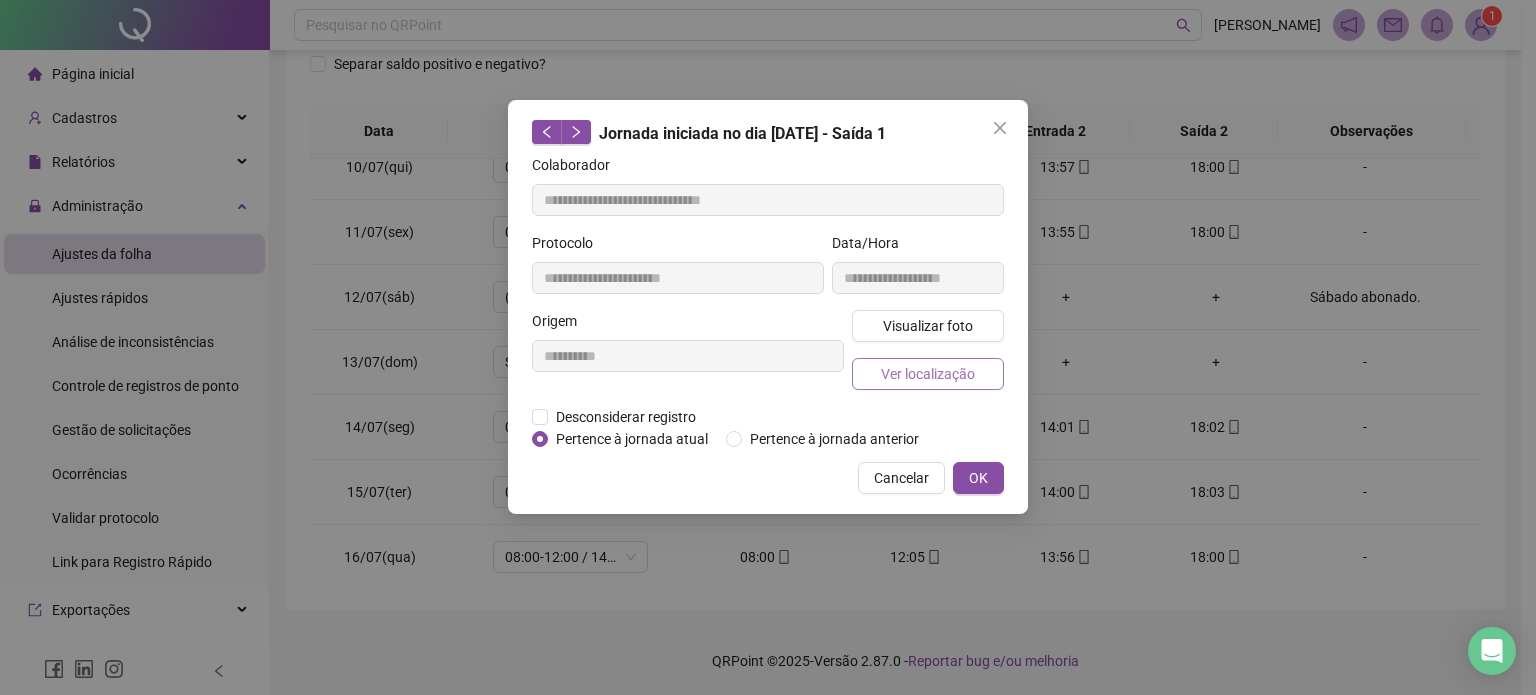 click on "Ver localização" at bounding box center [928, 374] 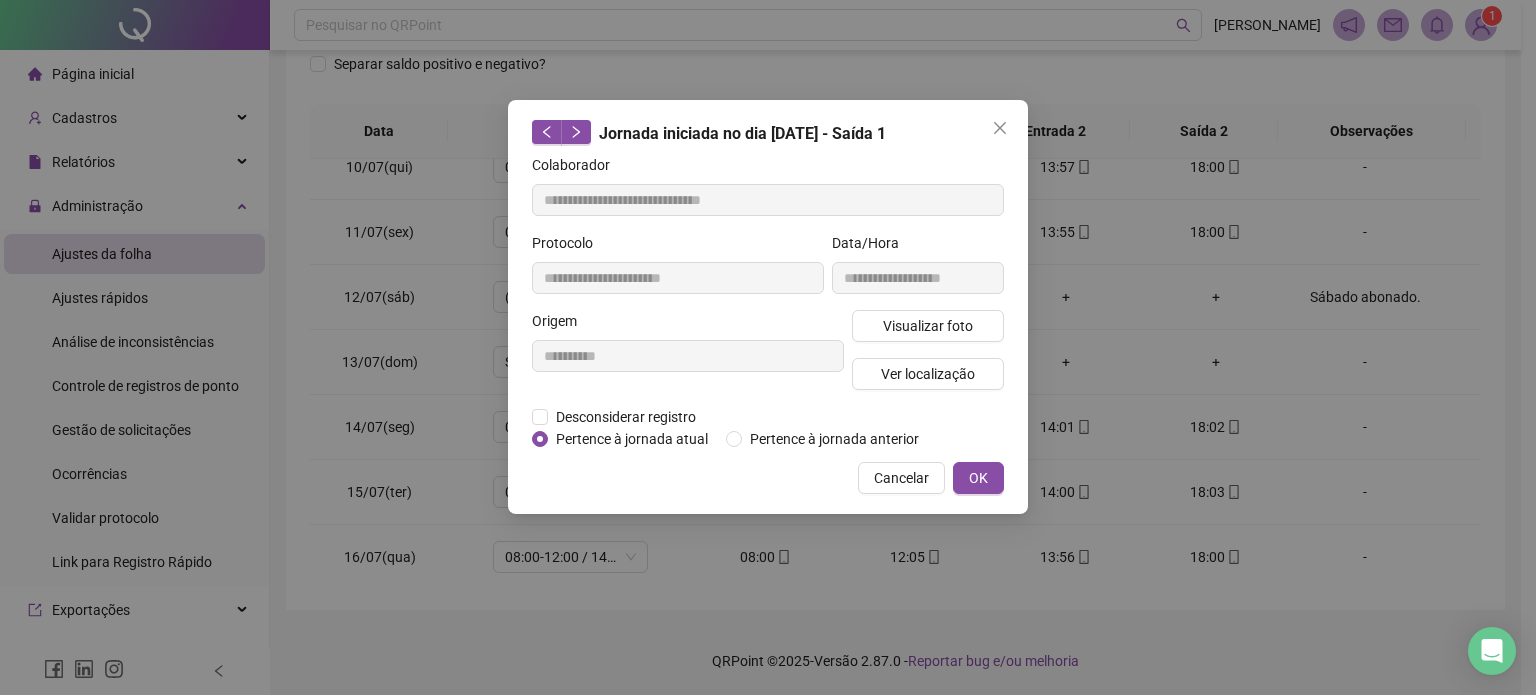 type 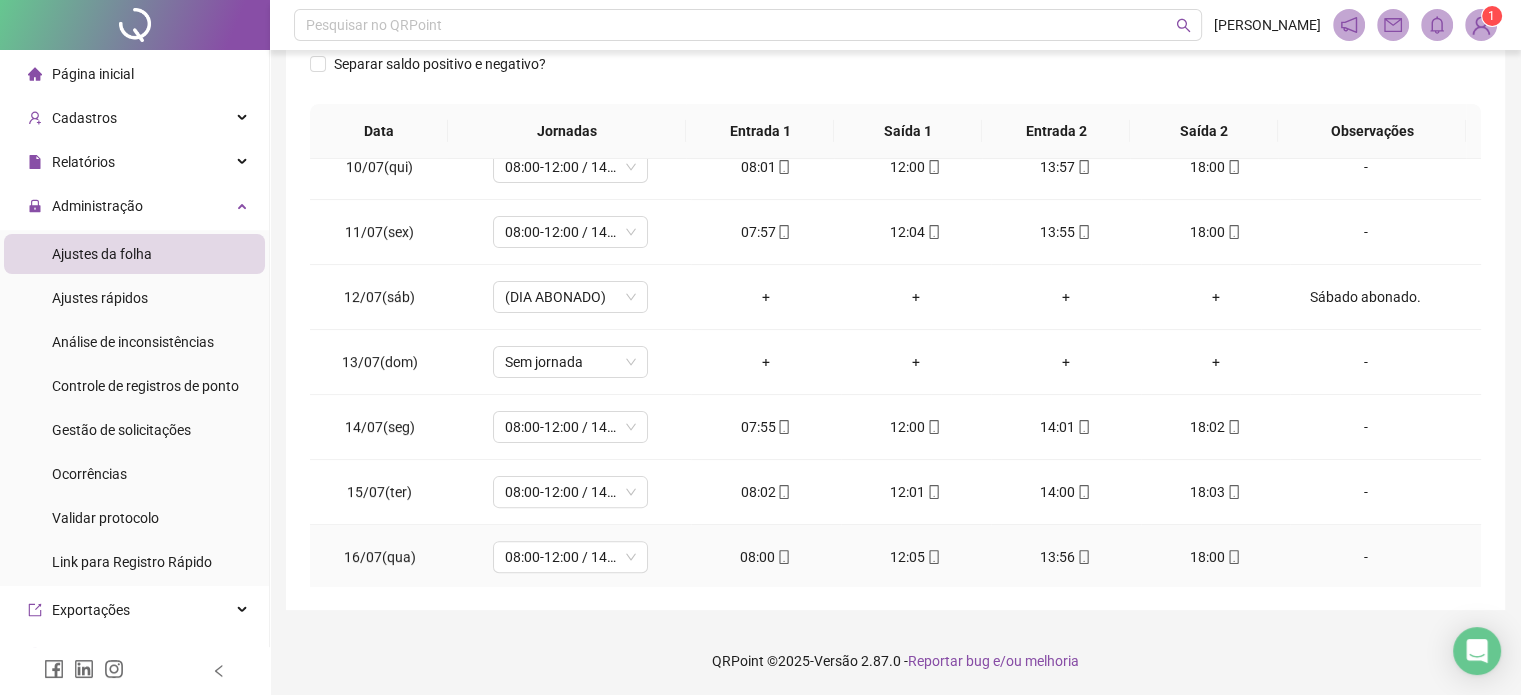 click on "08:00" at bounding box center [766, 557] 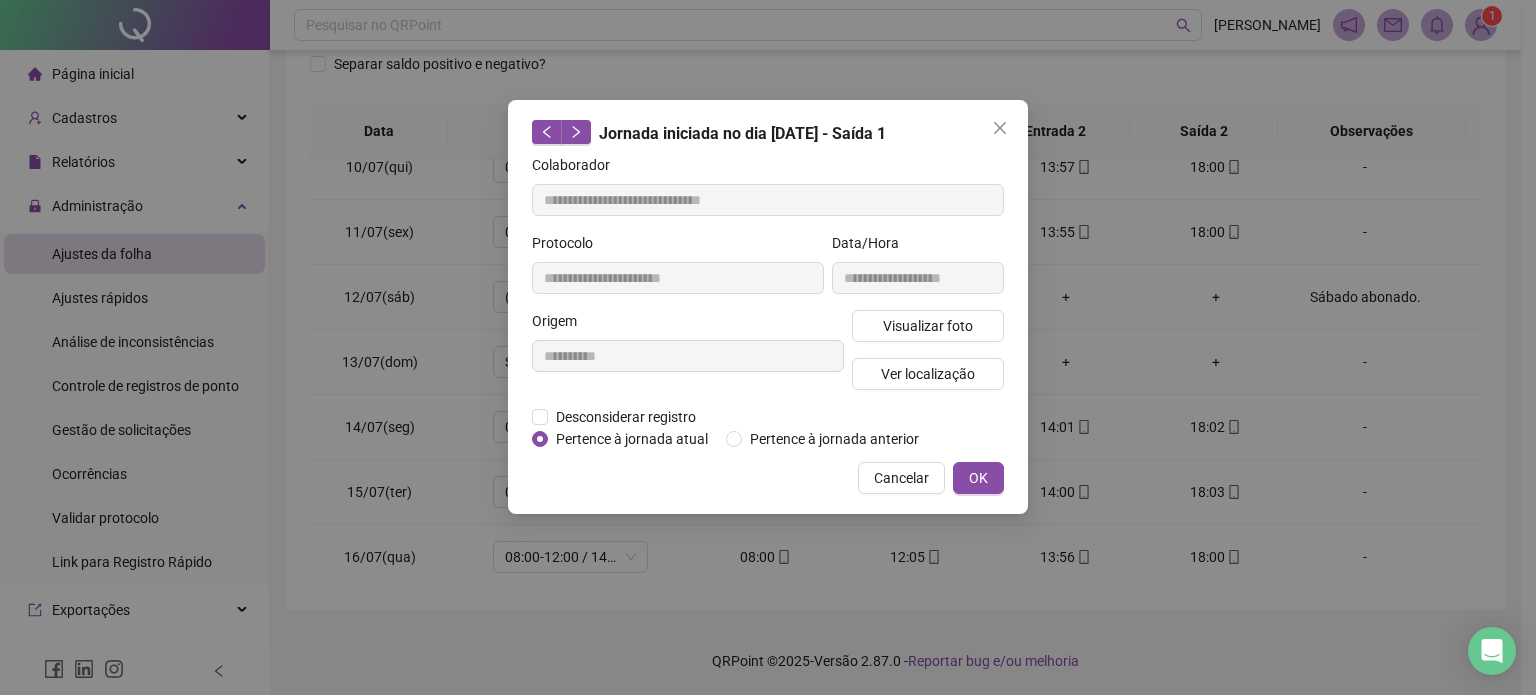 type on "**********" 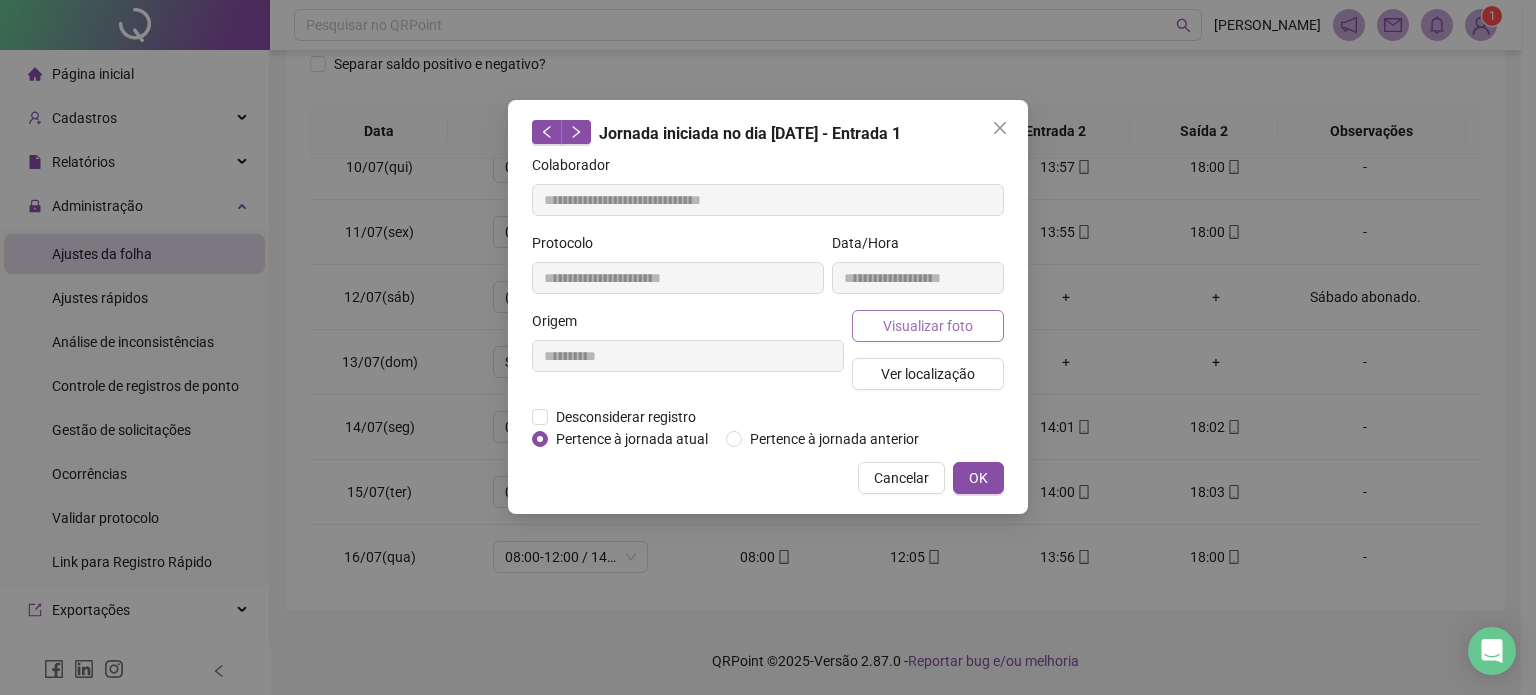 click on "Visualizar foto" at bounding box center (928, 326) 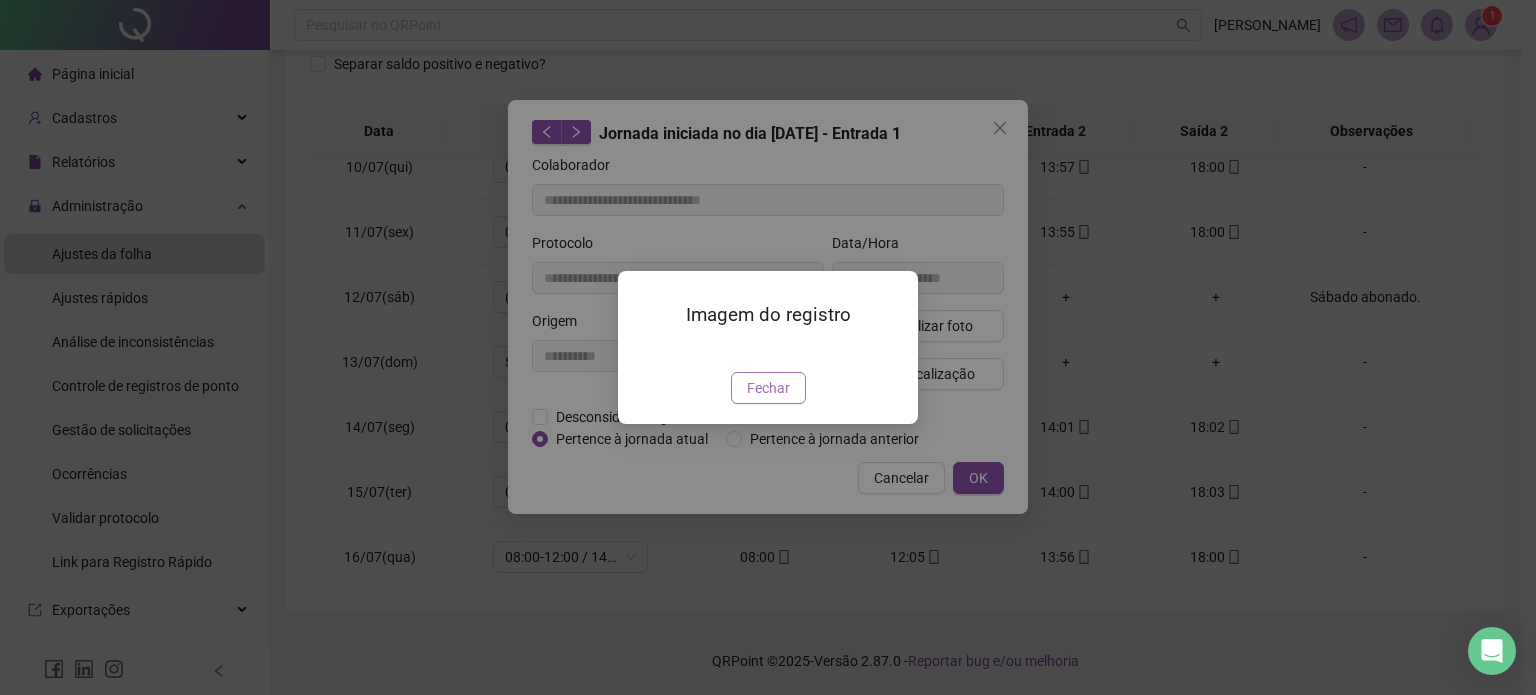 drag, startPoint x: 764, startPoint y: 503, endPoint x: 839, endPoint y: 415, distance: 115.62439 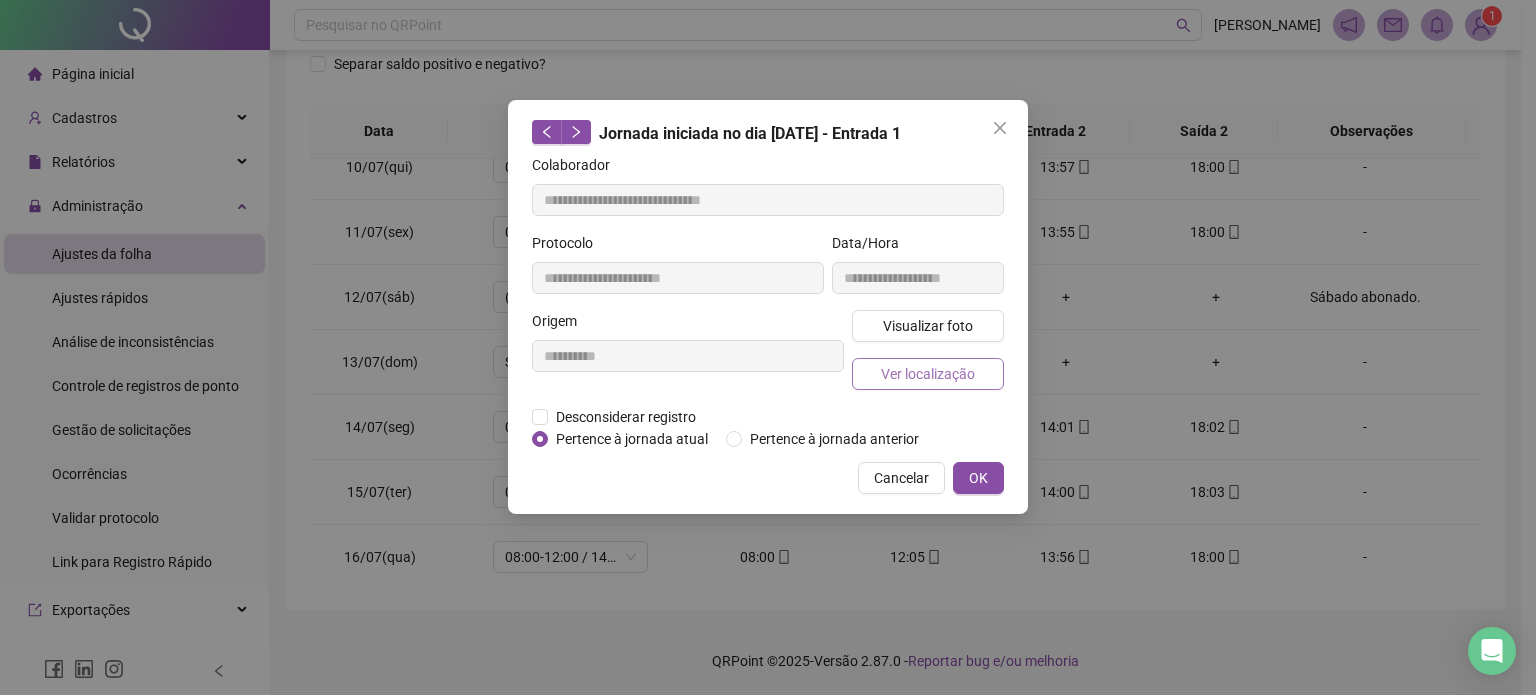 click on "Ver localização" at bounding box center (928, 374) 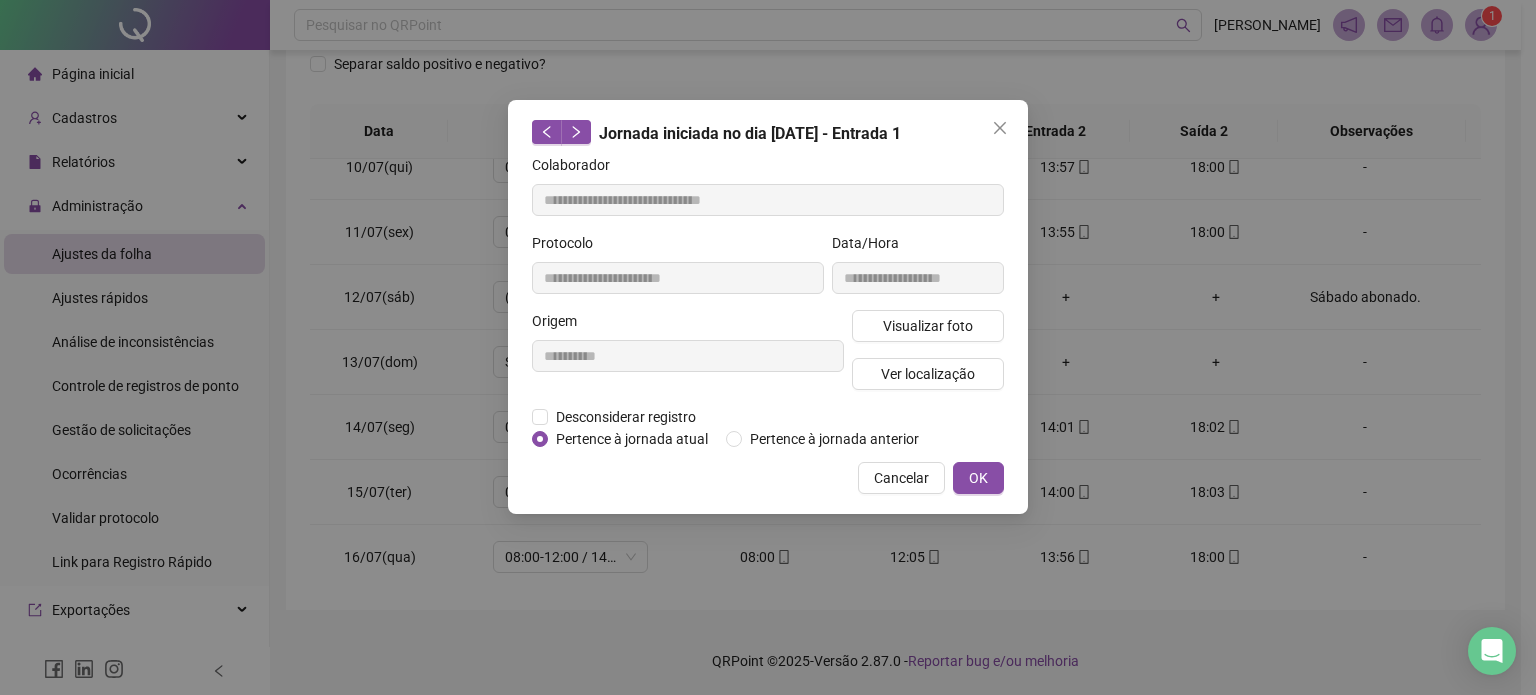 type 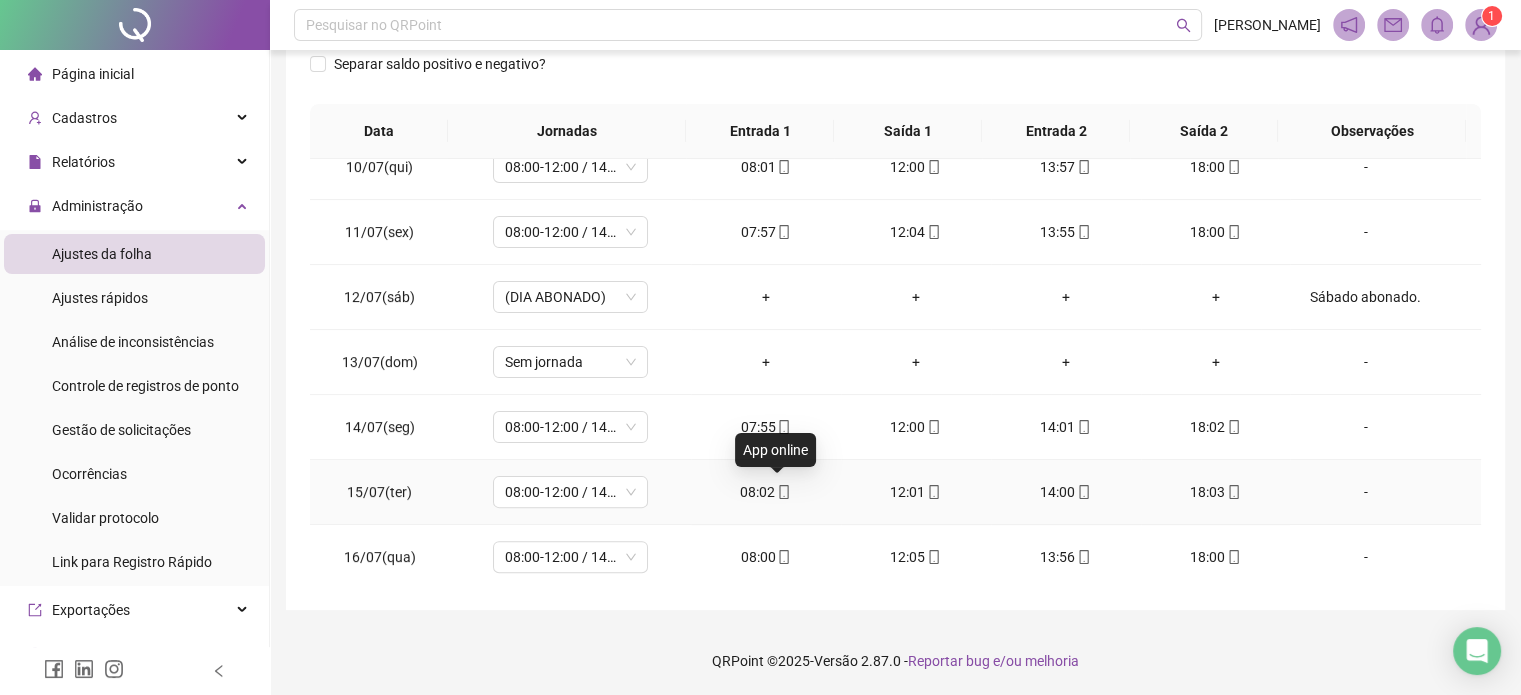 click 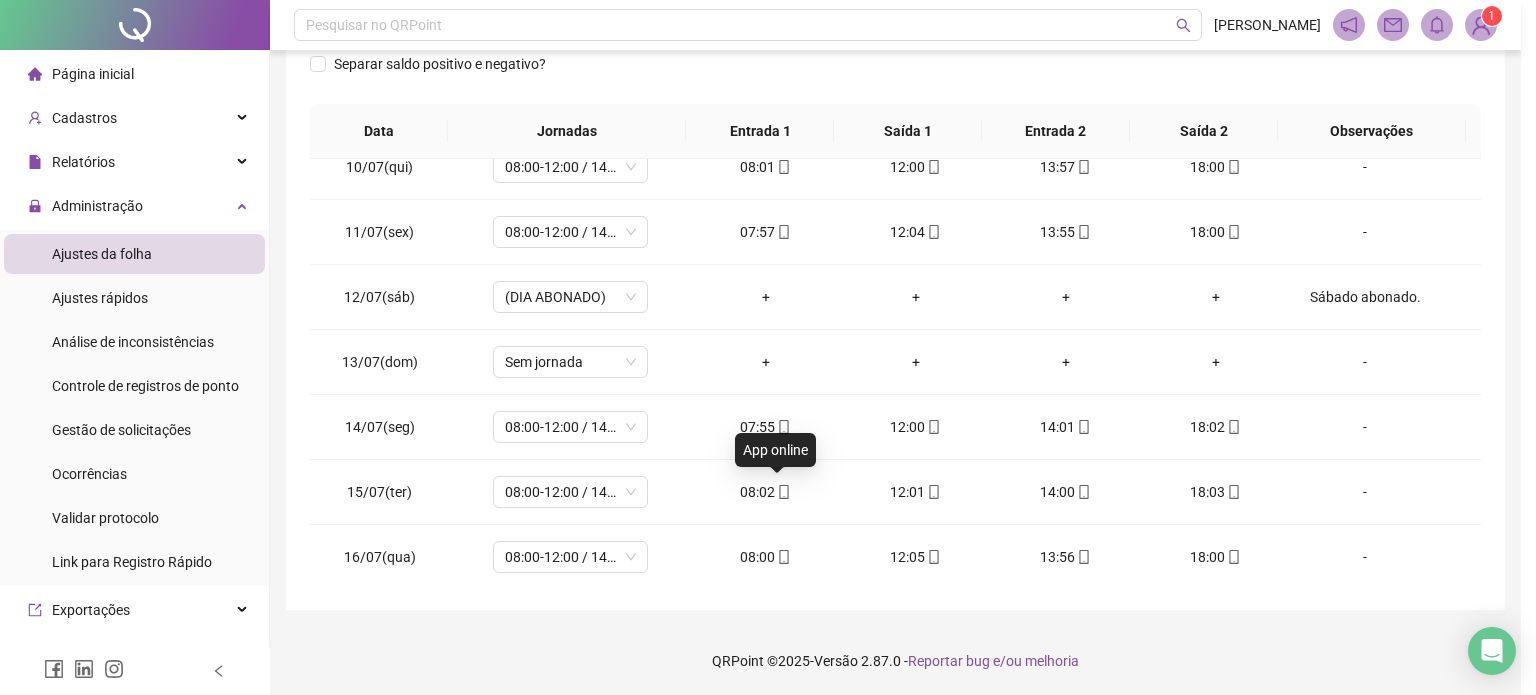 type on "**********" 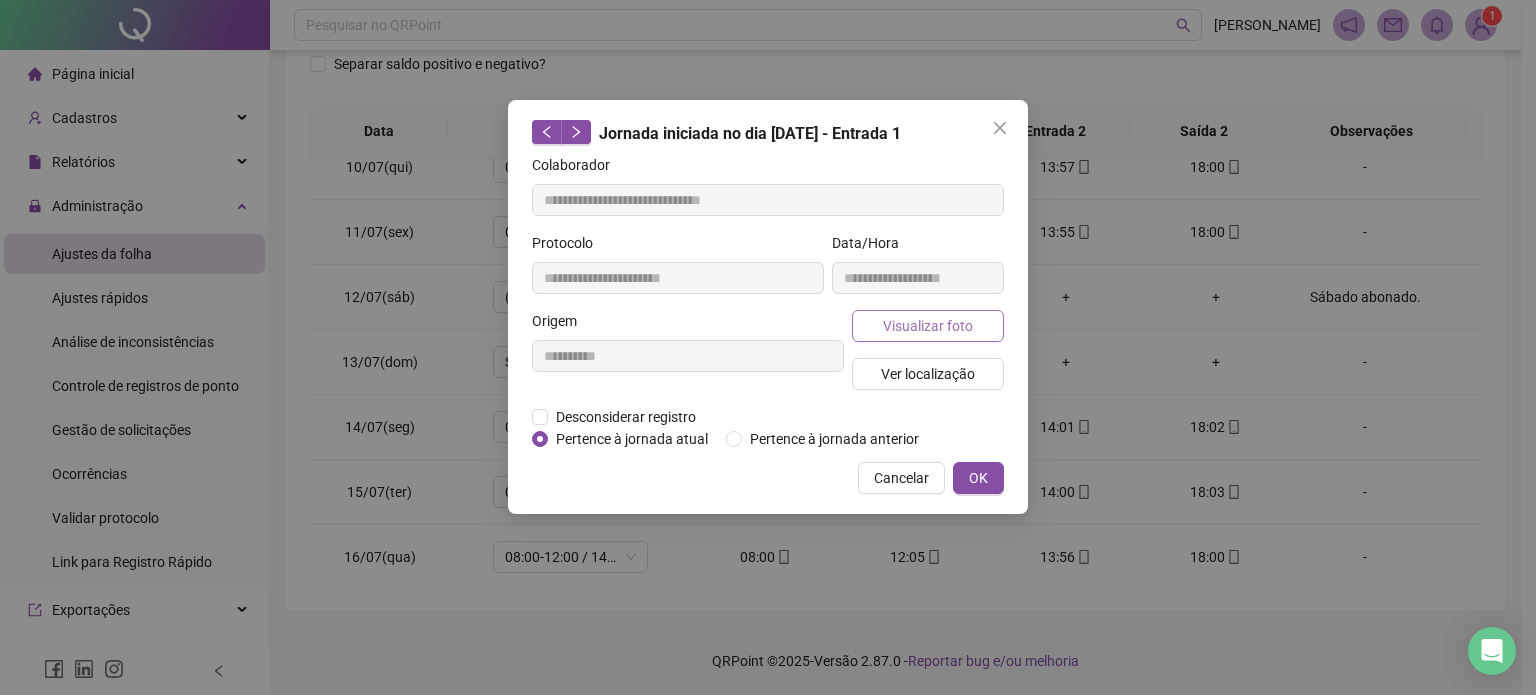 click on "Visualizar foto" at bounding box center (928, 326) 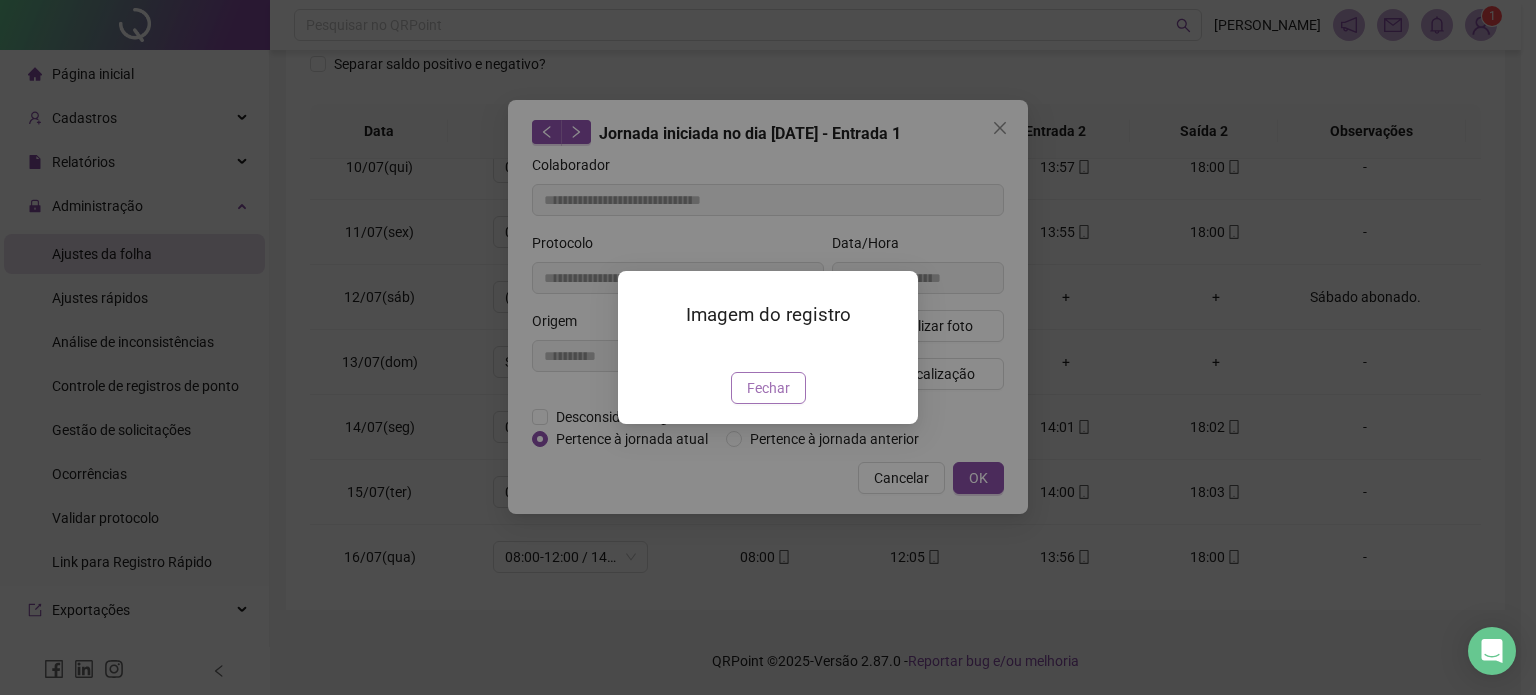 click on "Fechar" at bounding box center (768, 388) 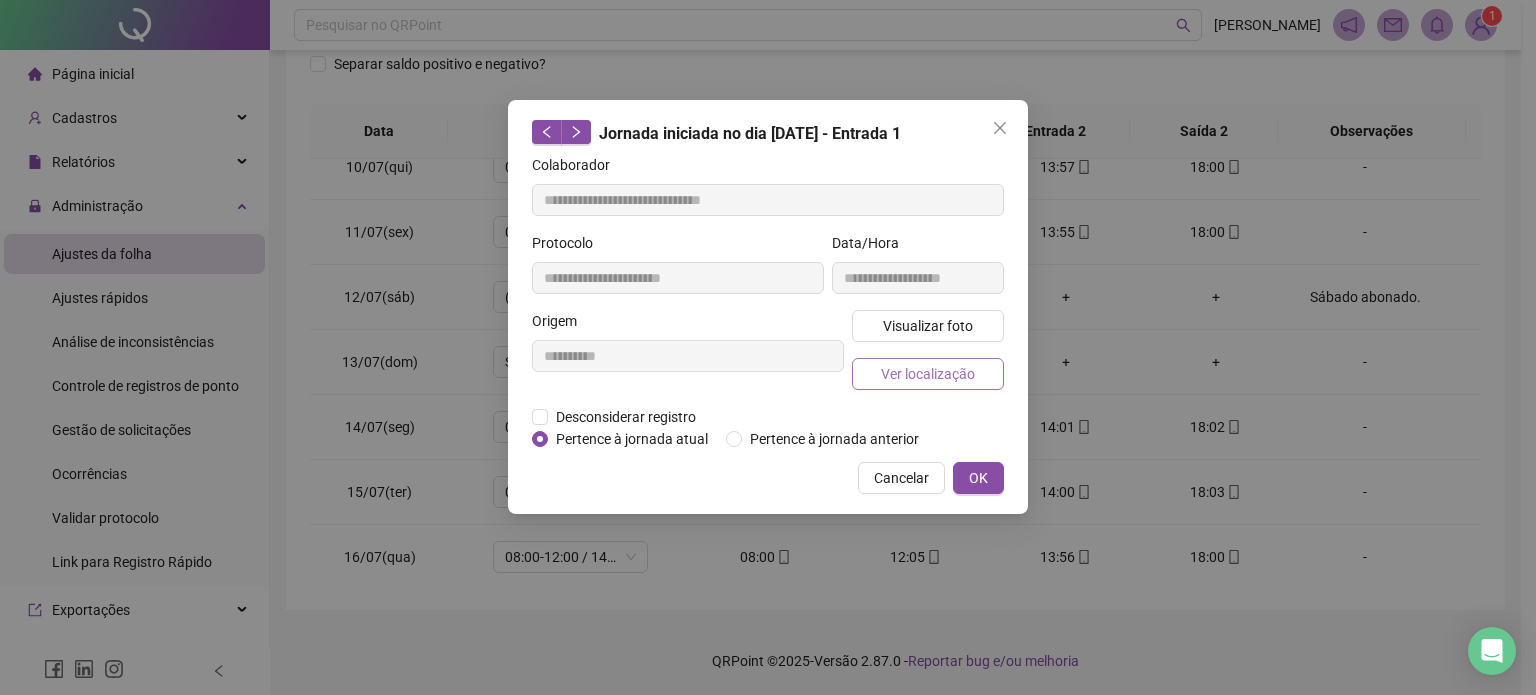 click on "Ver localização" at bounding box center (928, 374) 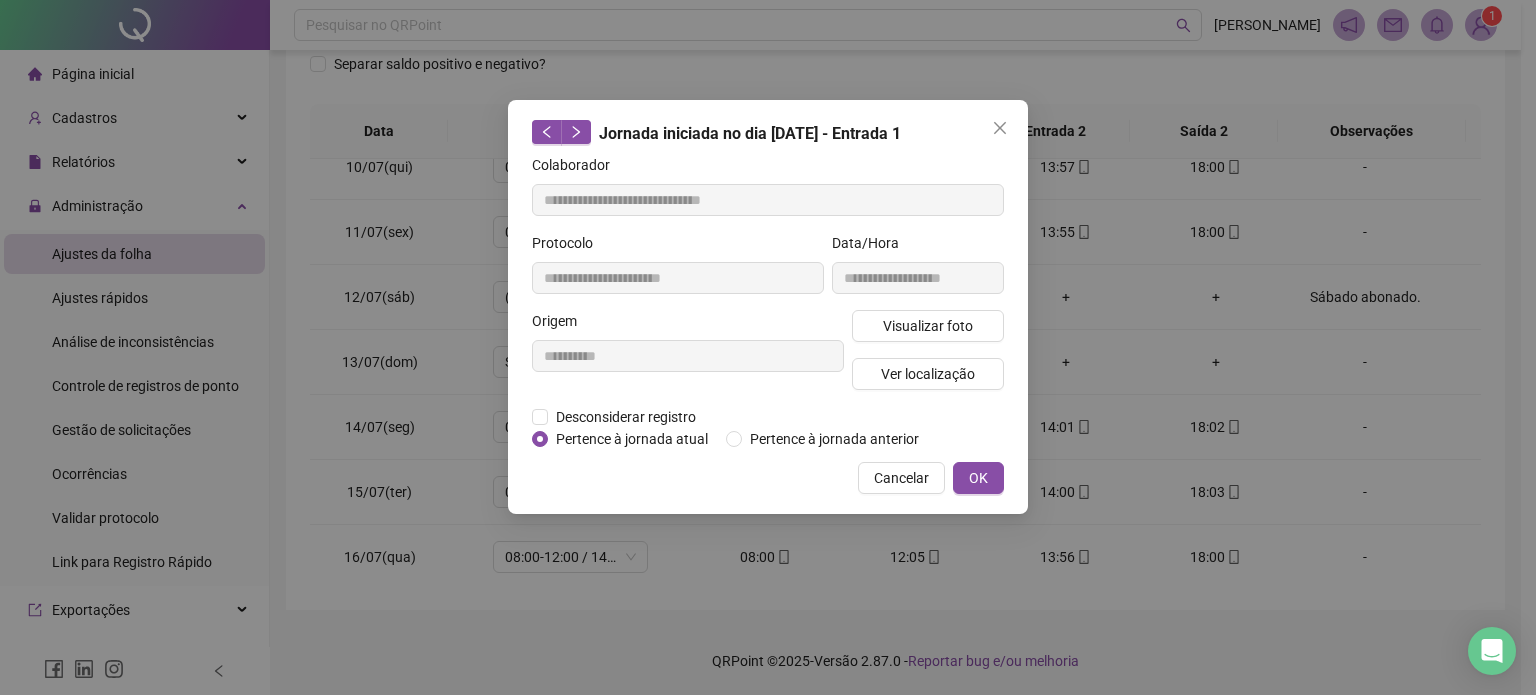 type 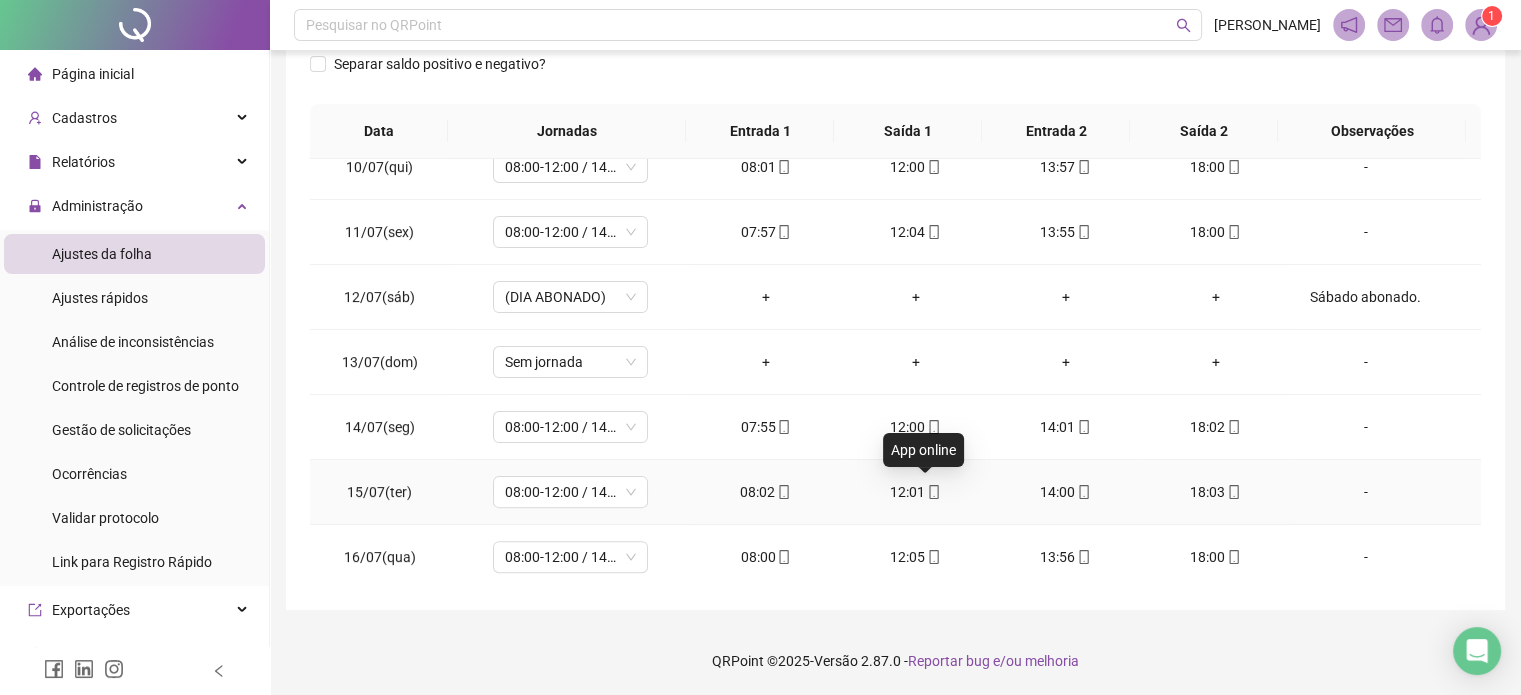 click 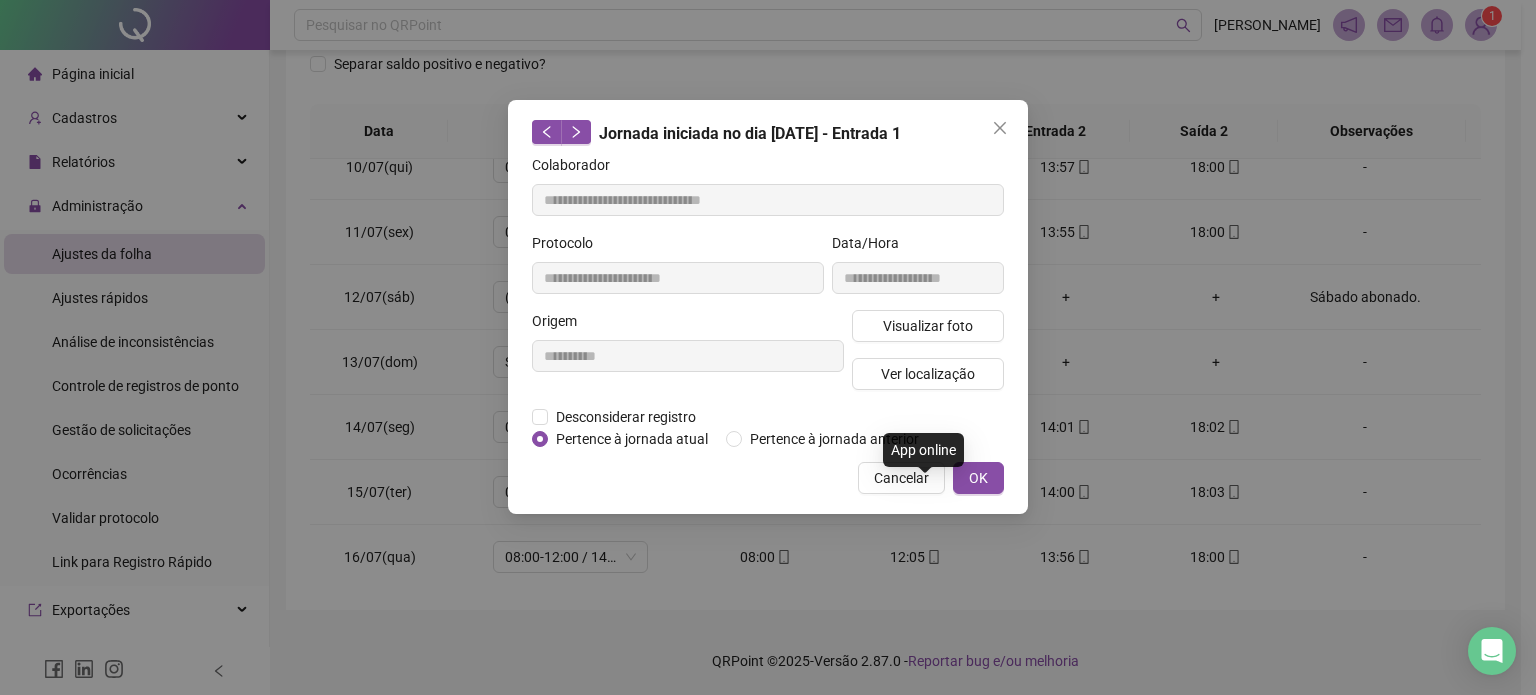 type on "**********" 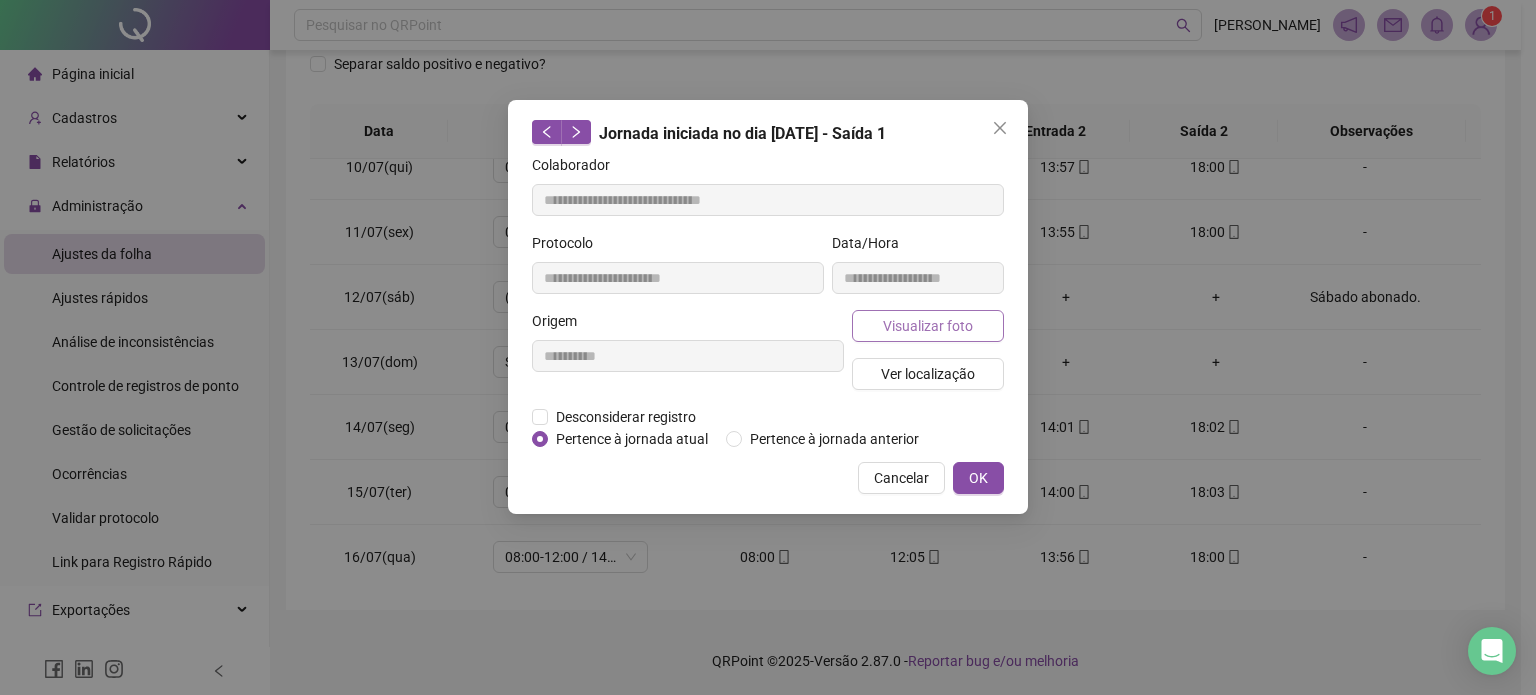click on "Visualizar foto" at bounding box center [928, 326] 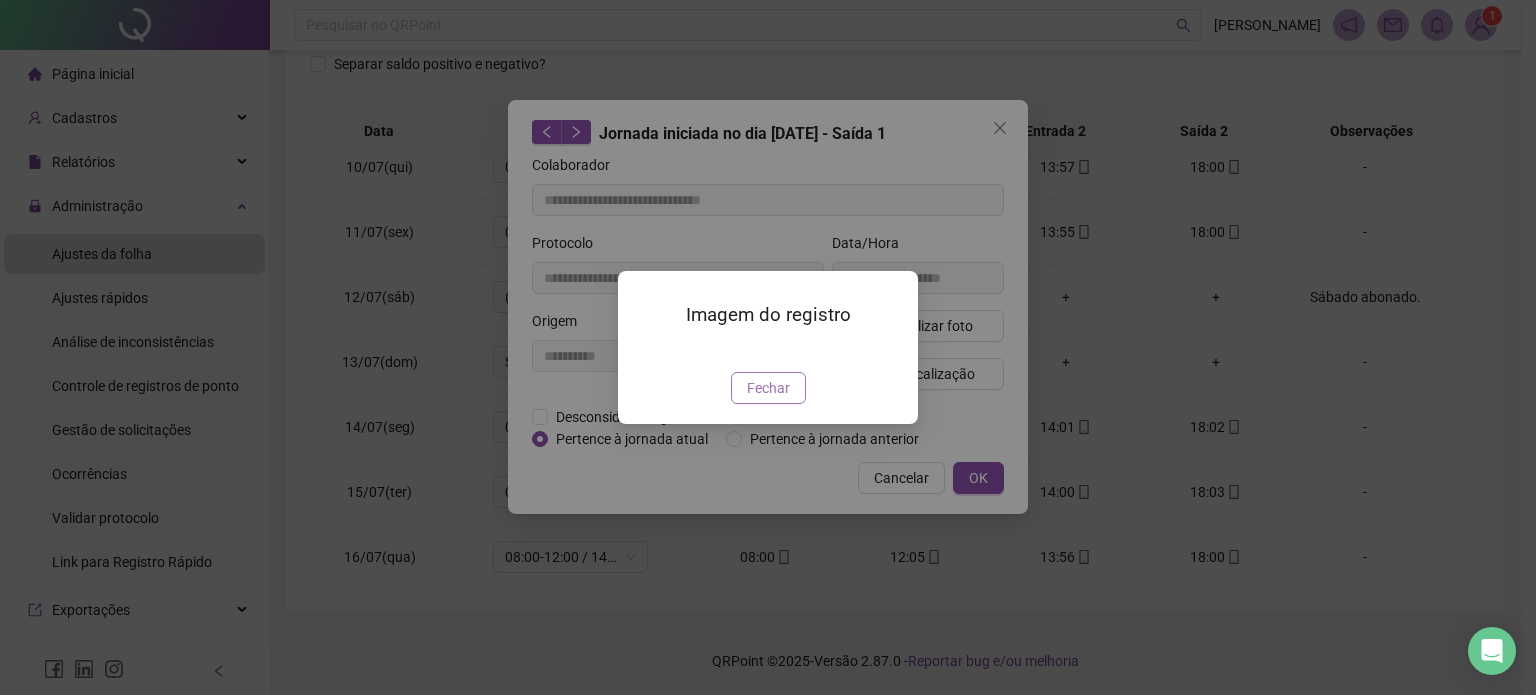 click on "Fechar" at bounding box center [768, 388] 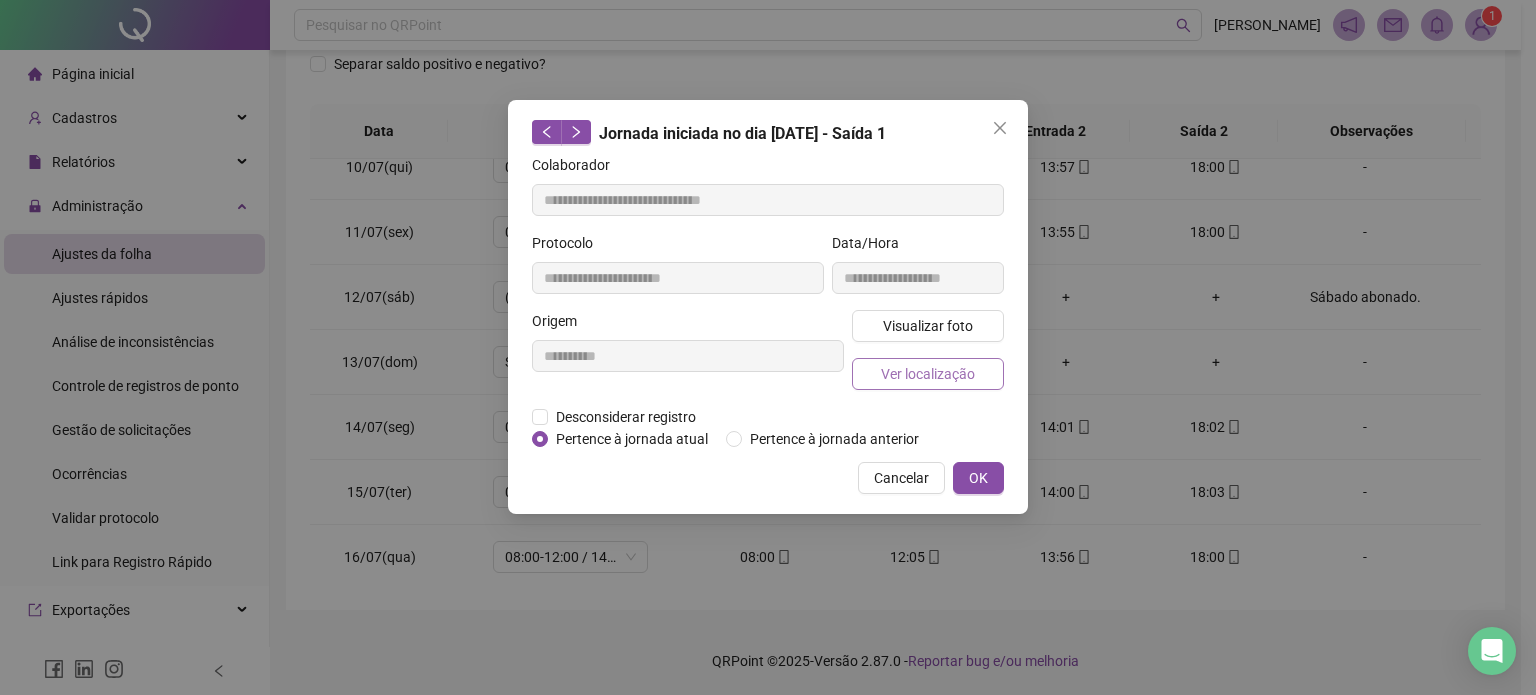 click on "Ver localização" at bounding box center (928, 374) 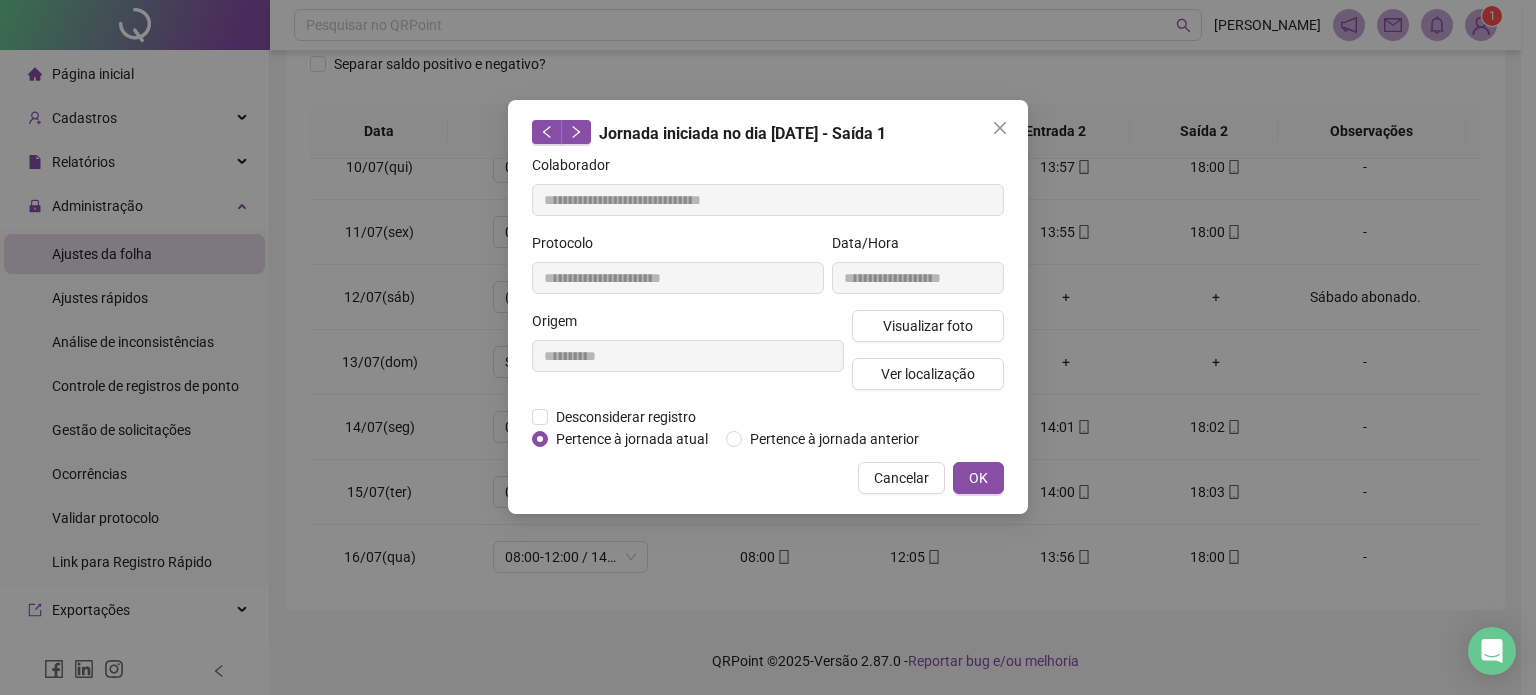 type 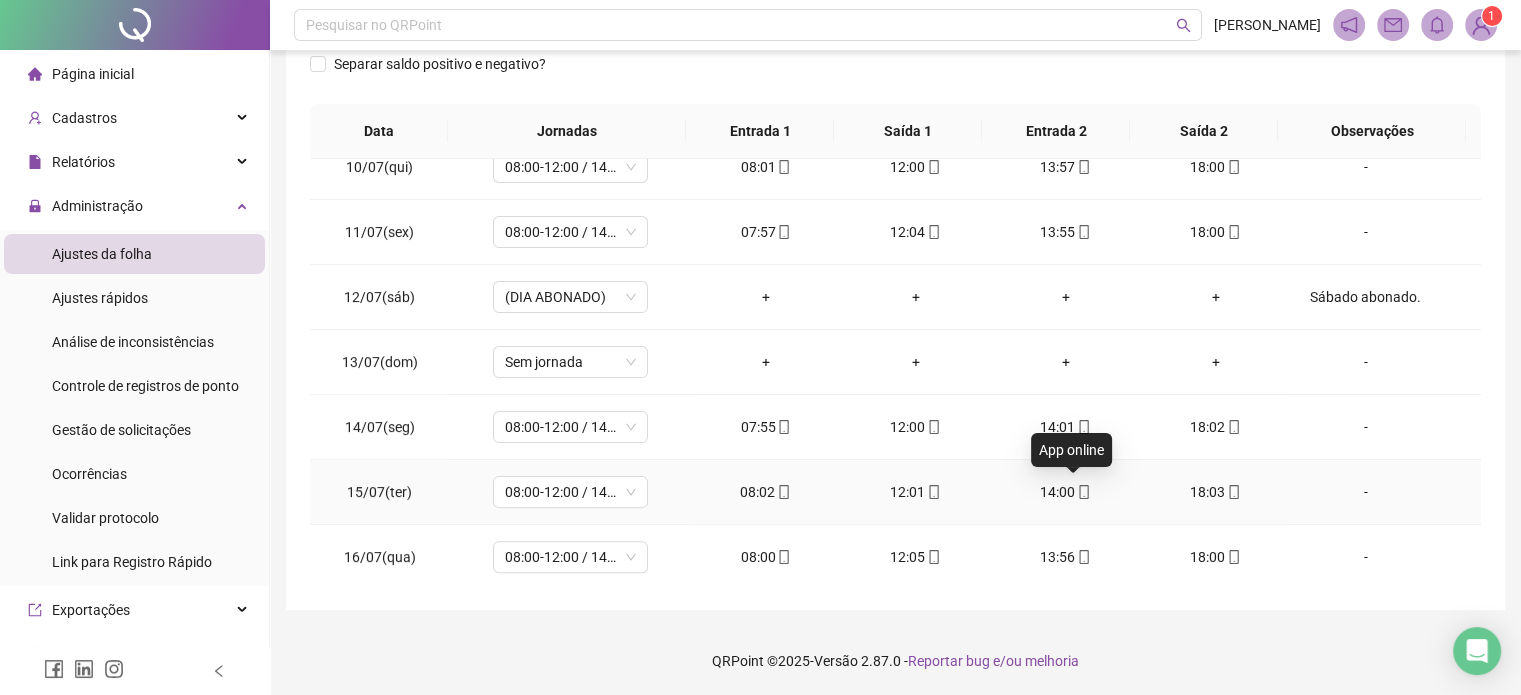 click 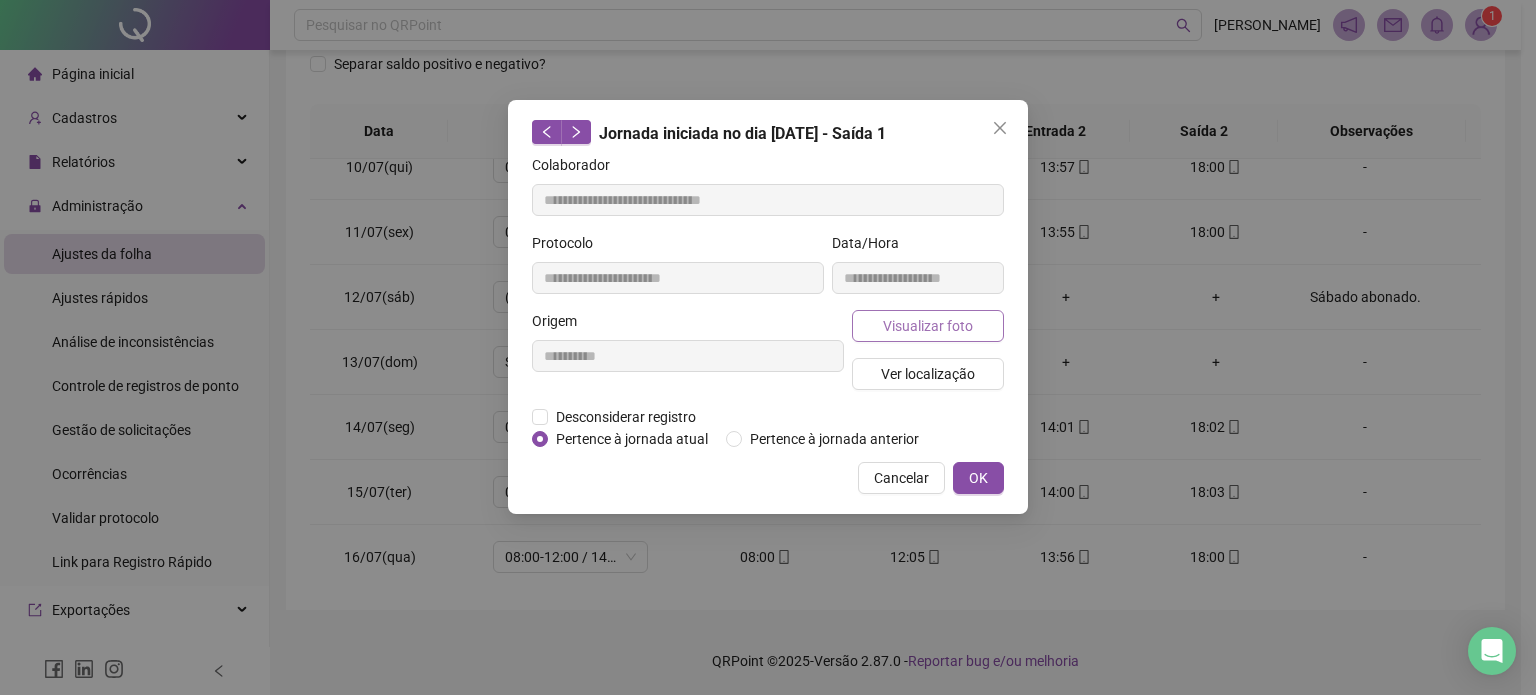 click on "Visualizar foto" at bounding box center [928, 326] 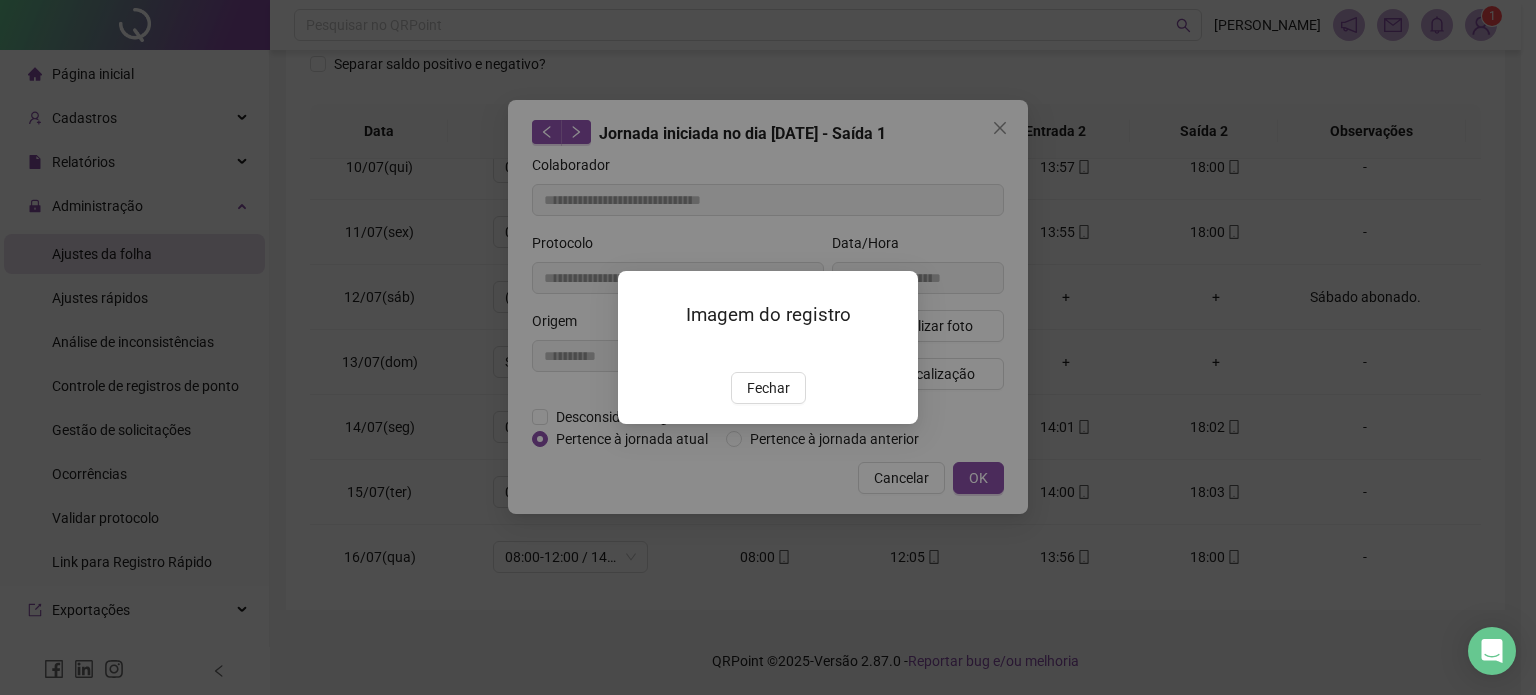 type on "**********" 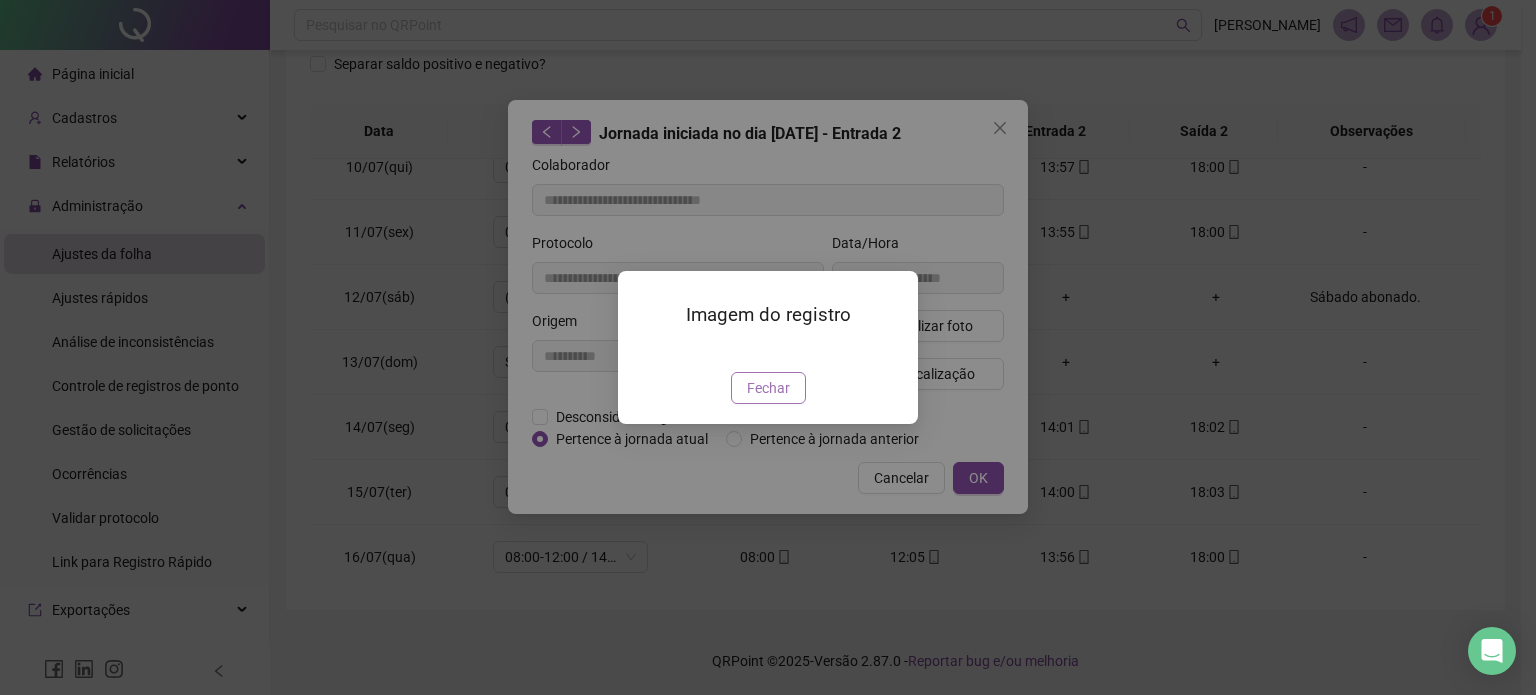 click on "Fechar" at bounding box center (768, 388) 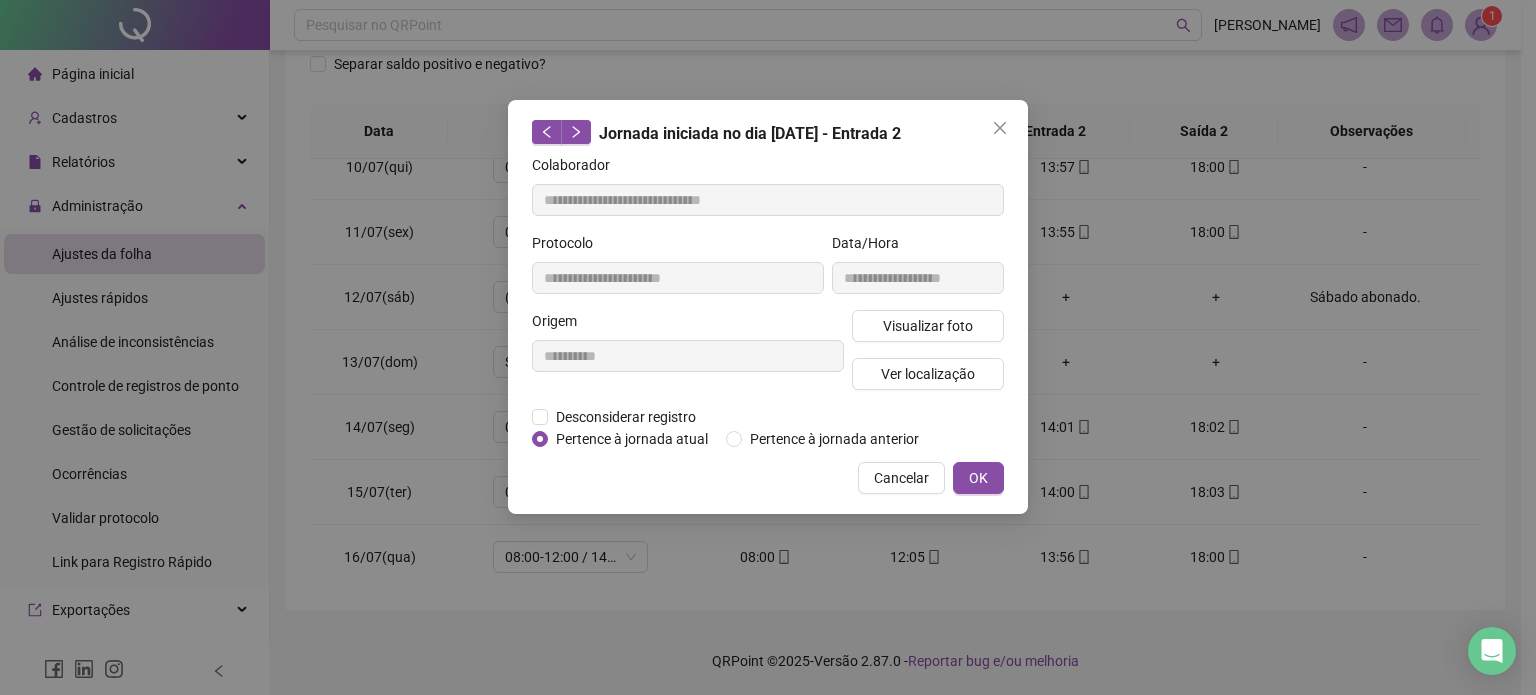 type 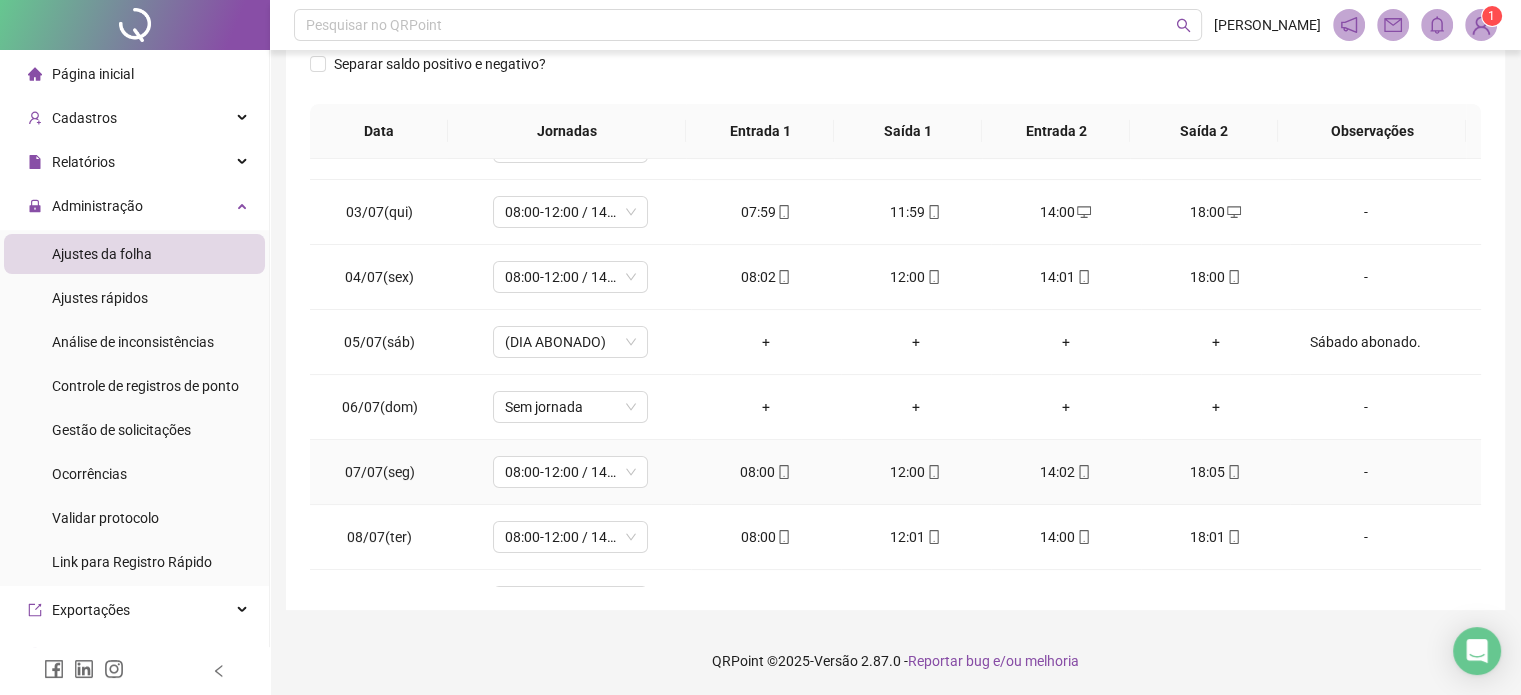 scroll, scrollTop: 0, scrollLeft: 0, axis: both 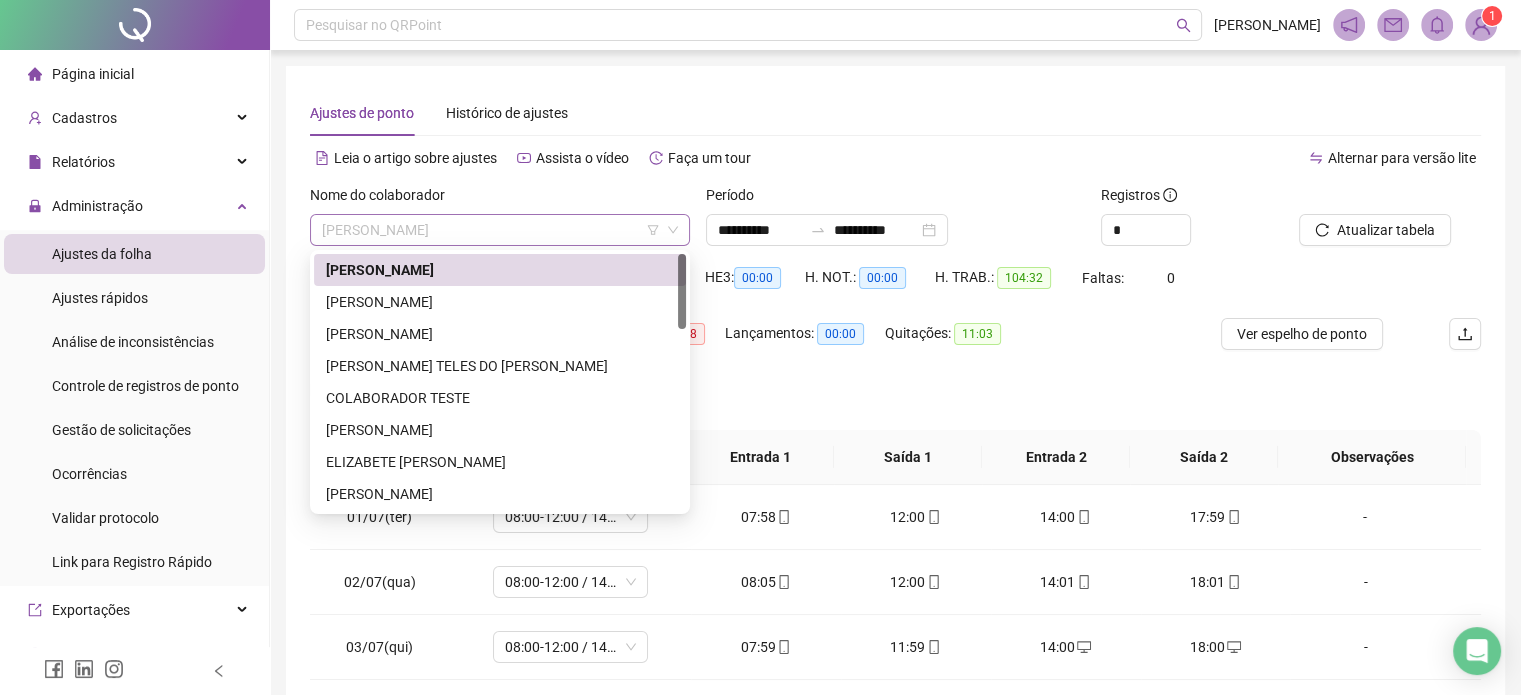 click on "[PERSON_NAME]" at bounding box center [500, 230] 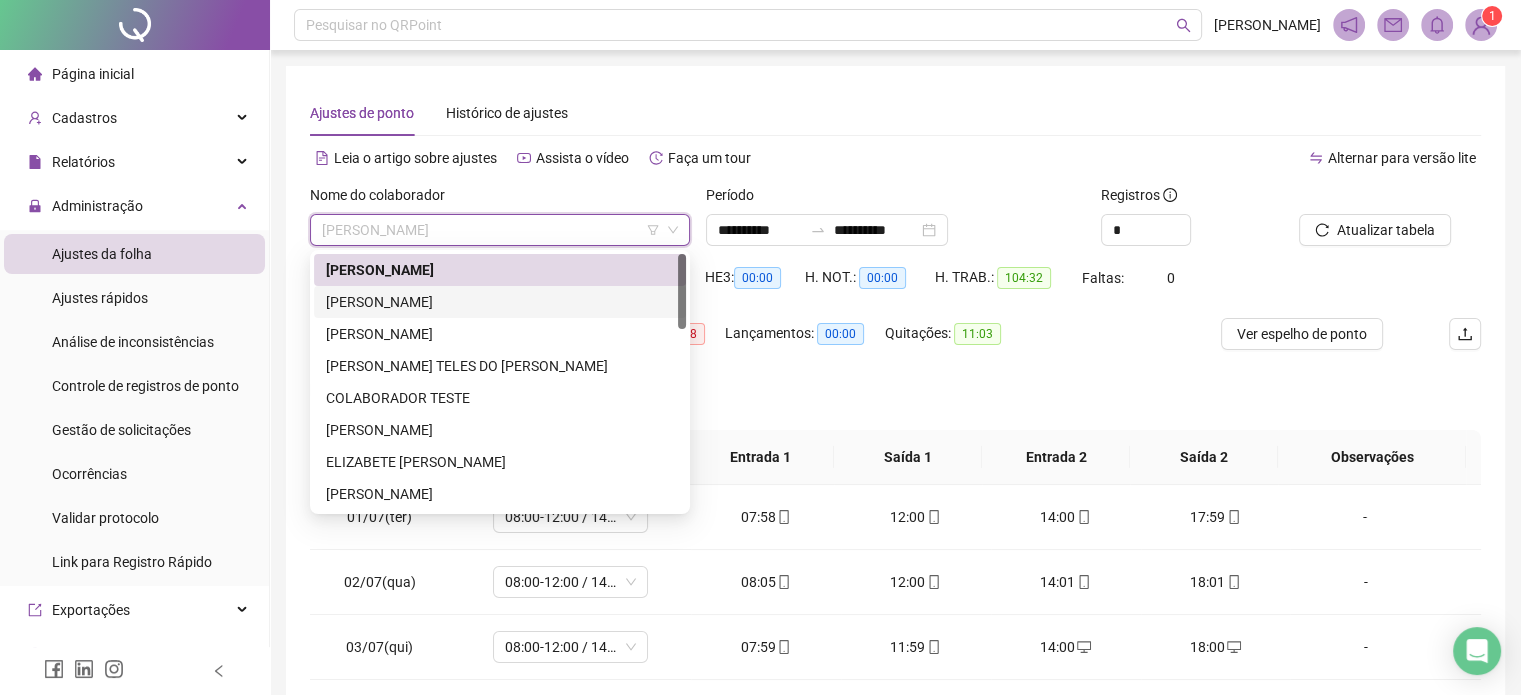 click on "[PERSON_NAME]" at bounding box center [500, 302] 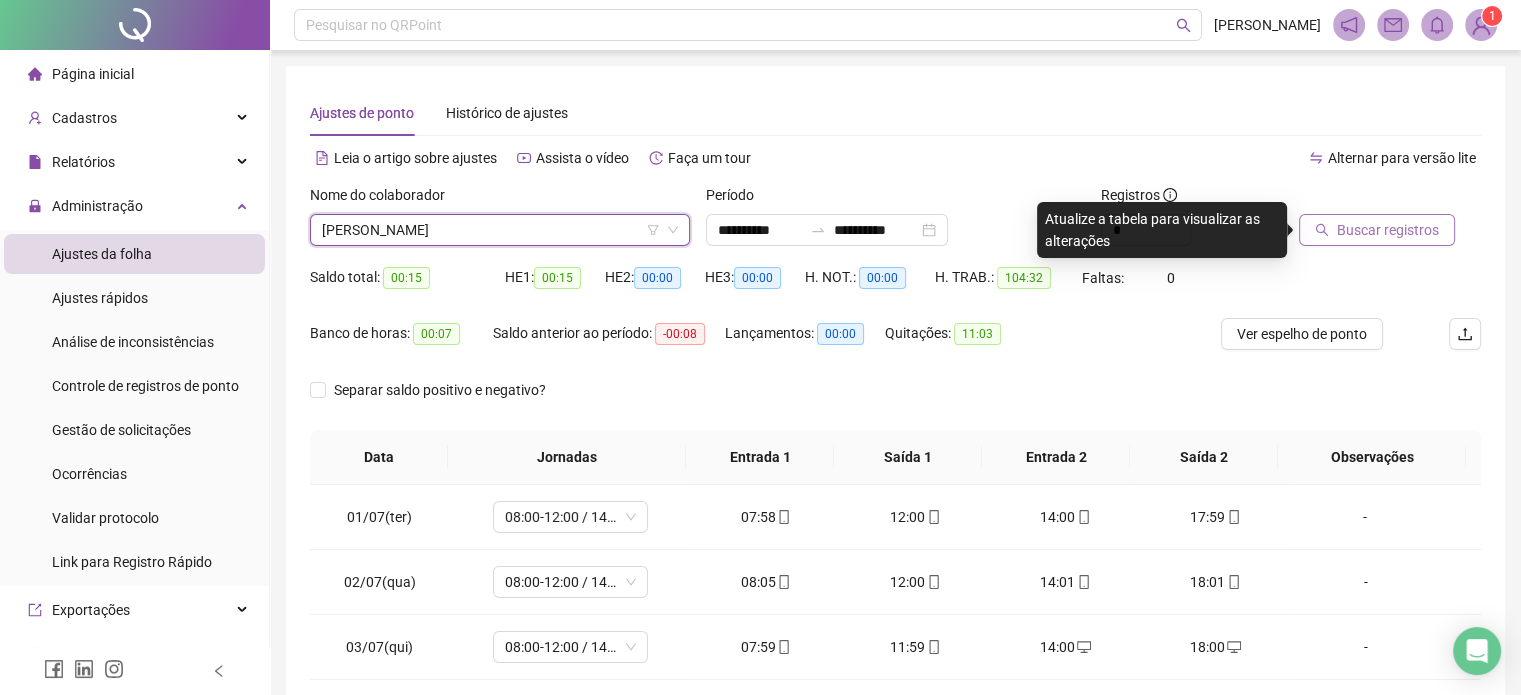 click on "Buscar registros" at bounding box center [1388, 230] 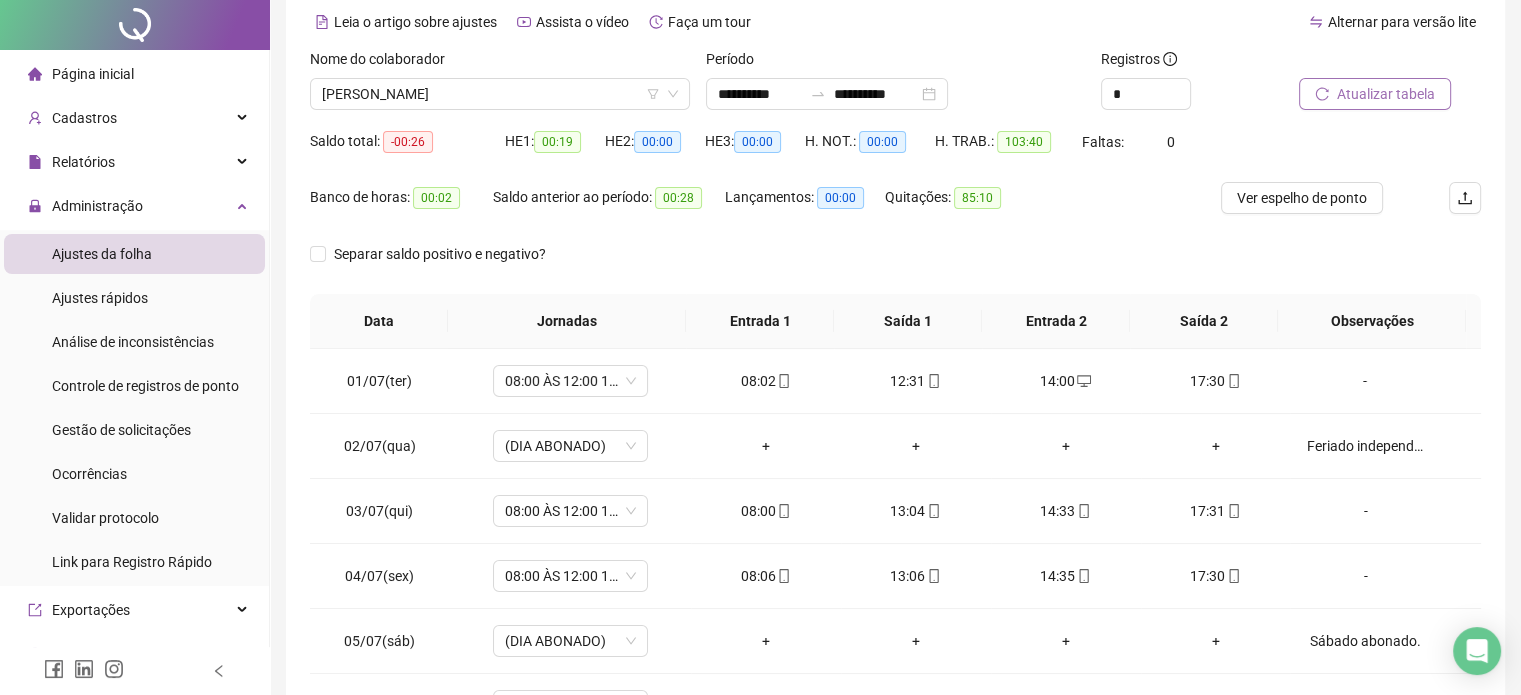 scroll, scrollTop: 326, scrollLeft: 0, axis: vertical 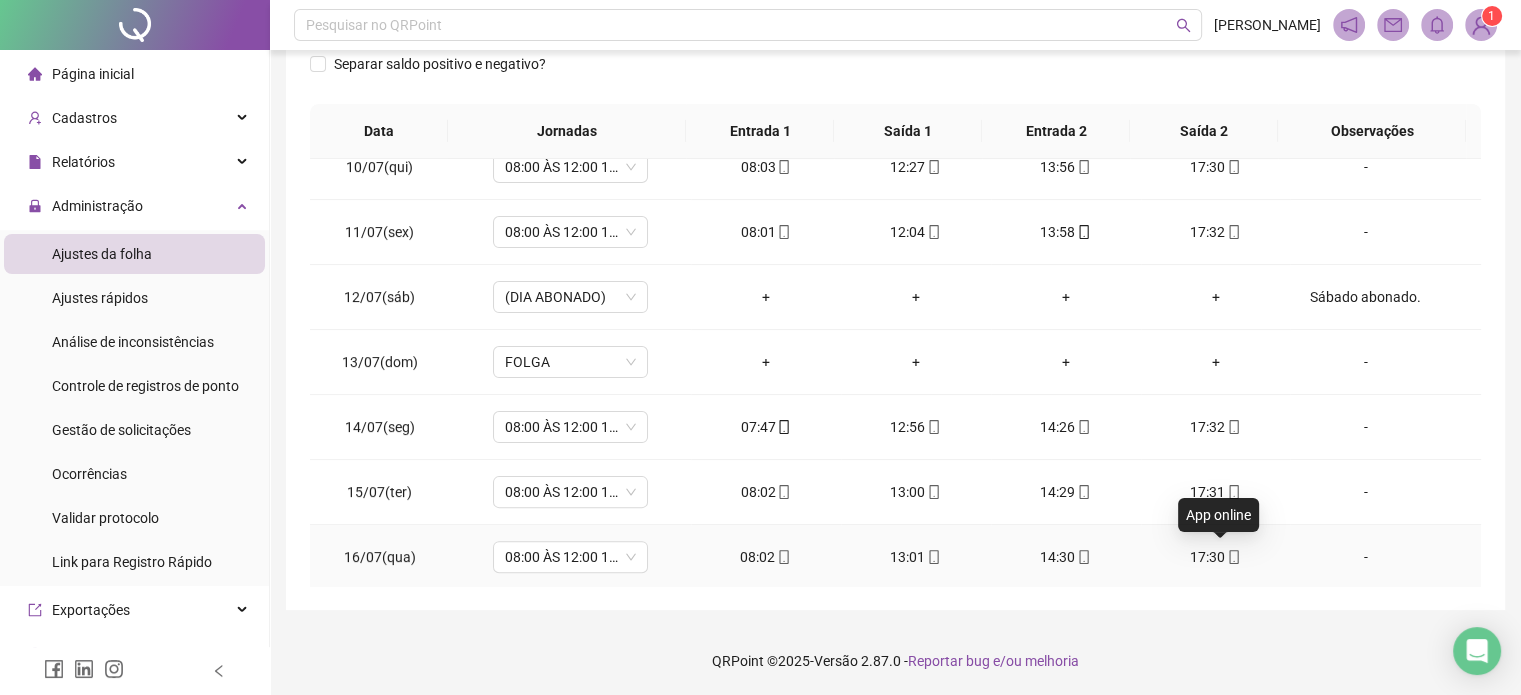 click 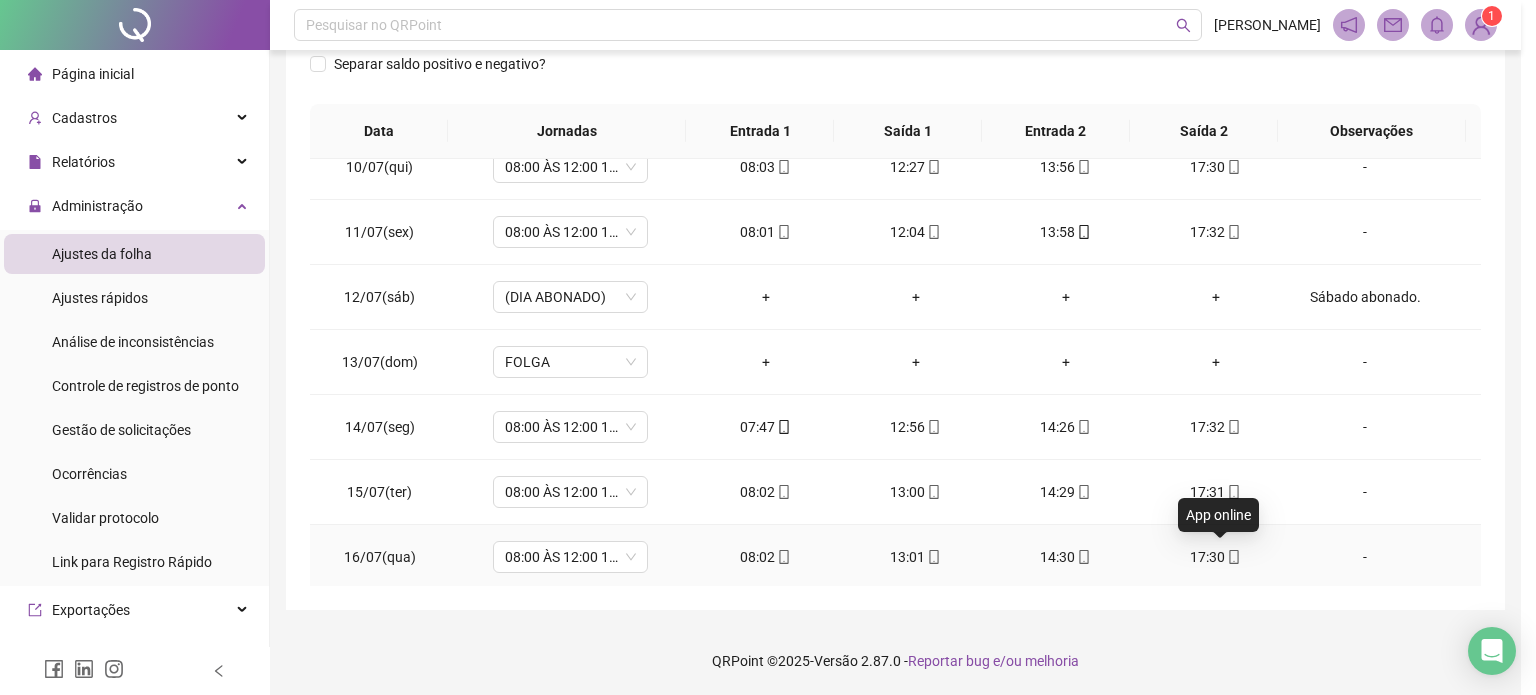 type on "**********" 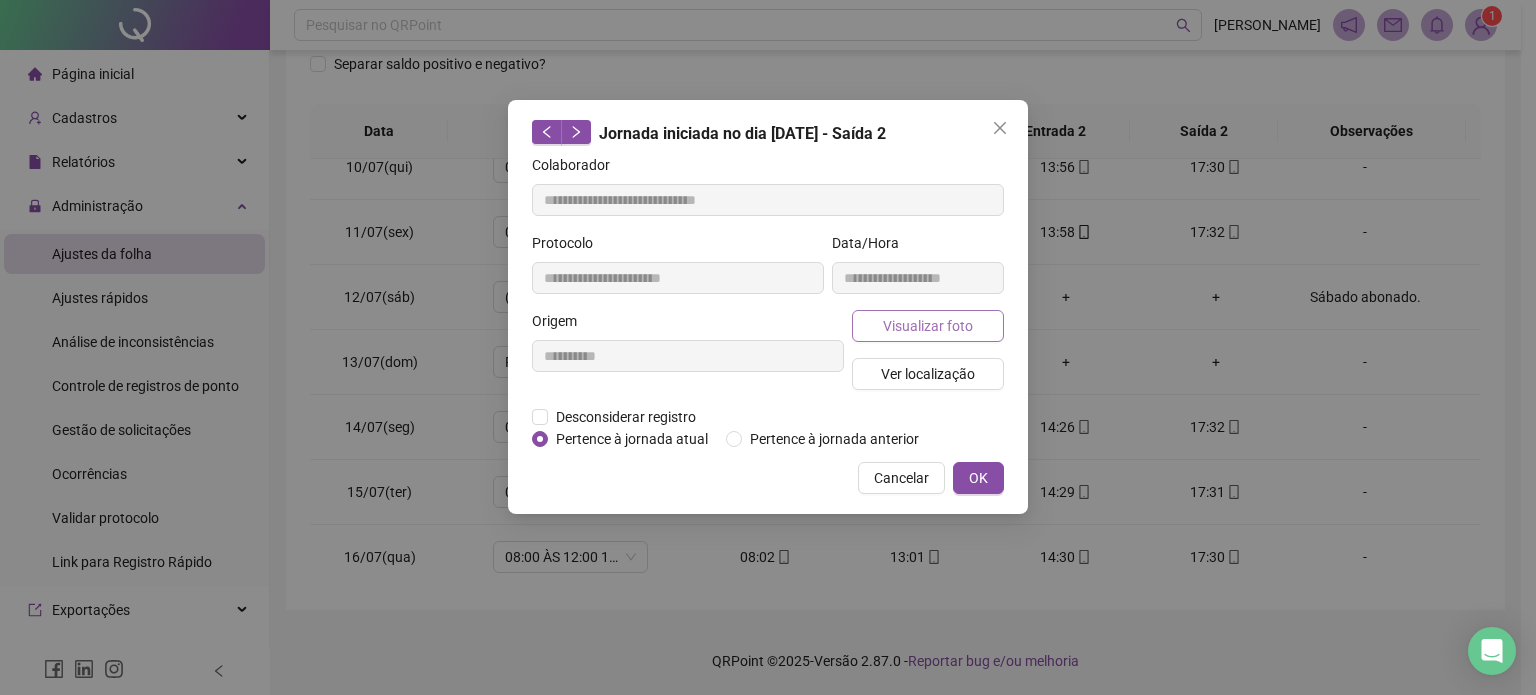 click on "Visualizar foto" at bounding box center [928, 326] 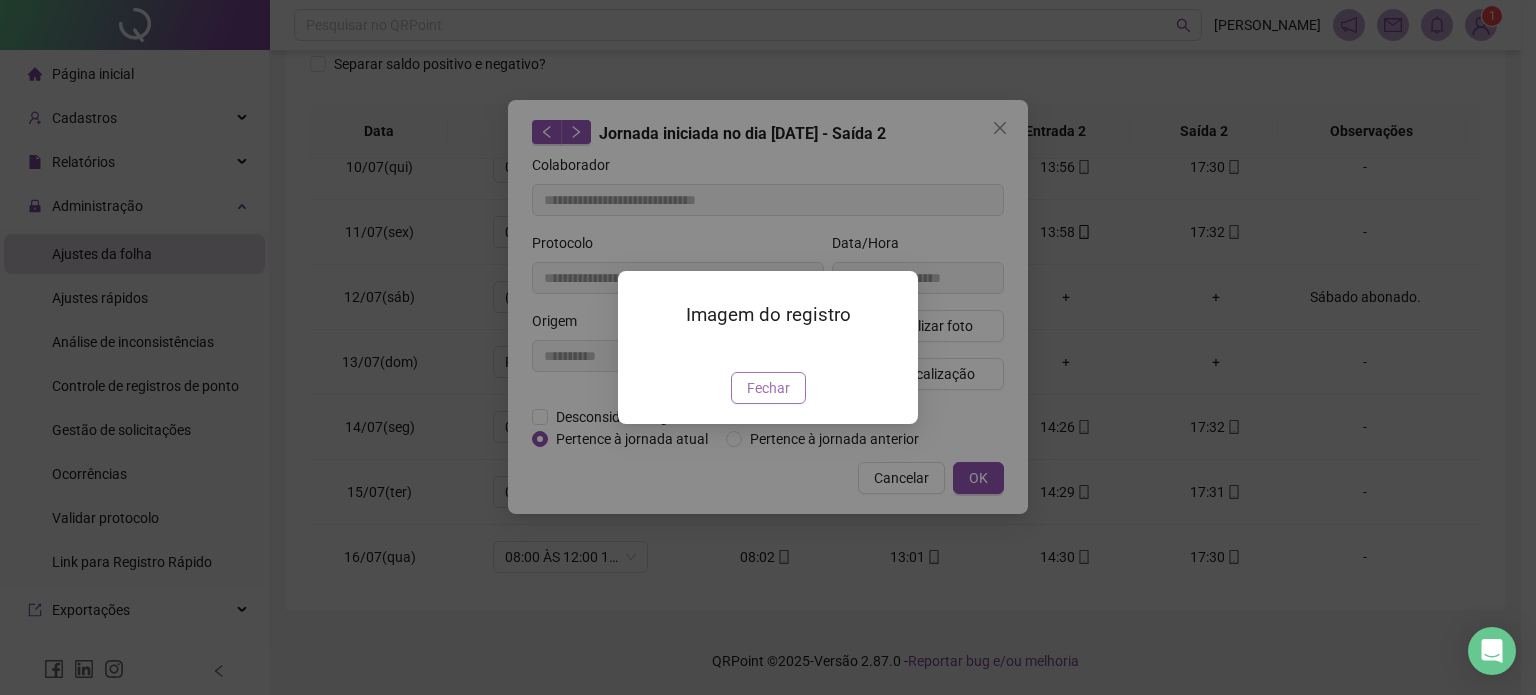 click on "Fechar" at bounding box center (768, 388) 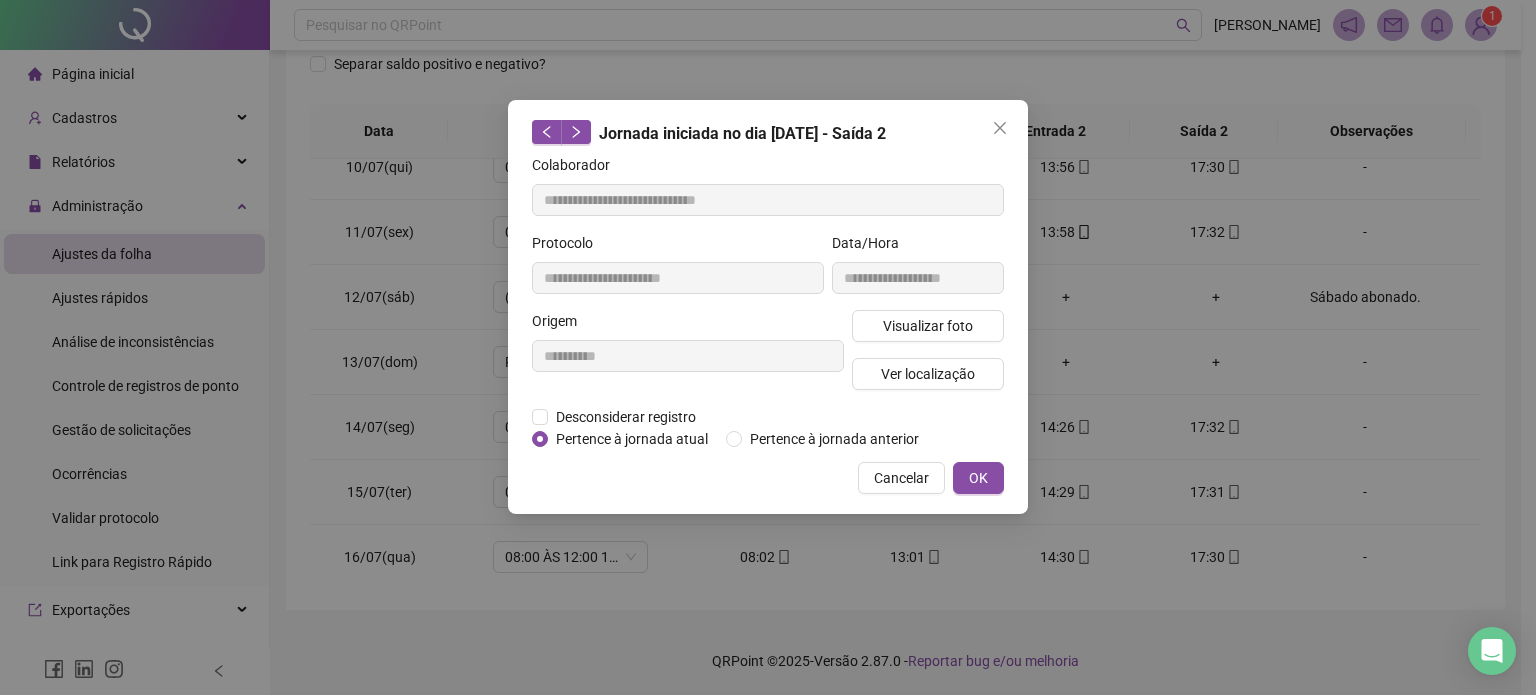 type 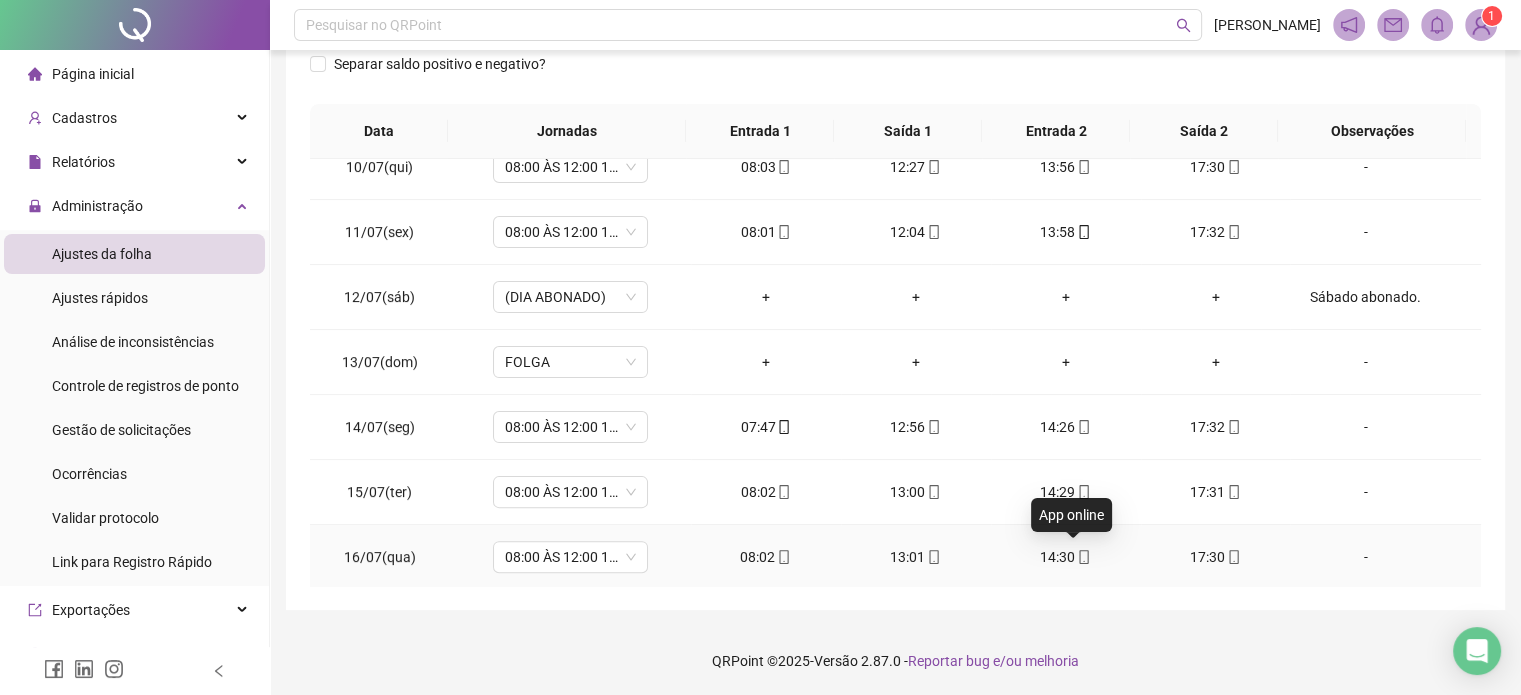 click 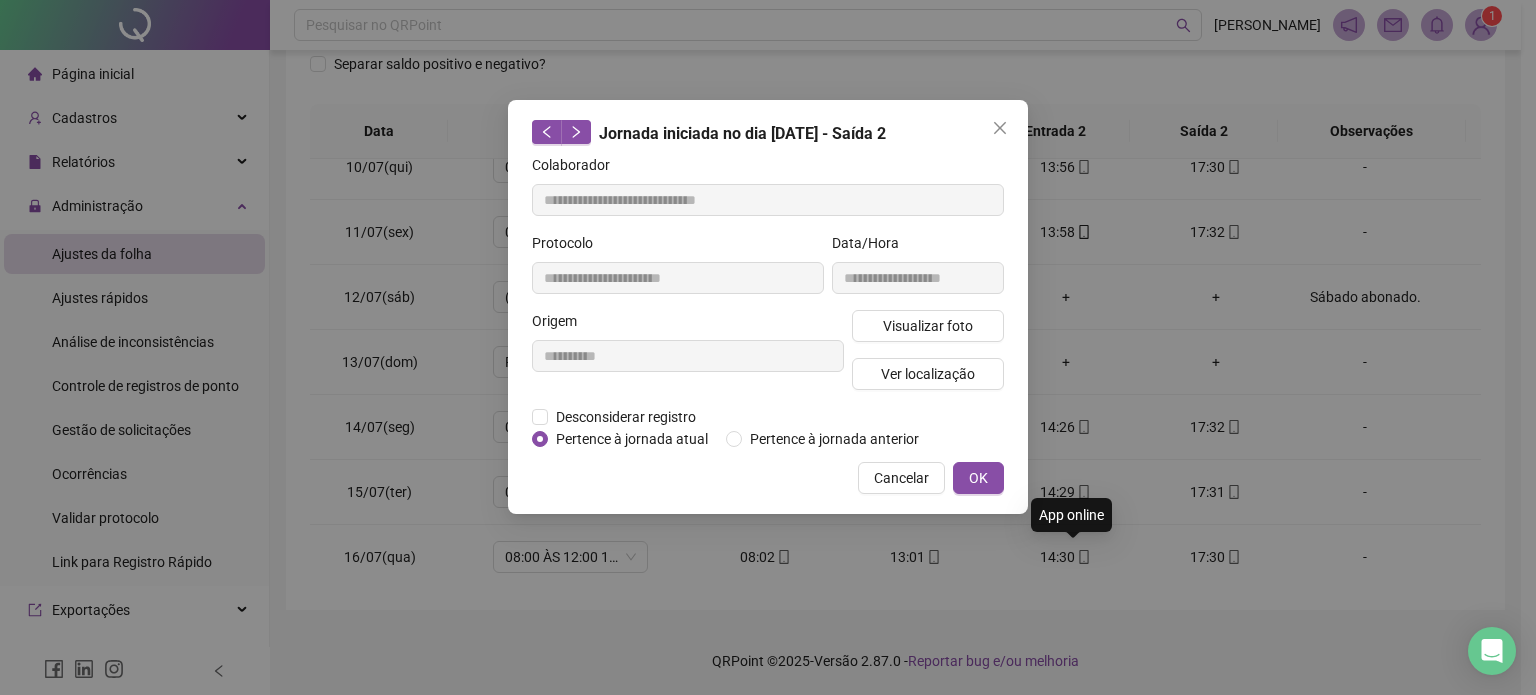 type on "**********" 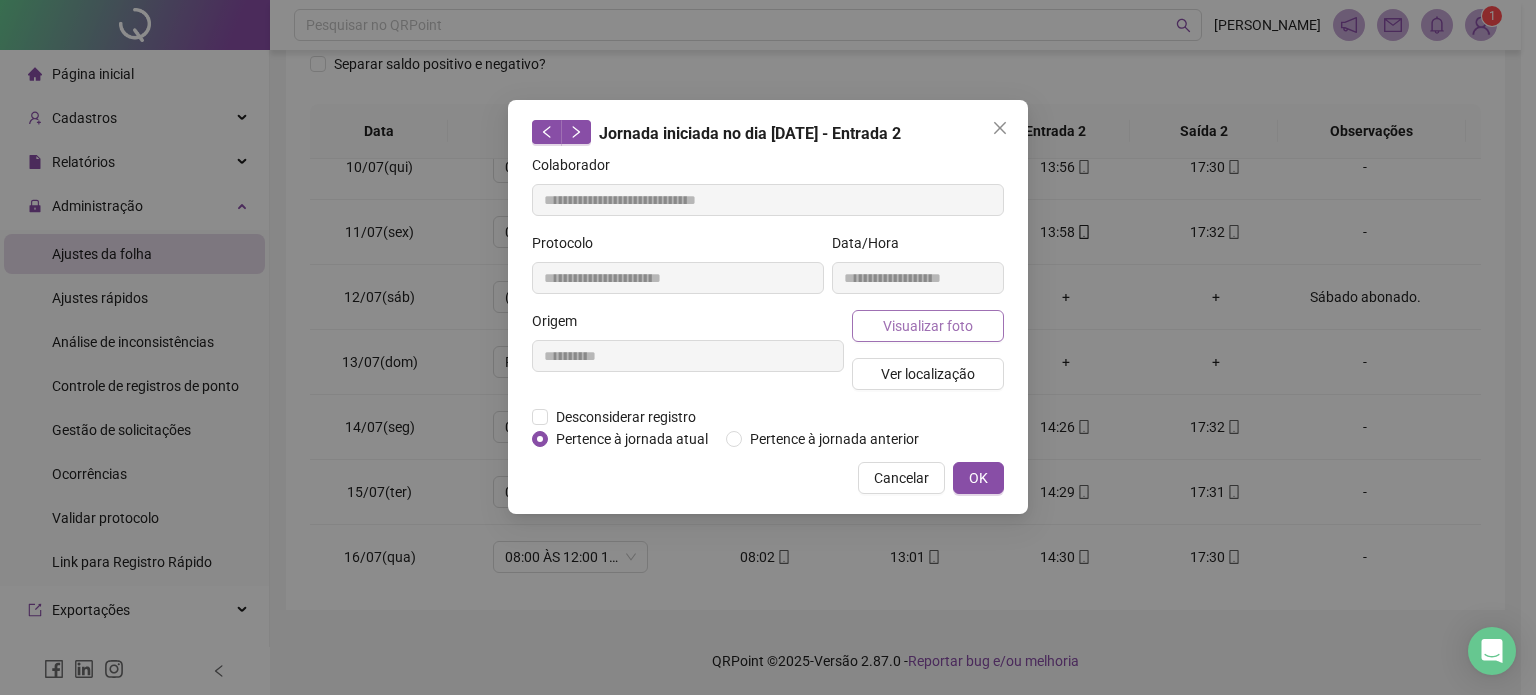 click on "Visualizar foto" at bounding box center (928, 326) 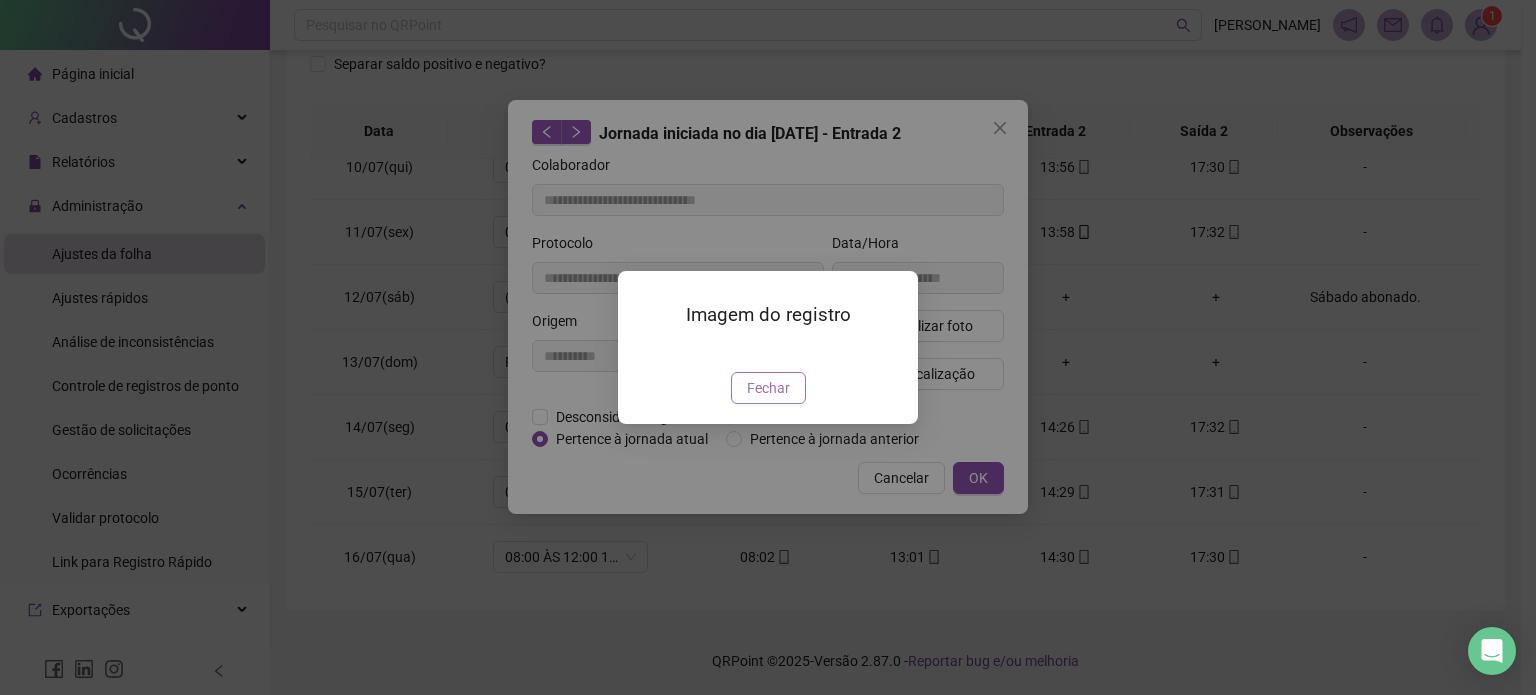 click on "Fechar" at bounding box center [768, 388] 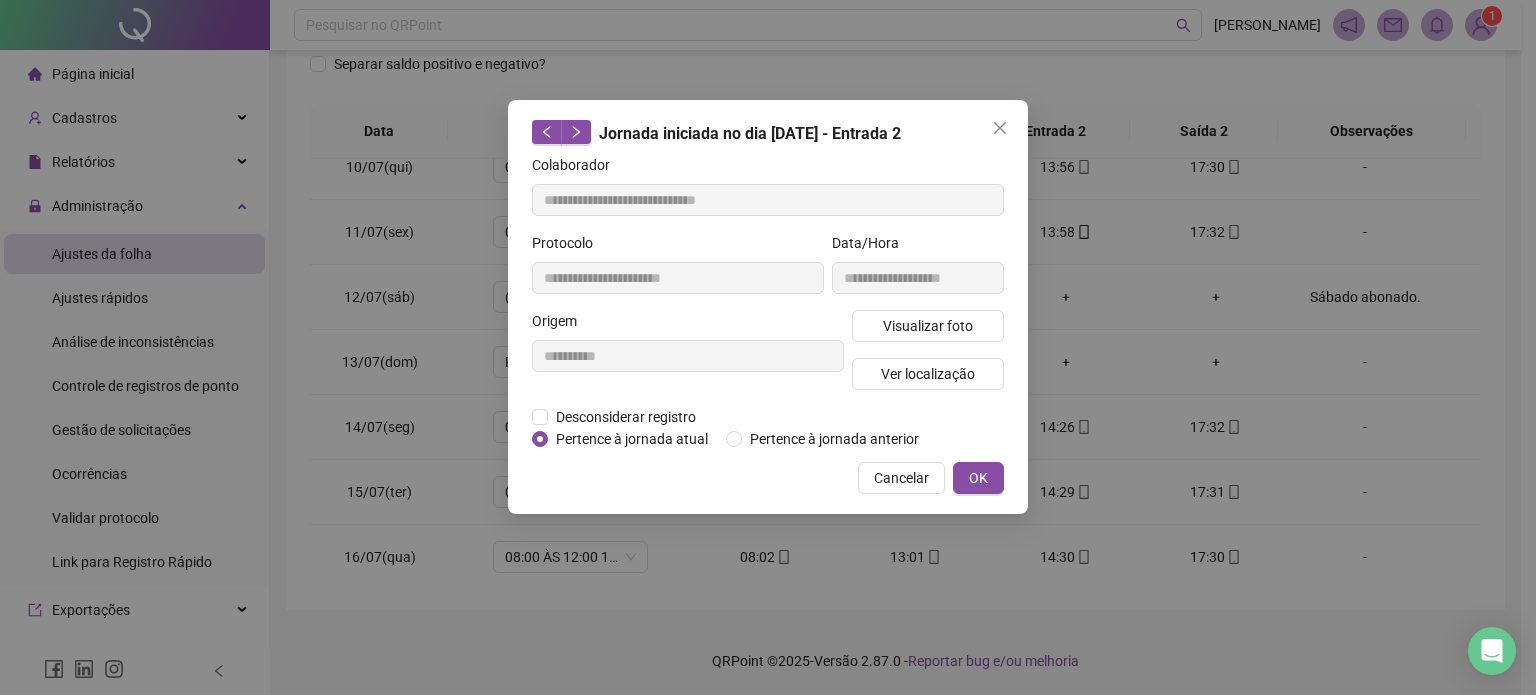 type 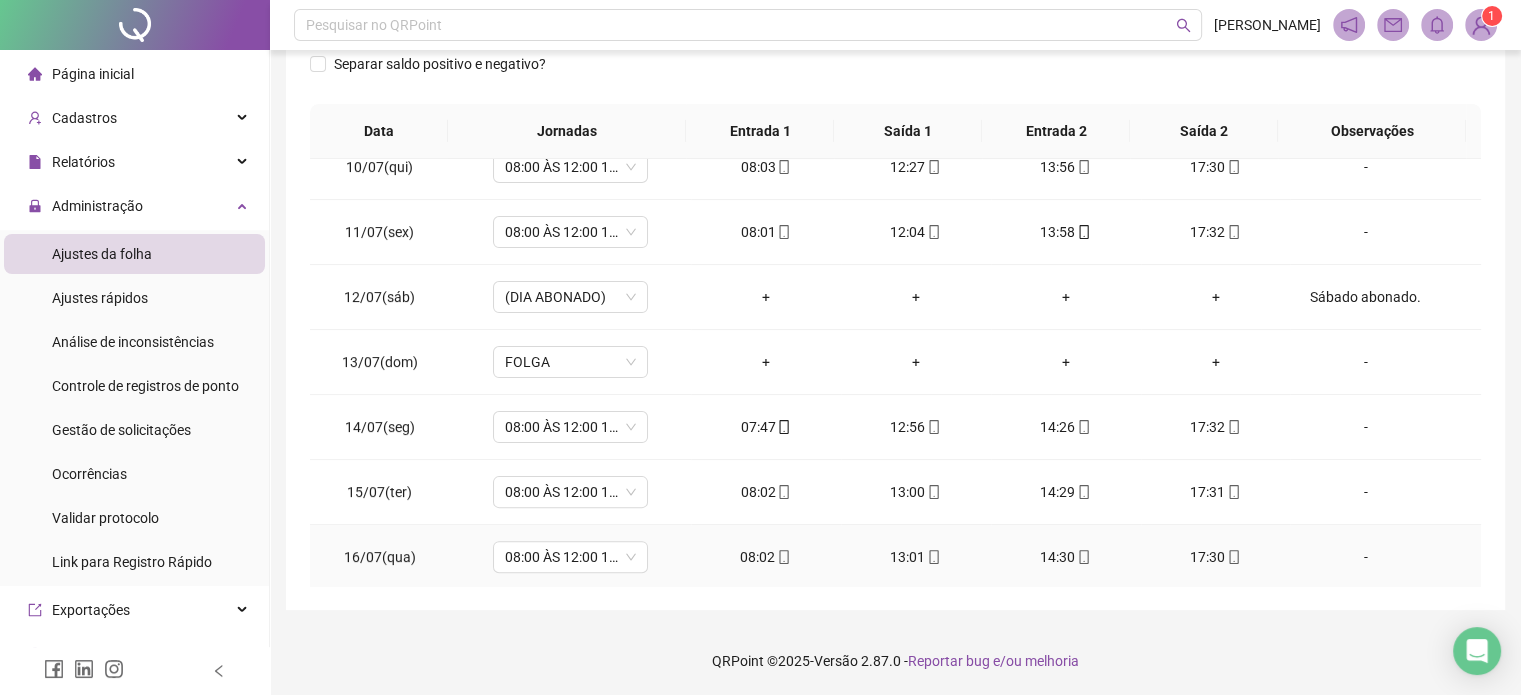 click 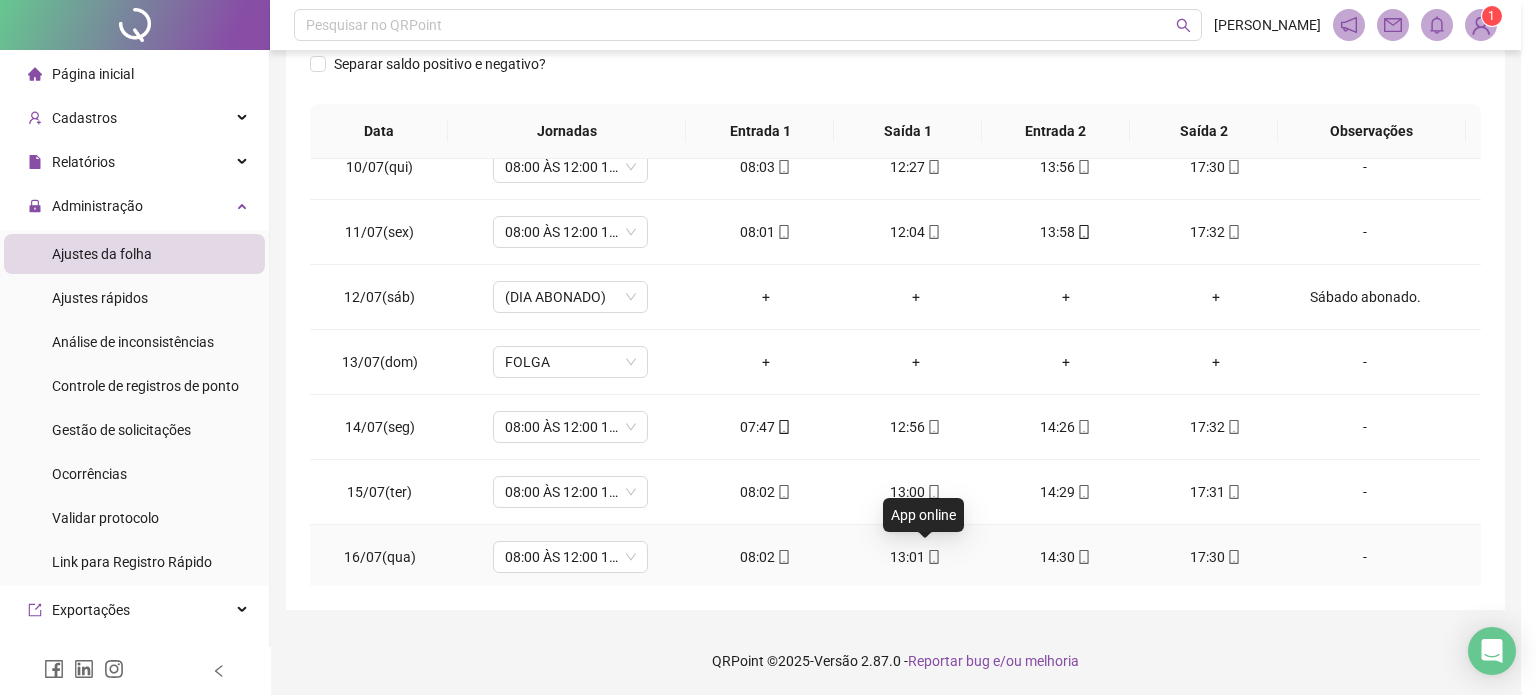 type on "**********" 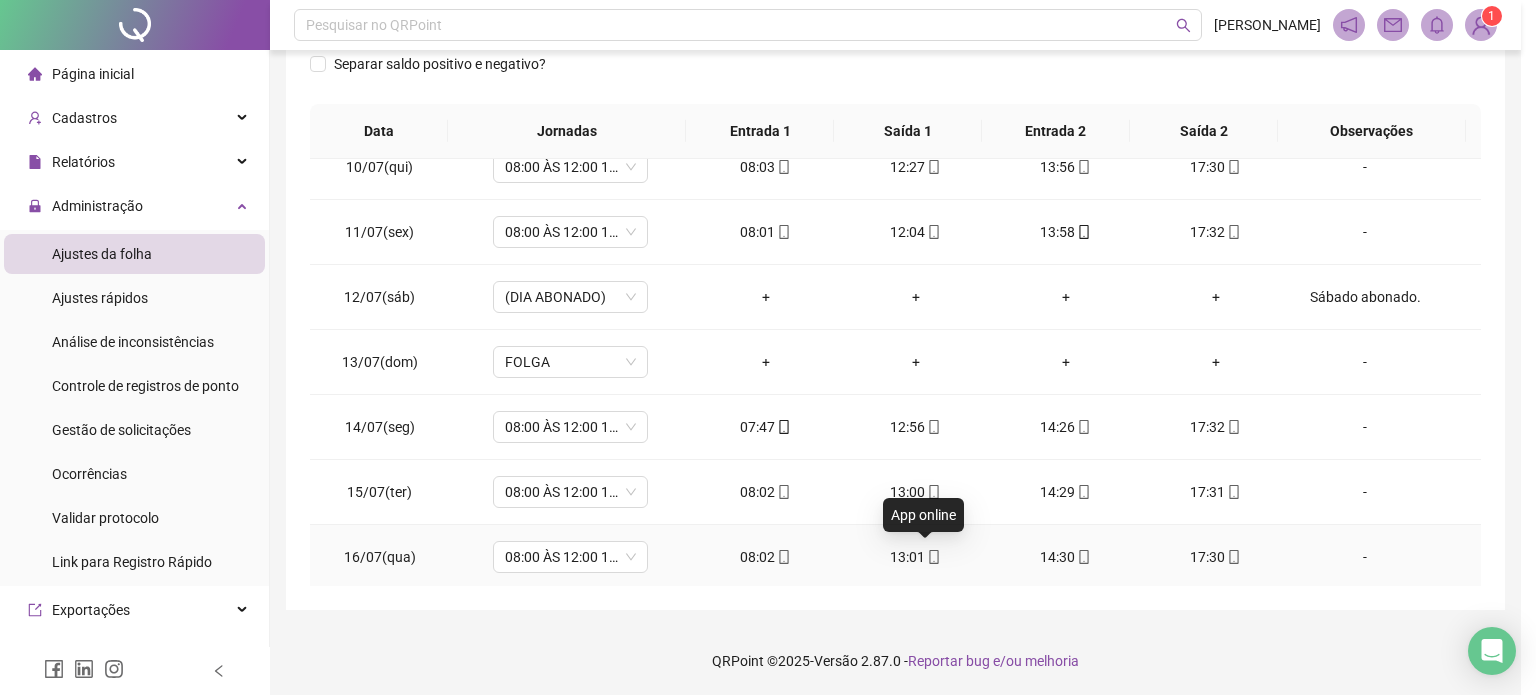 type on "**********" 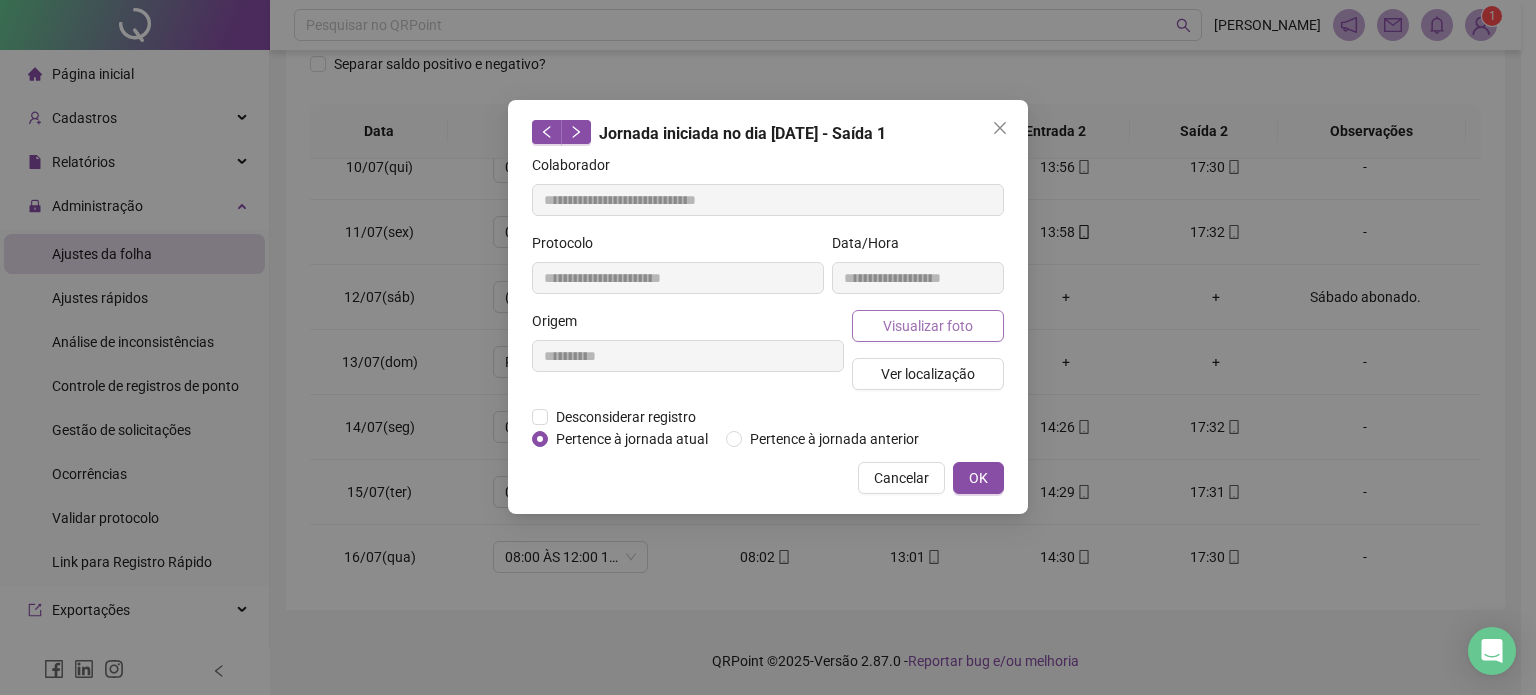 click on "Visualizar foto" at bounding box center [928, 326] 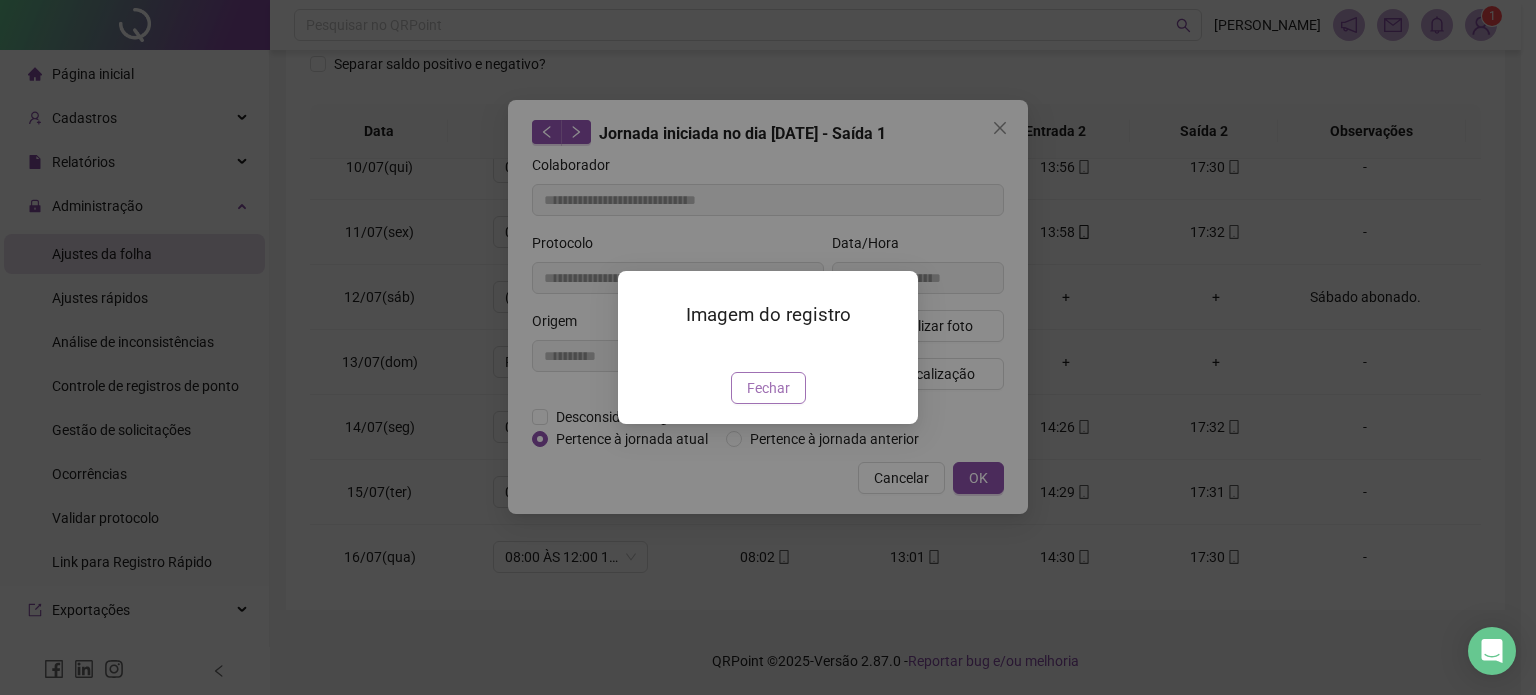 click on "Fechar" at bounding box center (768, 388) 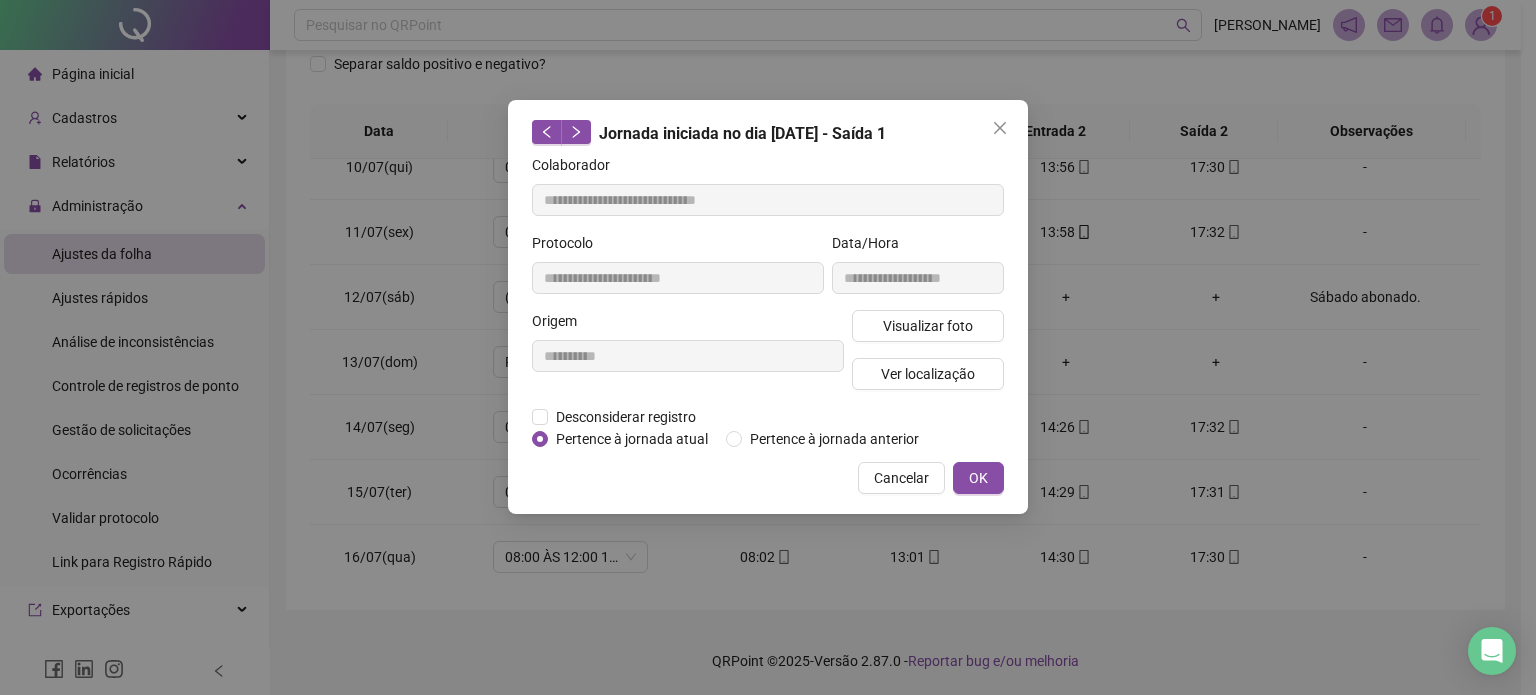 type 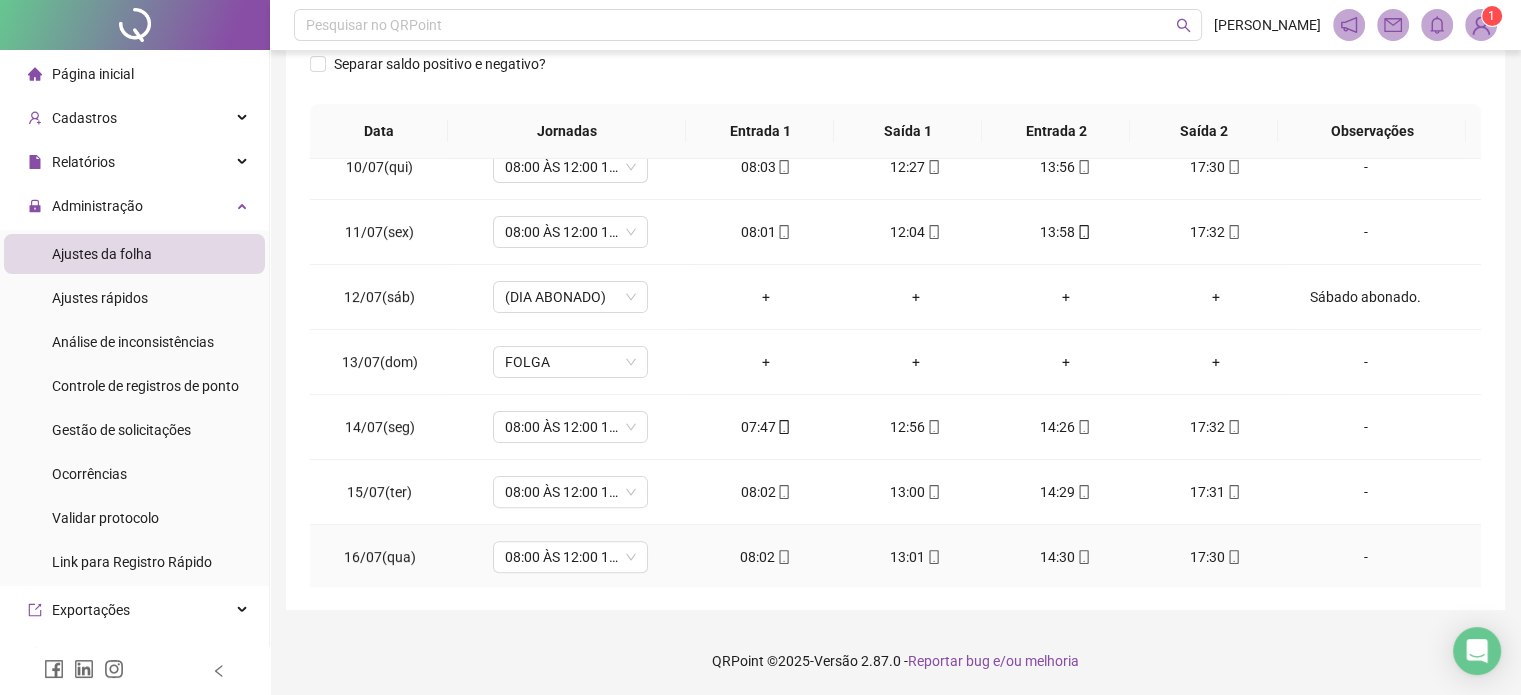 click 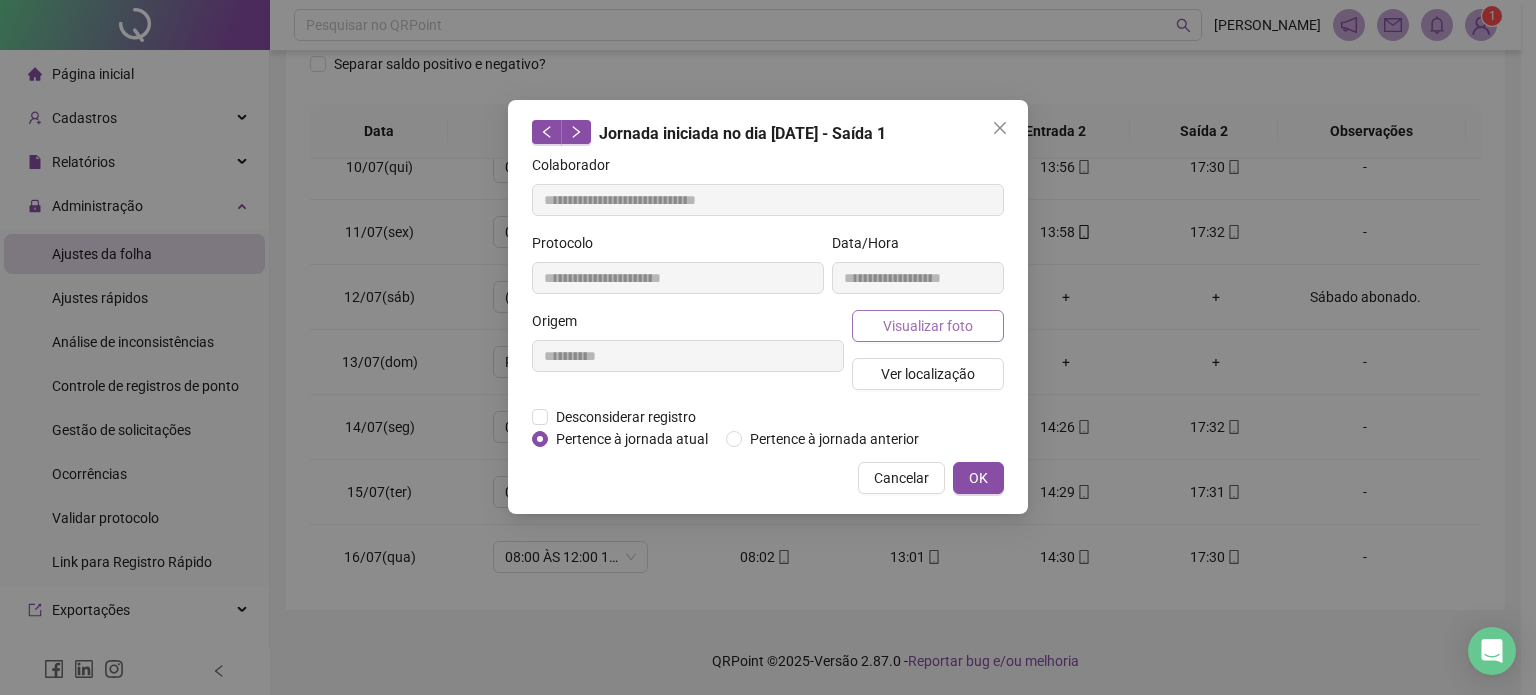 click on "Visualizar foto" at bounding box center (928, 326) 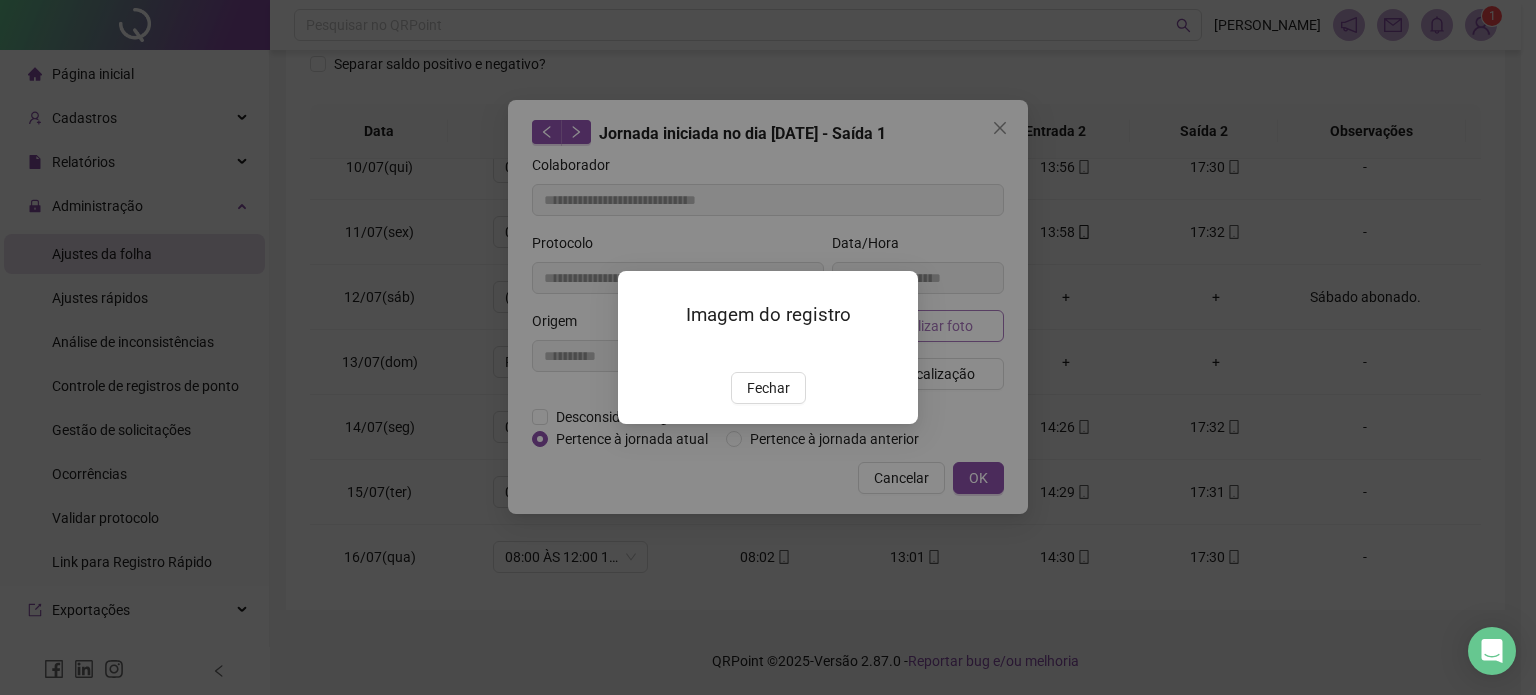 type on "**********" 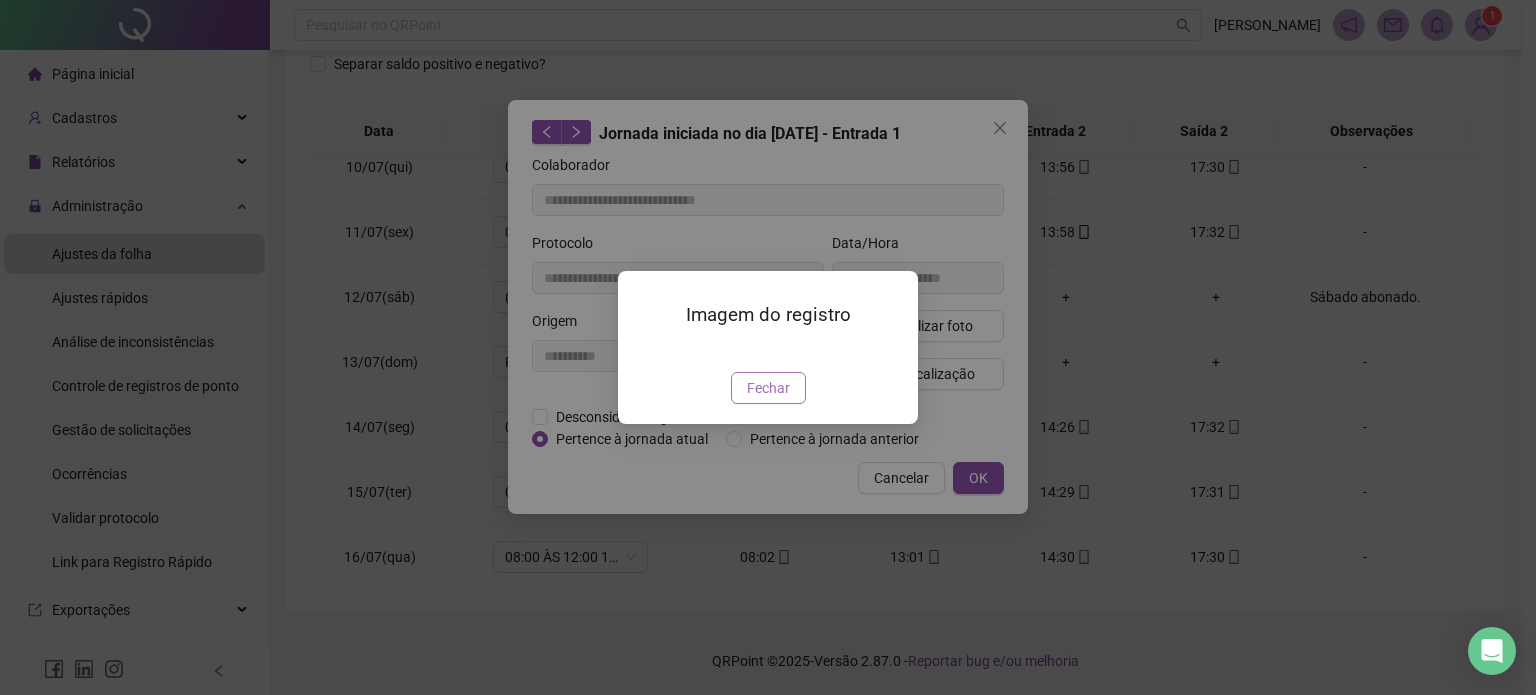 click on "Fechar" at bounding box center (768, 388) 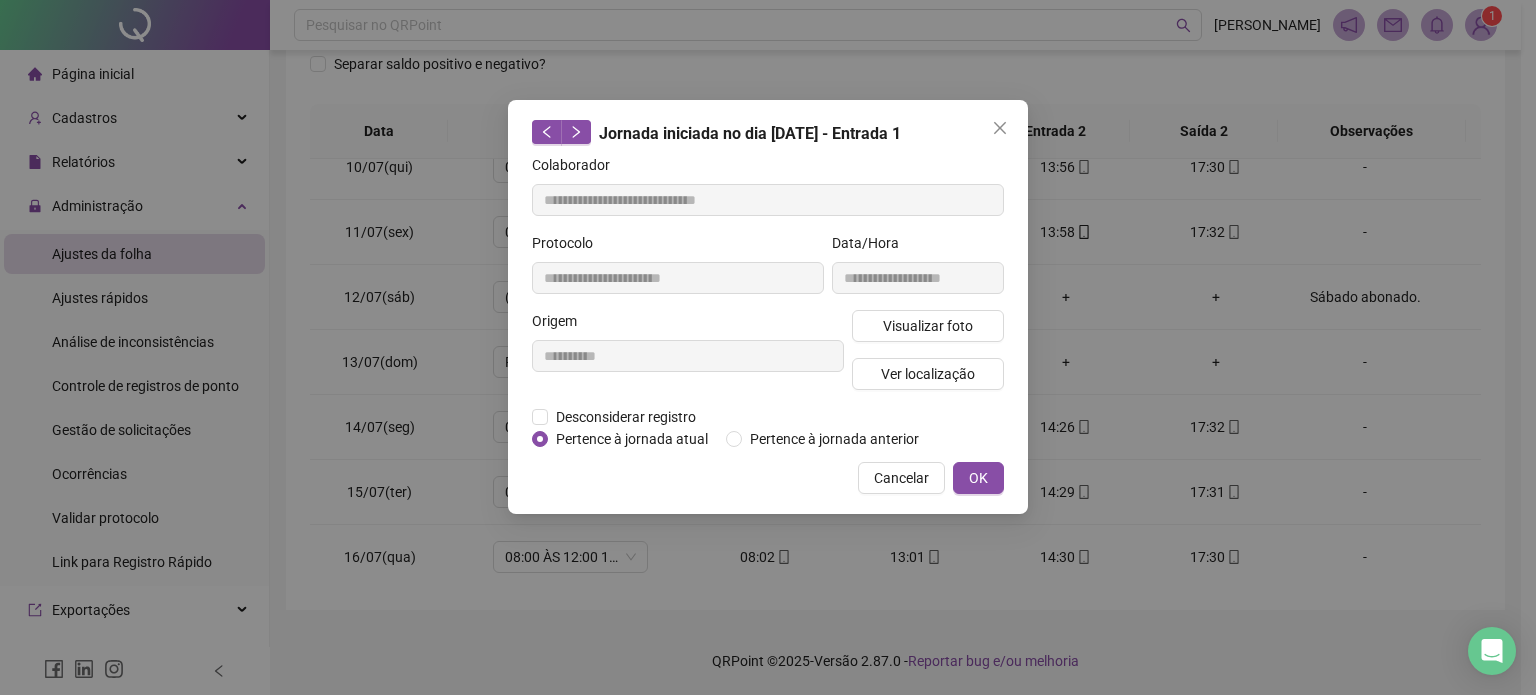 type 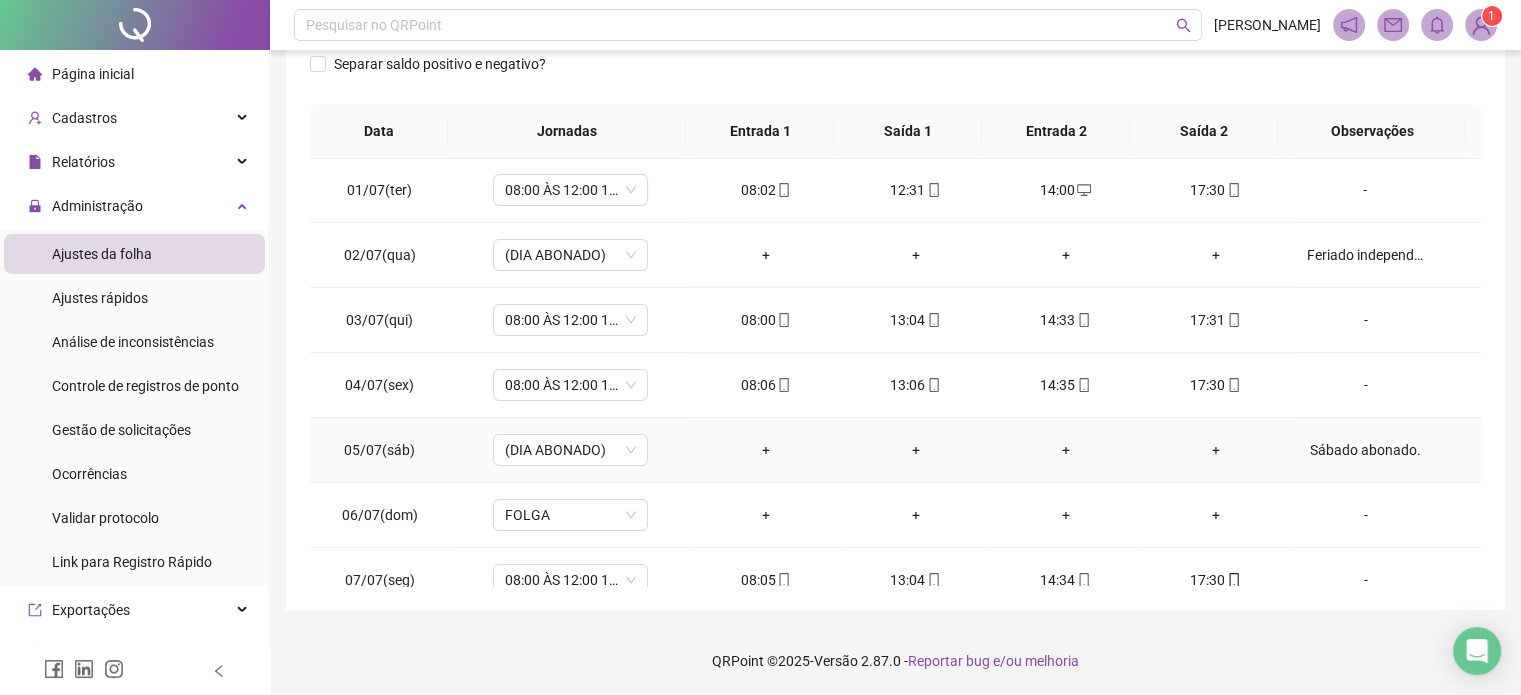scroll, scrollTop: 0, scrollLeft: 0, axis: both 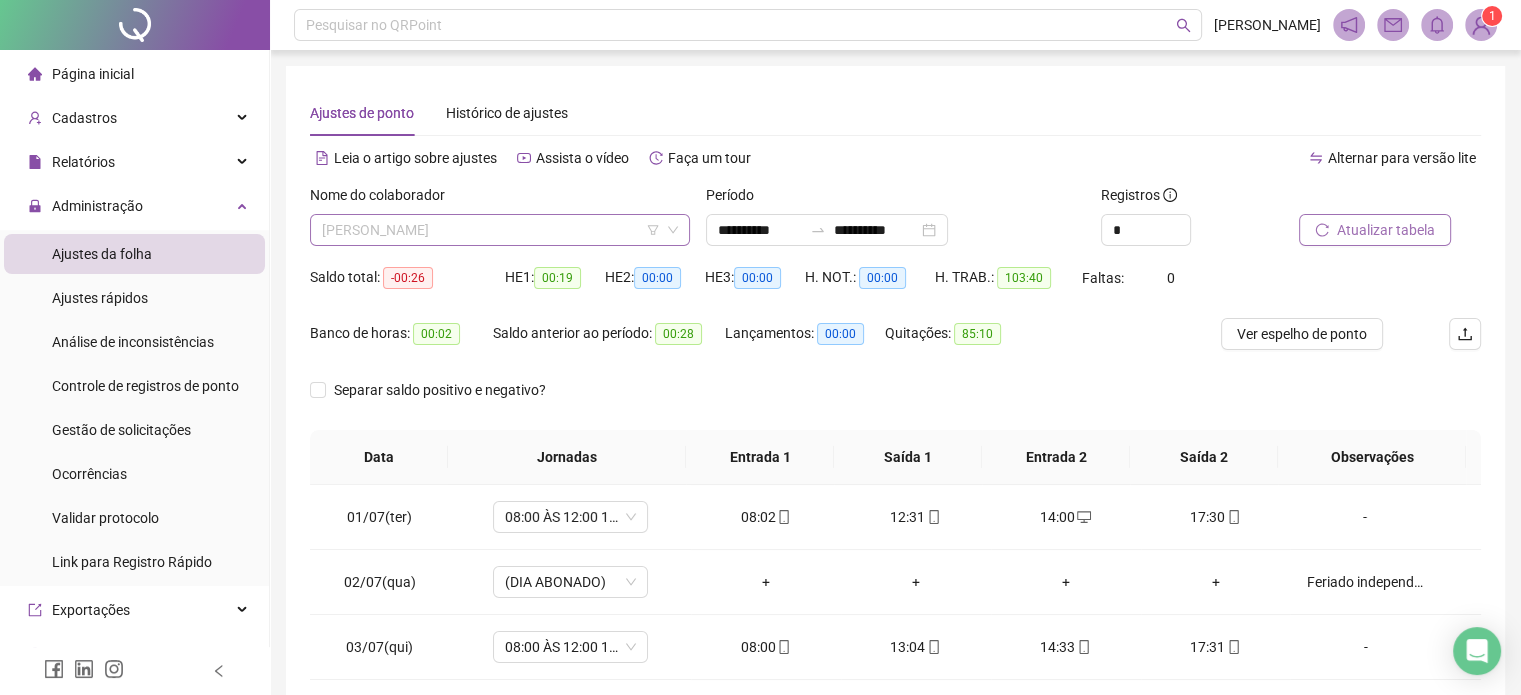 click on "[PERSON_NAME]" at bounding box center (500, 230) 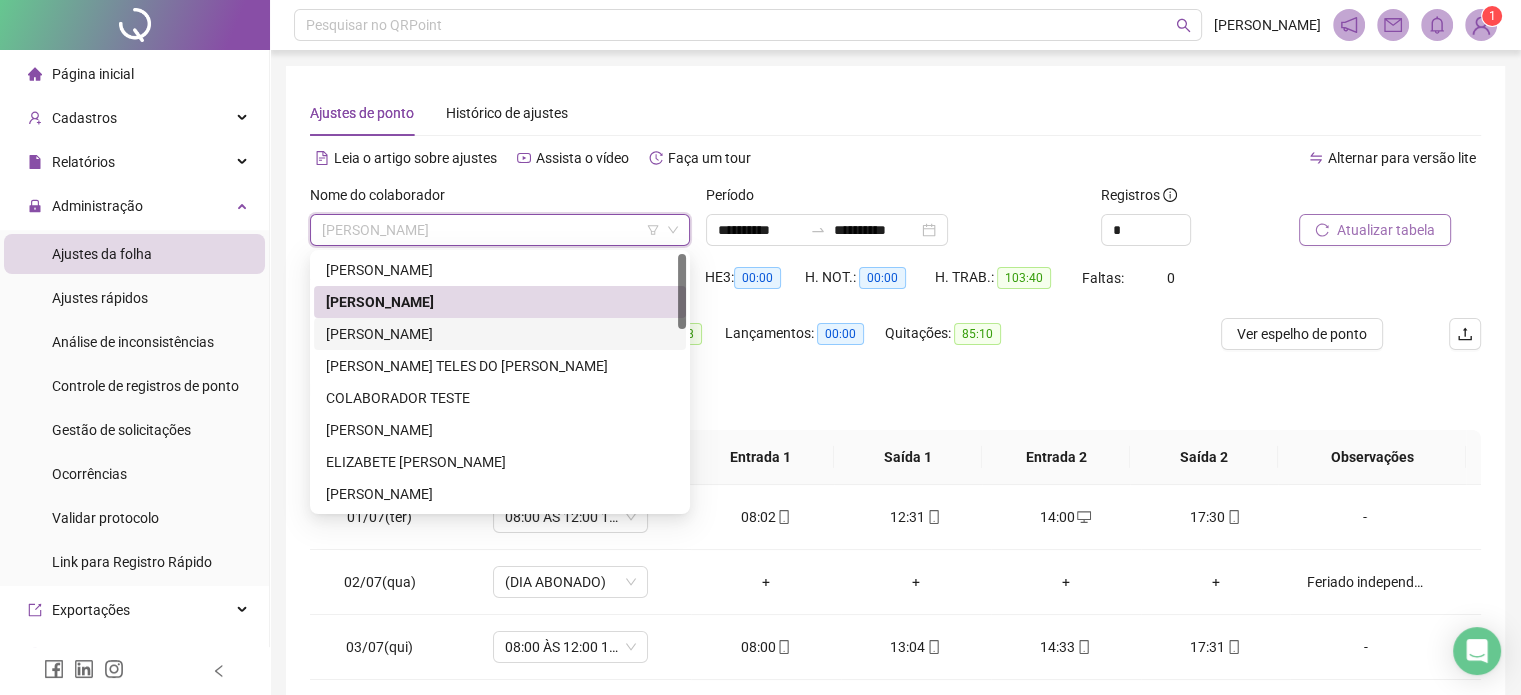 click on "[PERSON_NAME]" at bounding box center [500, 334] 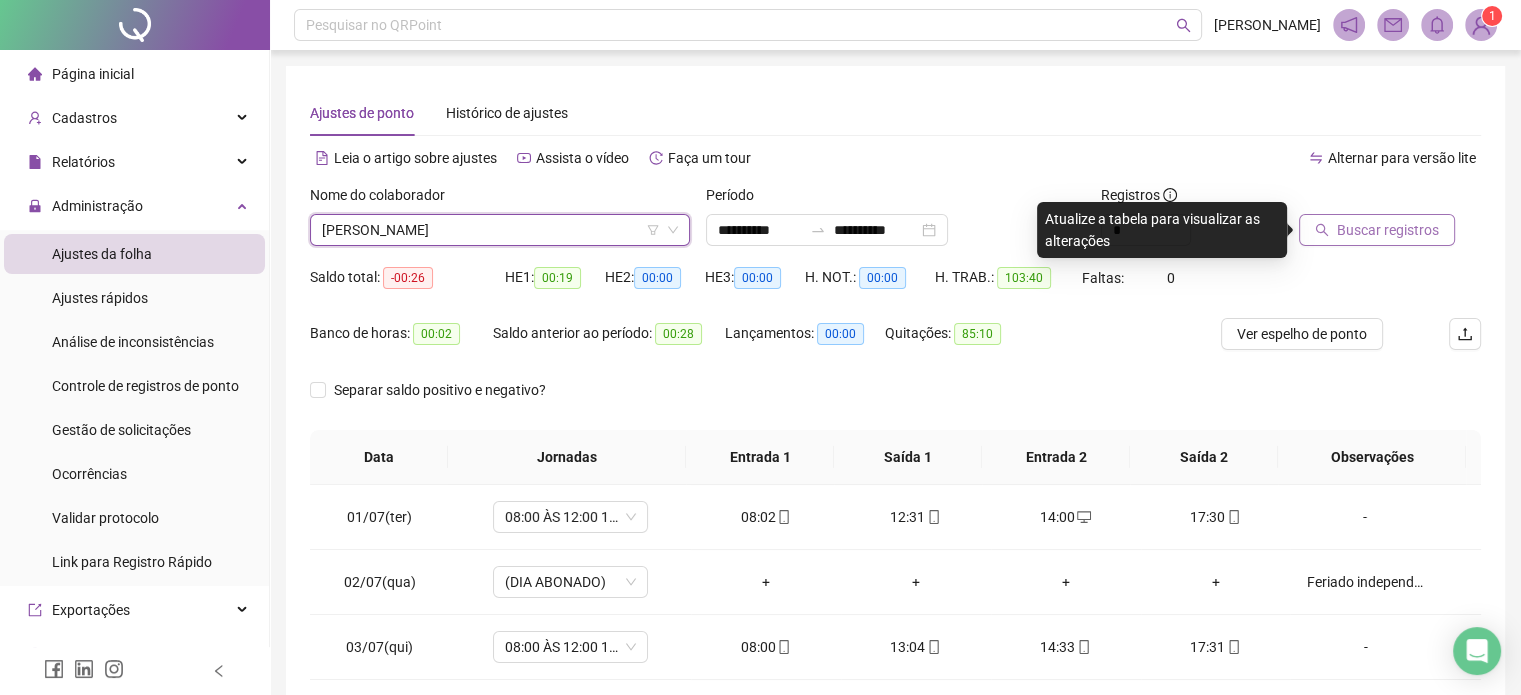 click on "Buscar registros" at bounding box center (1388, 230) 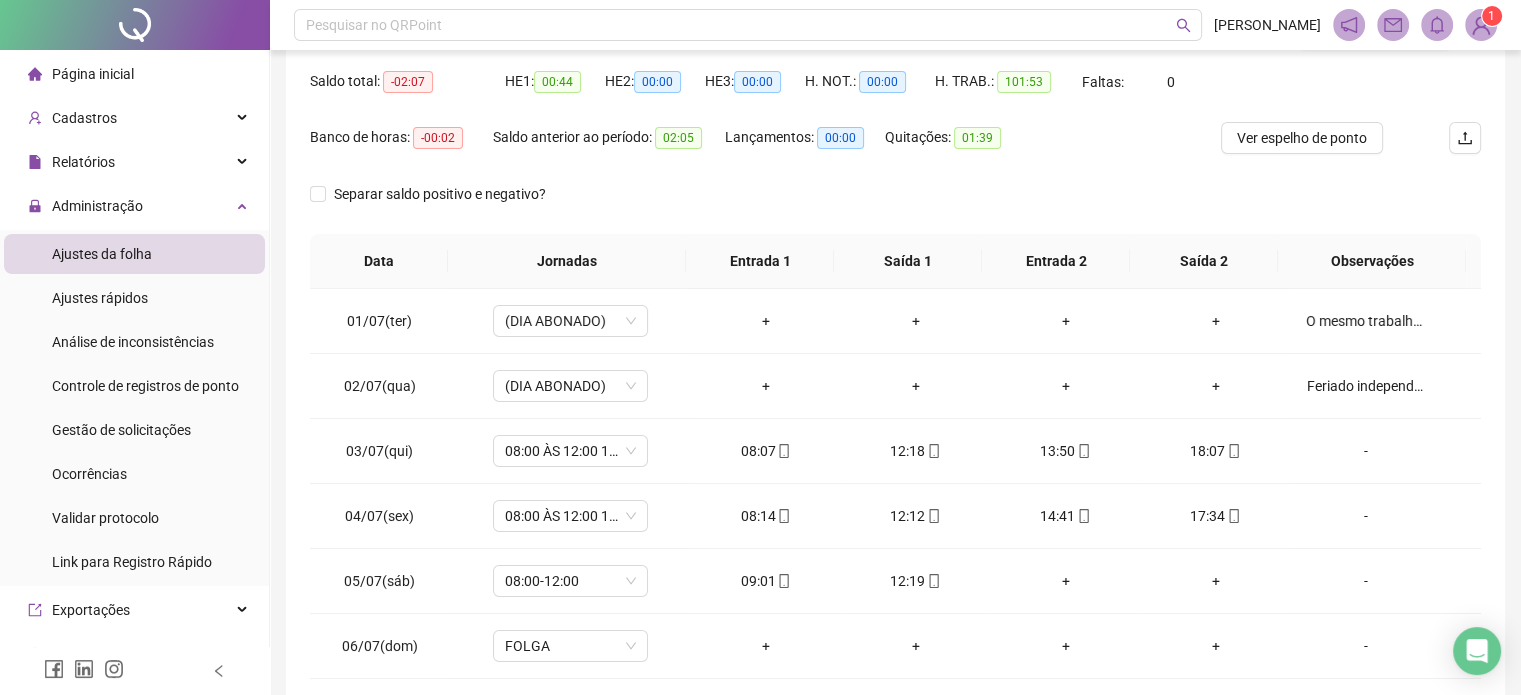 scroll, scrollTop: 326, scrollLeft: 0, axis: vertical 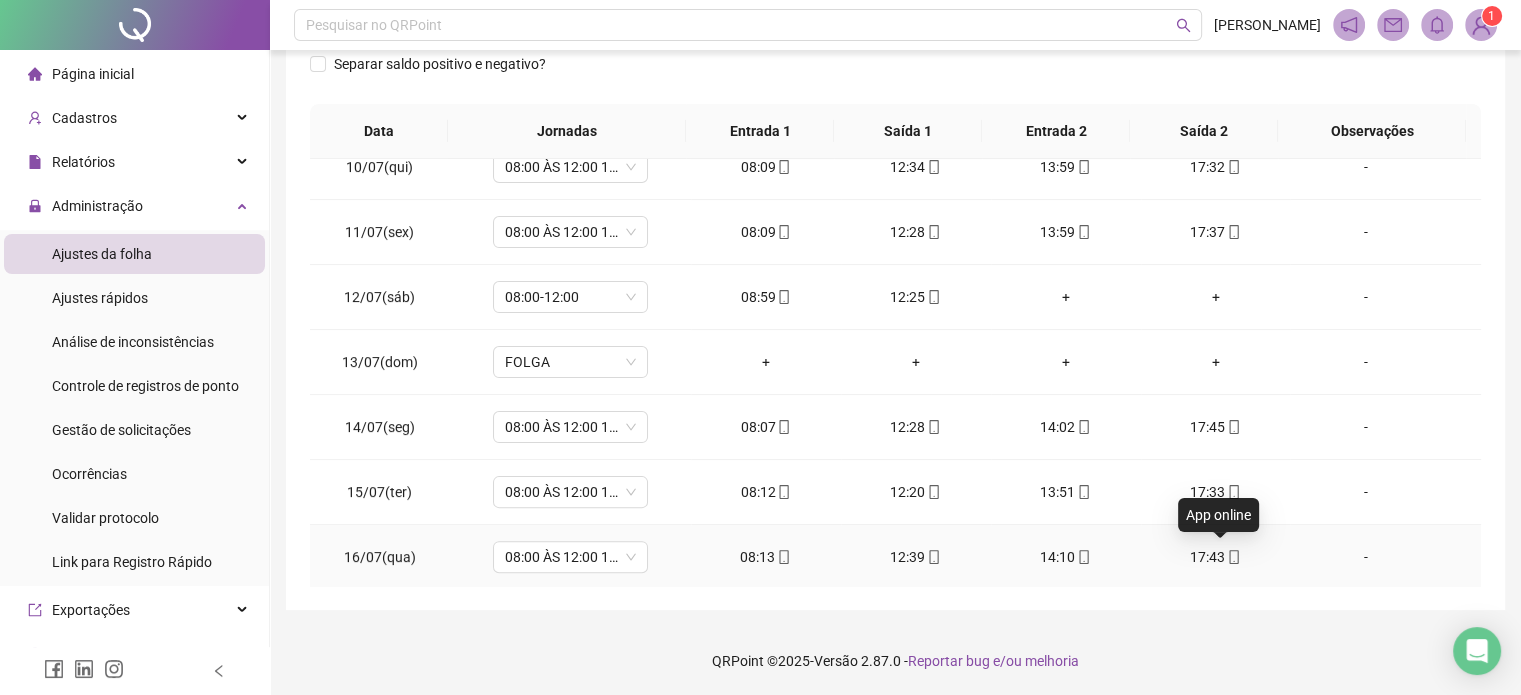 click 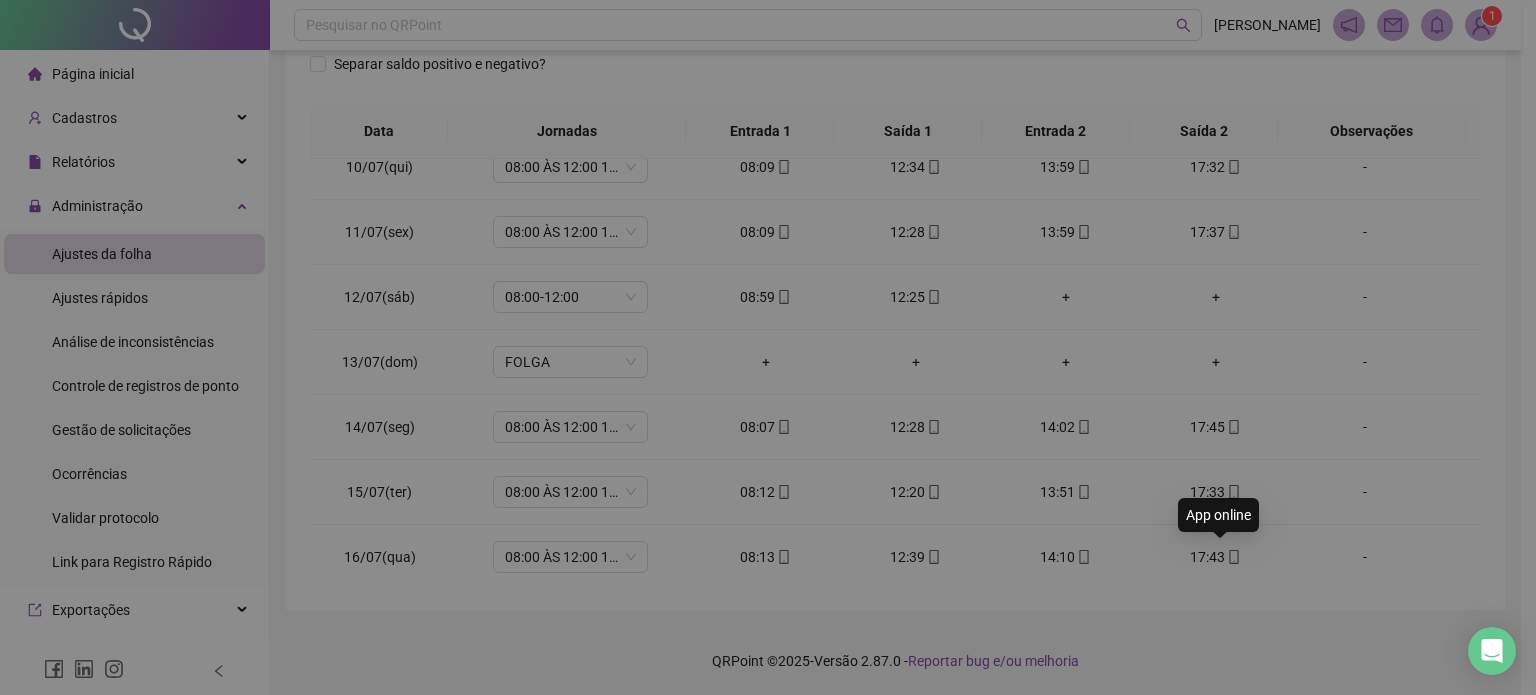 type on "**********" 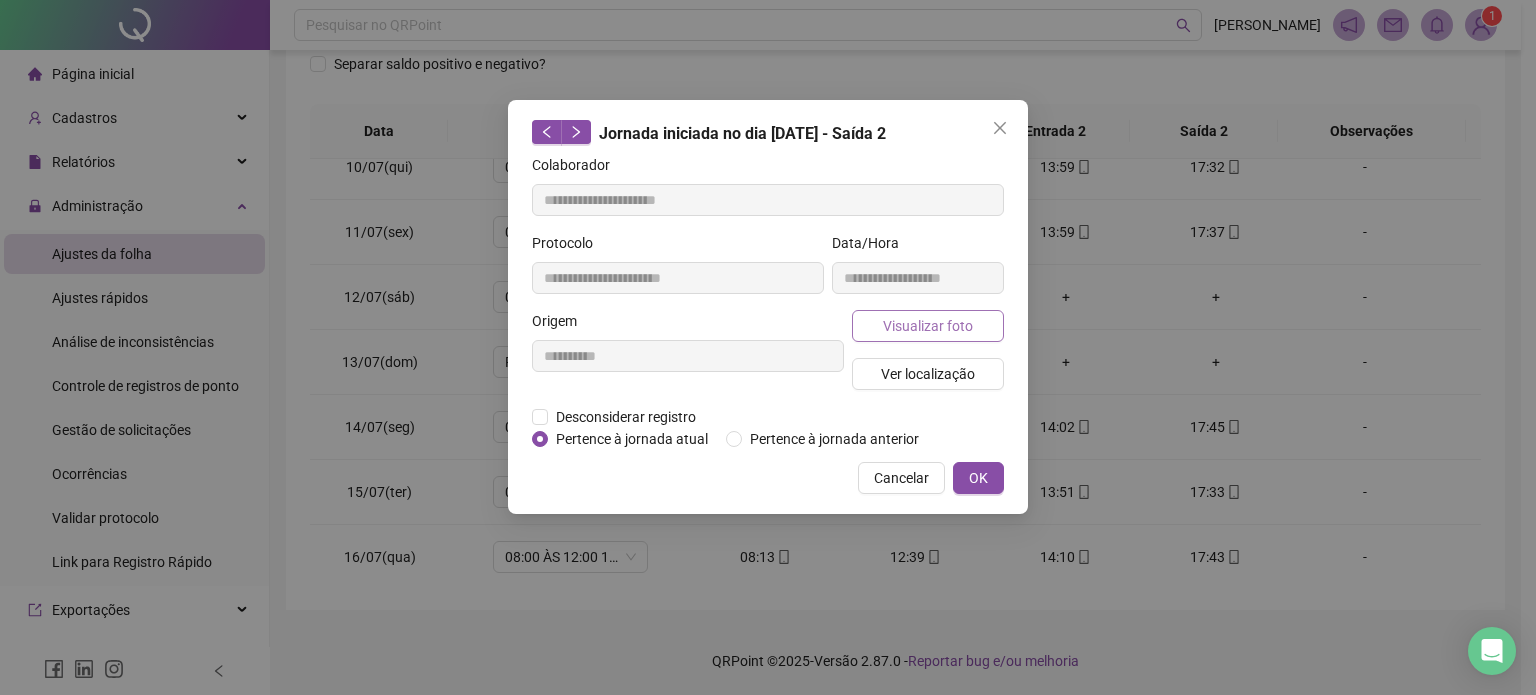 click on "Visualizar foto" at bounding box center [928, 326] 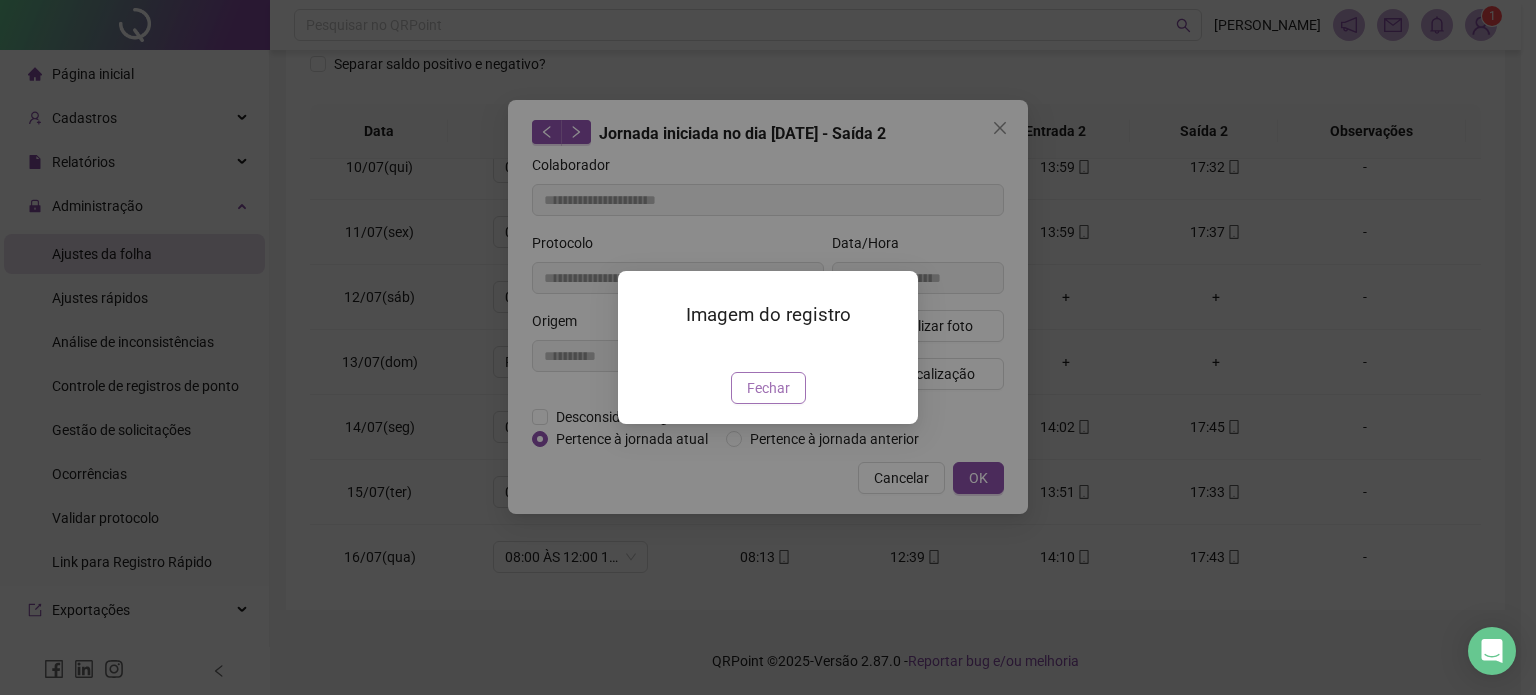 click on "Fechar" at bounding box center (768, 388) 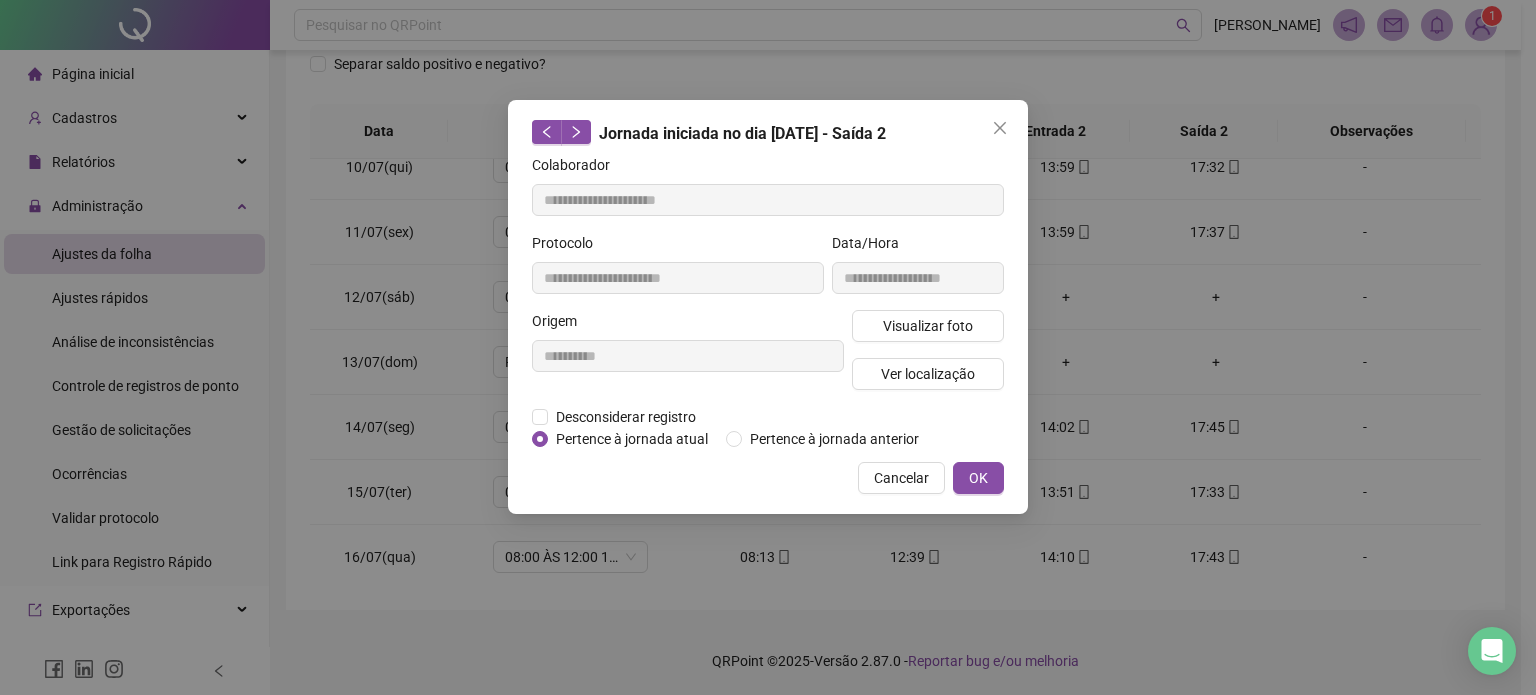 type 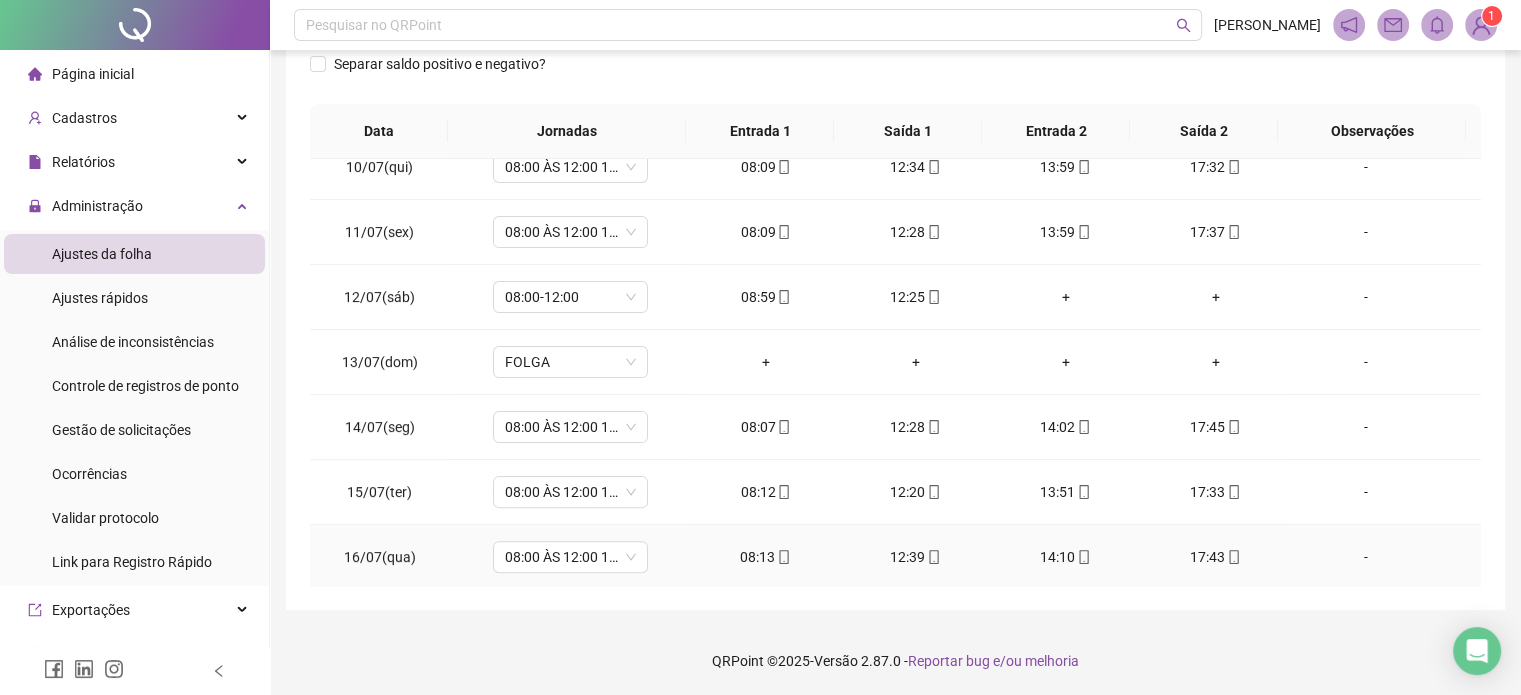 click on "14:10" at bounding box center (1066, 557) 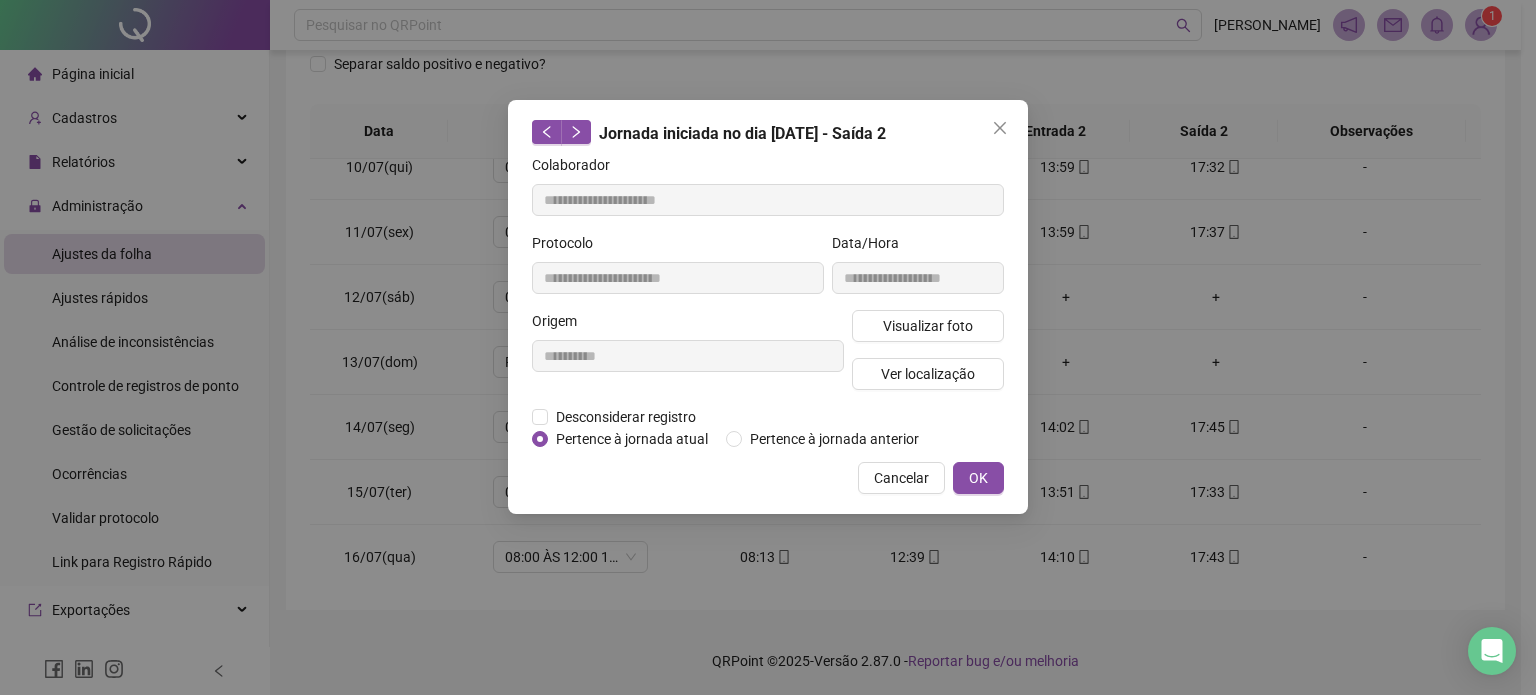 type on "**********" 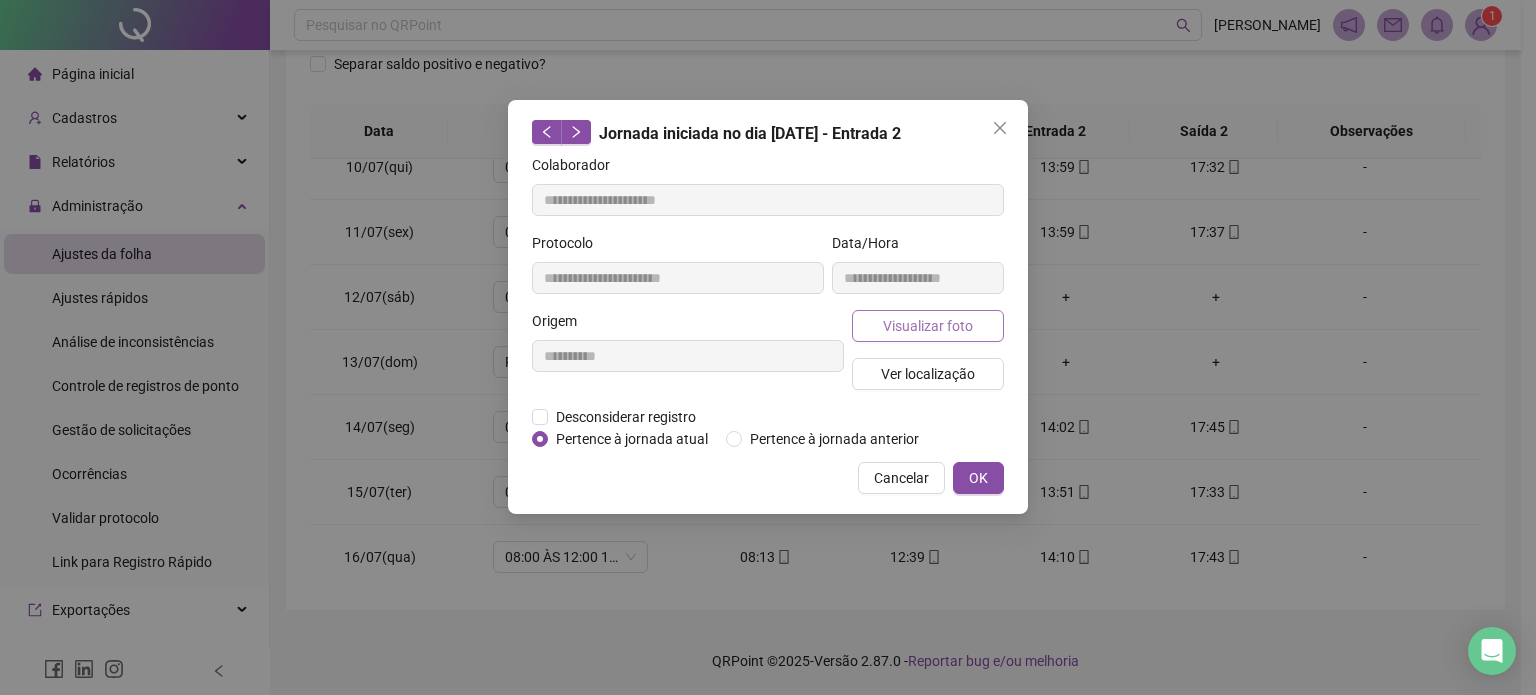 click on "Visualizar foto" at bounding box center [928, 326] 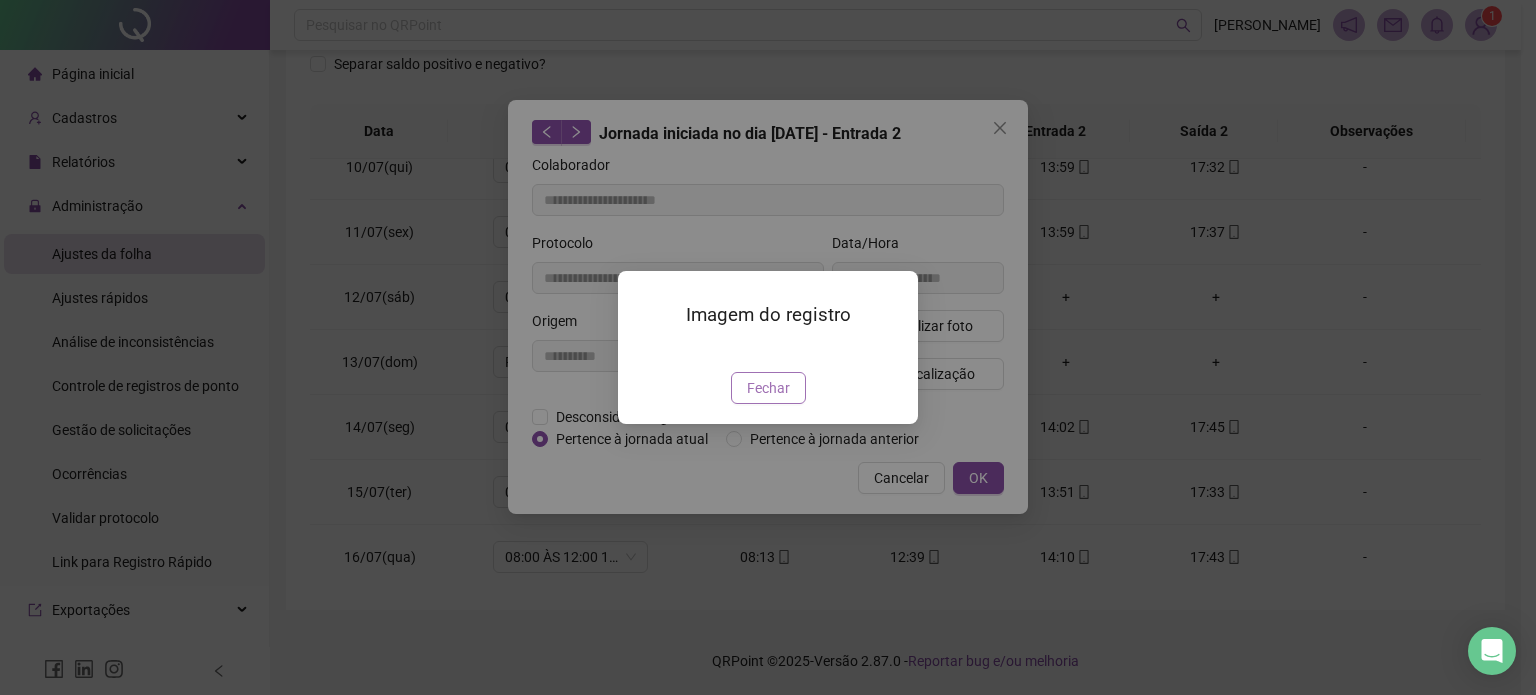 click on "Fechar" at bounding box center (768, 388) 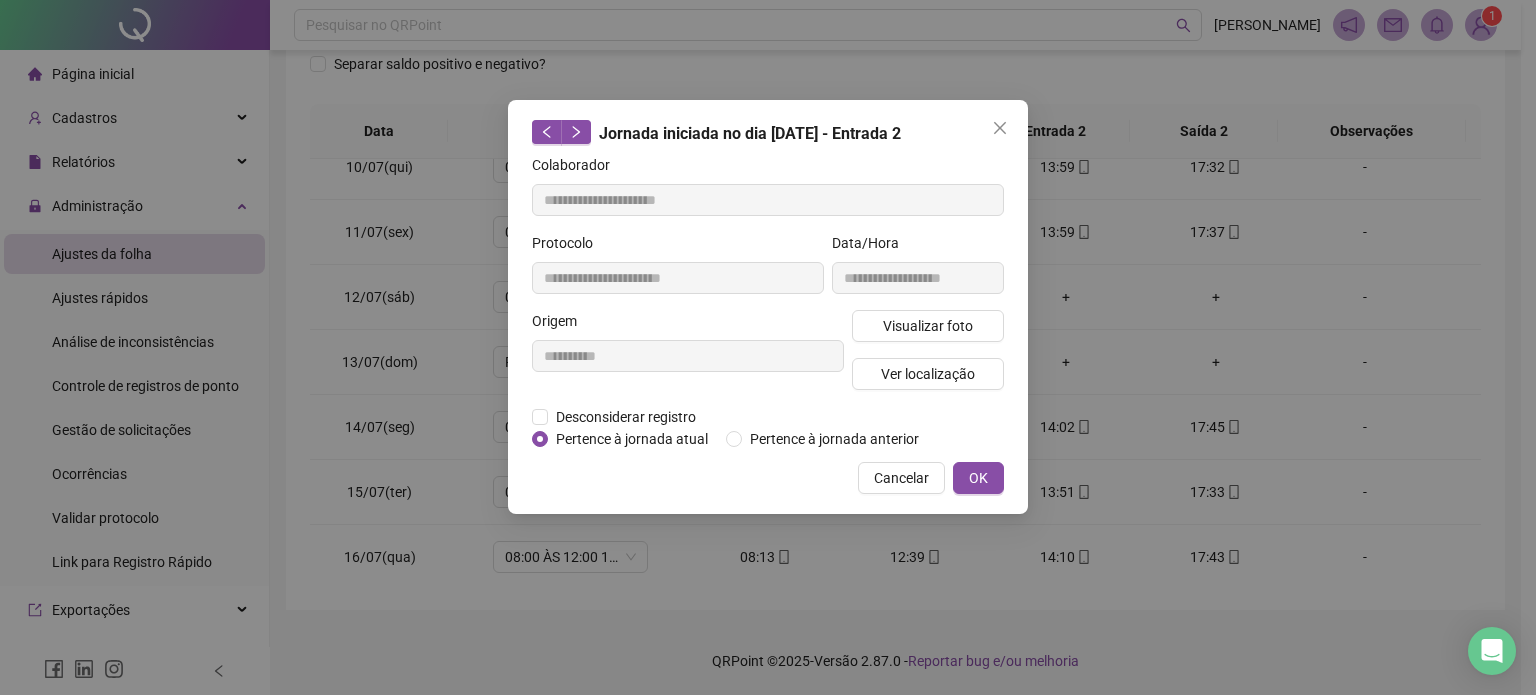 type 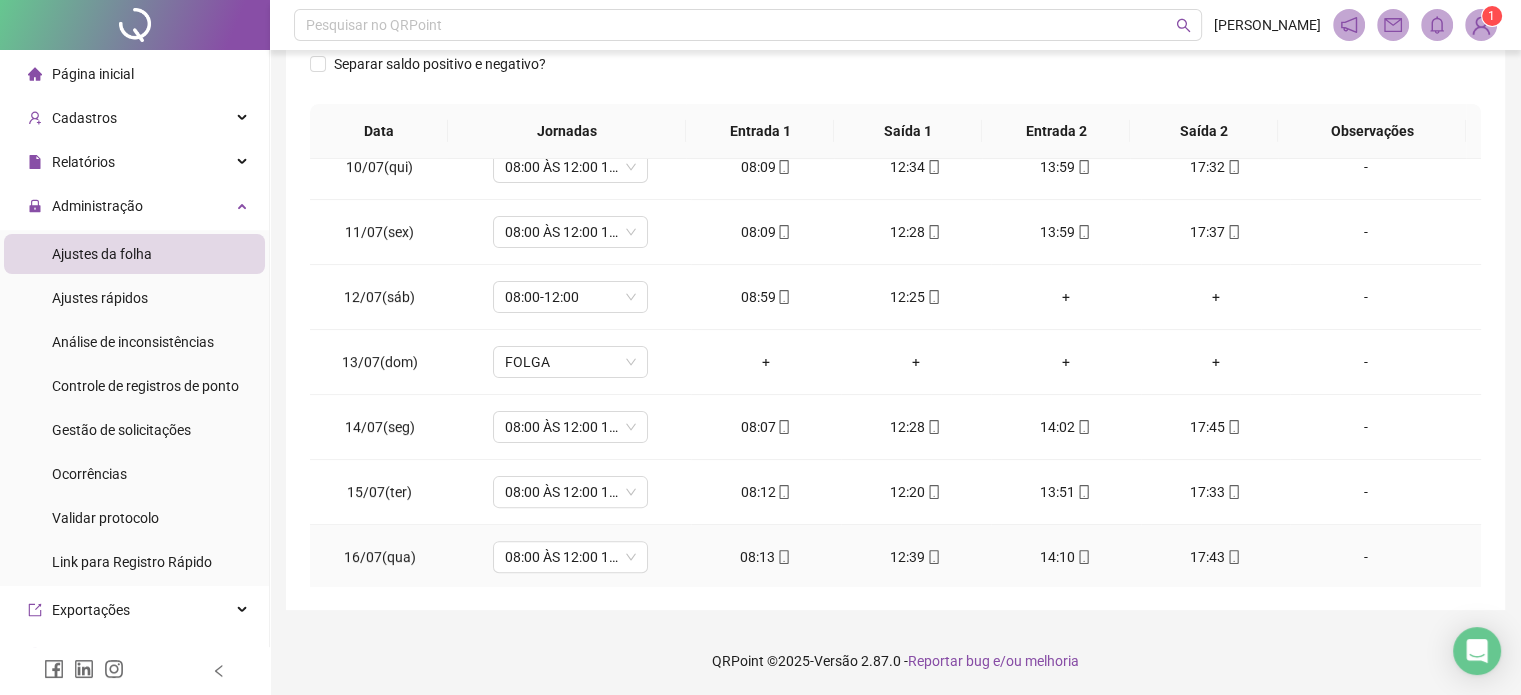 click 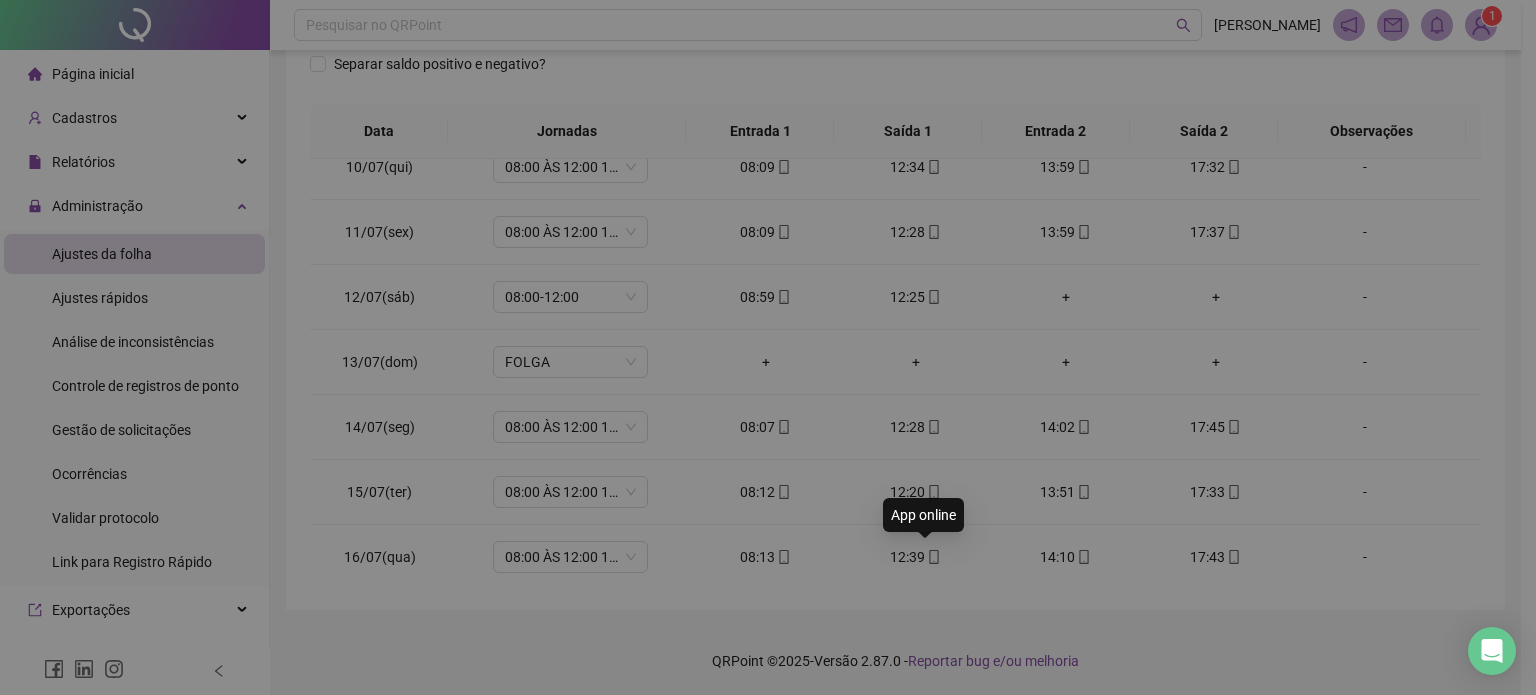 type on "**********" 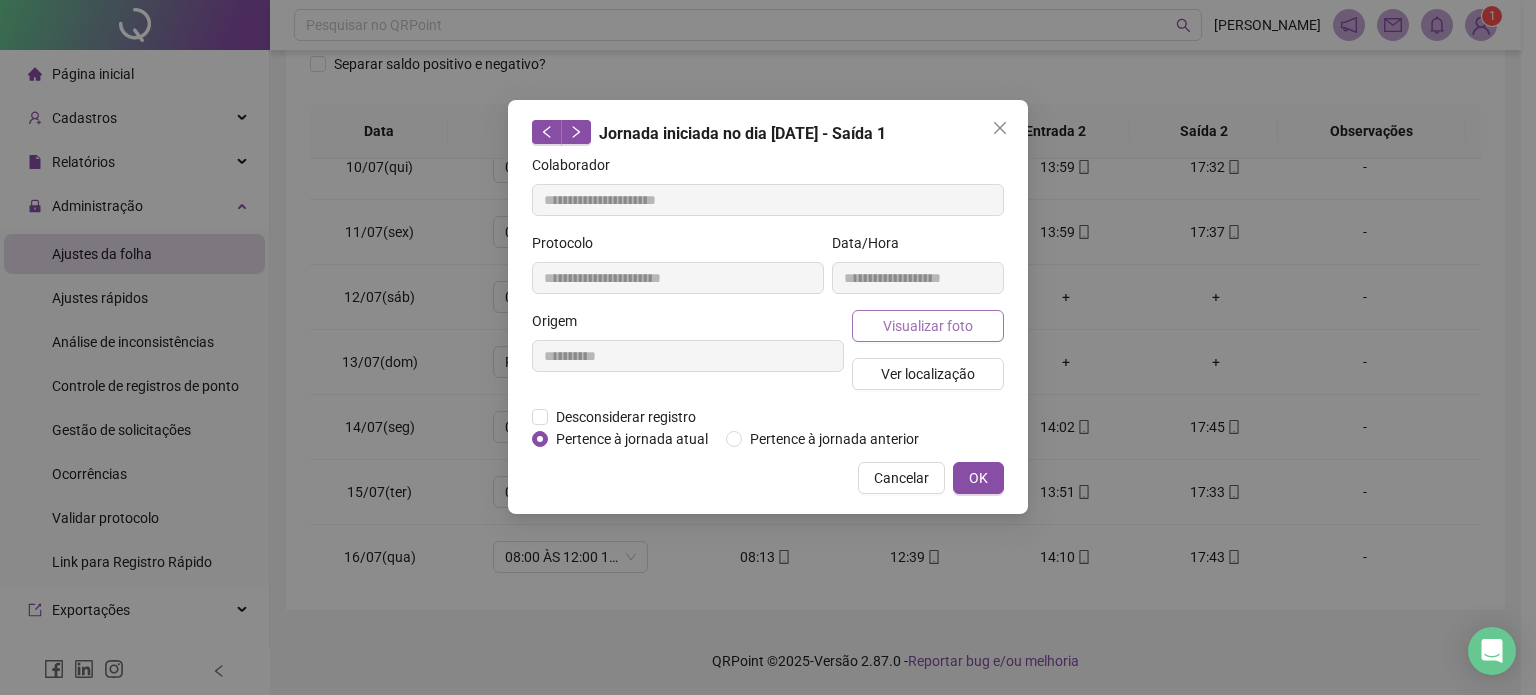 click on "Visualizar foto" at bounding box center (928, 326) 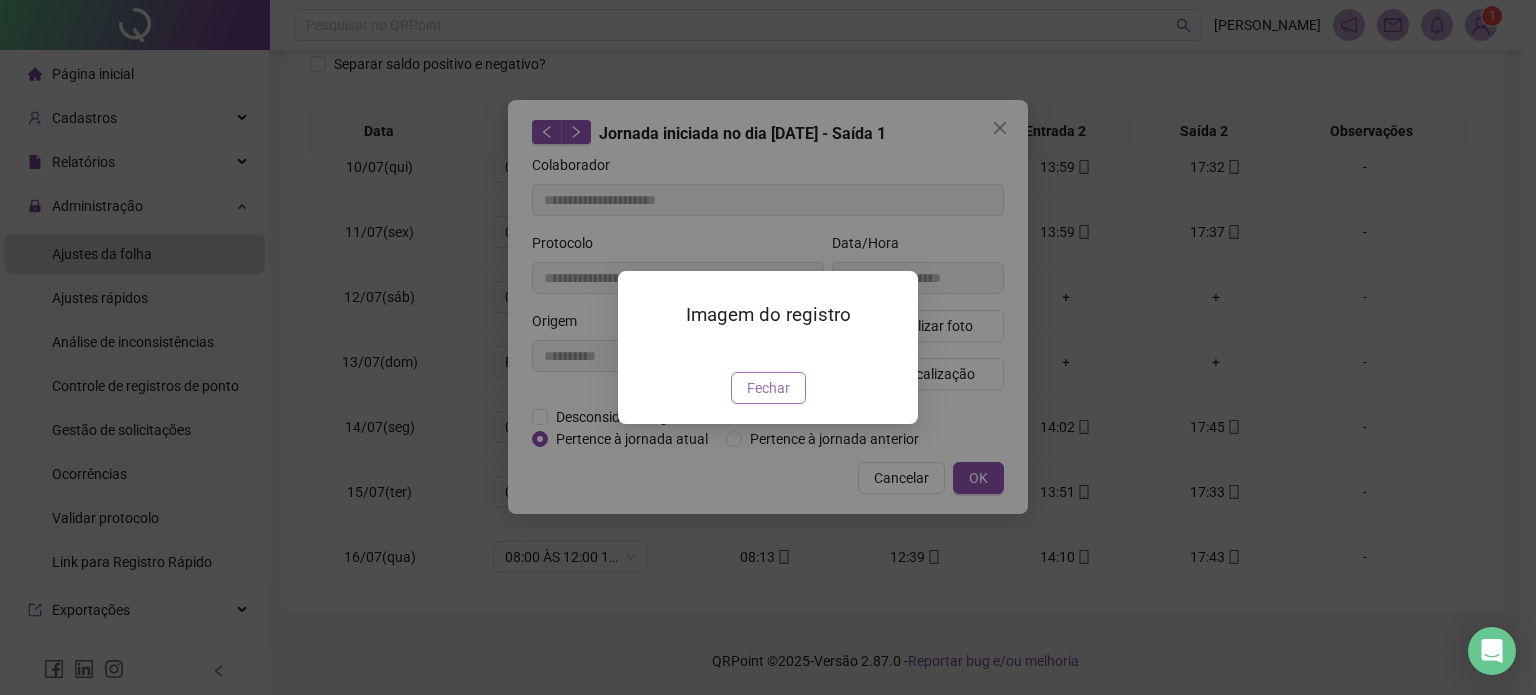 click on "Fechar" at bounding box center [768, 388] 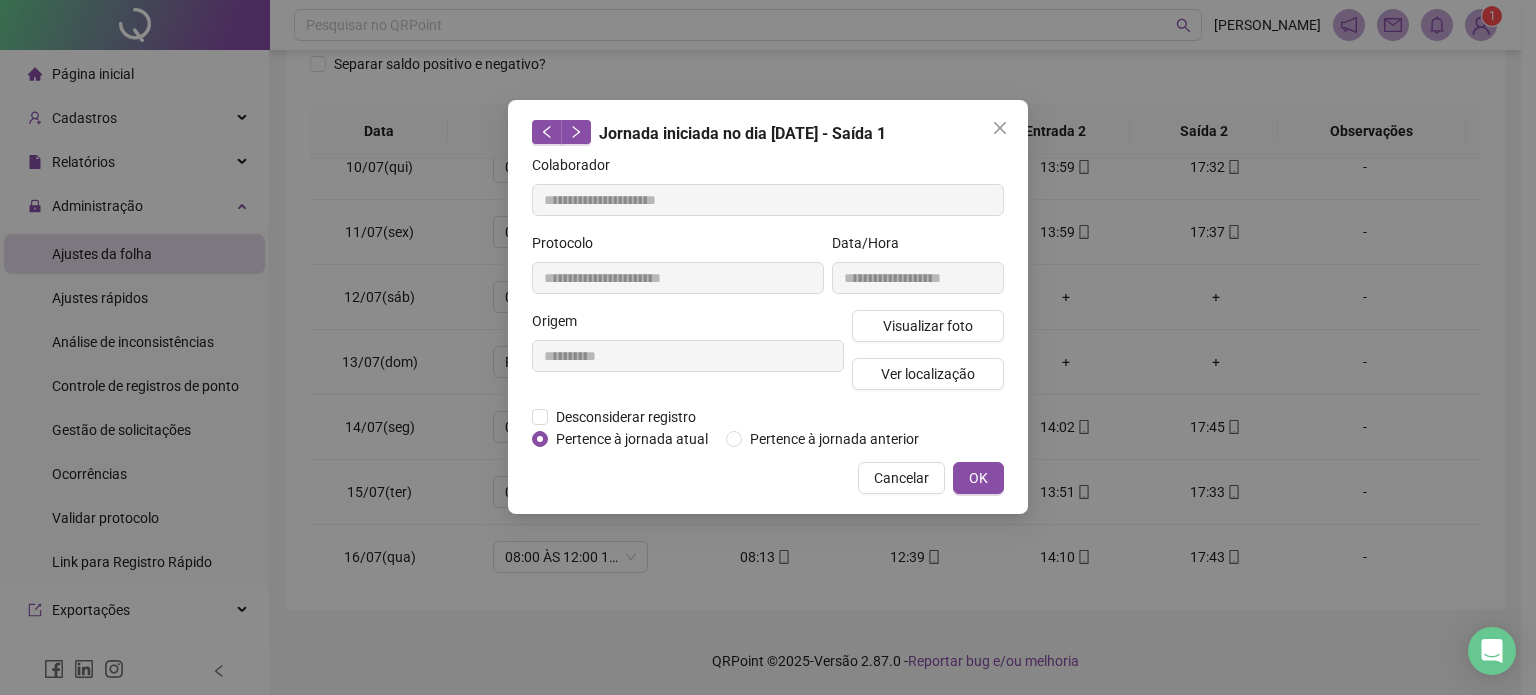 type 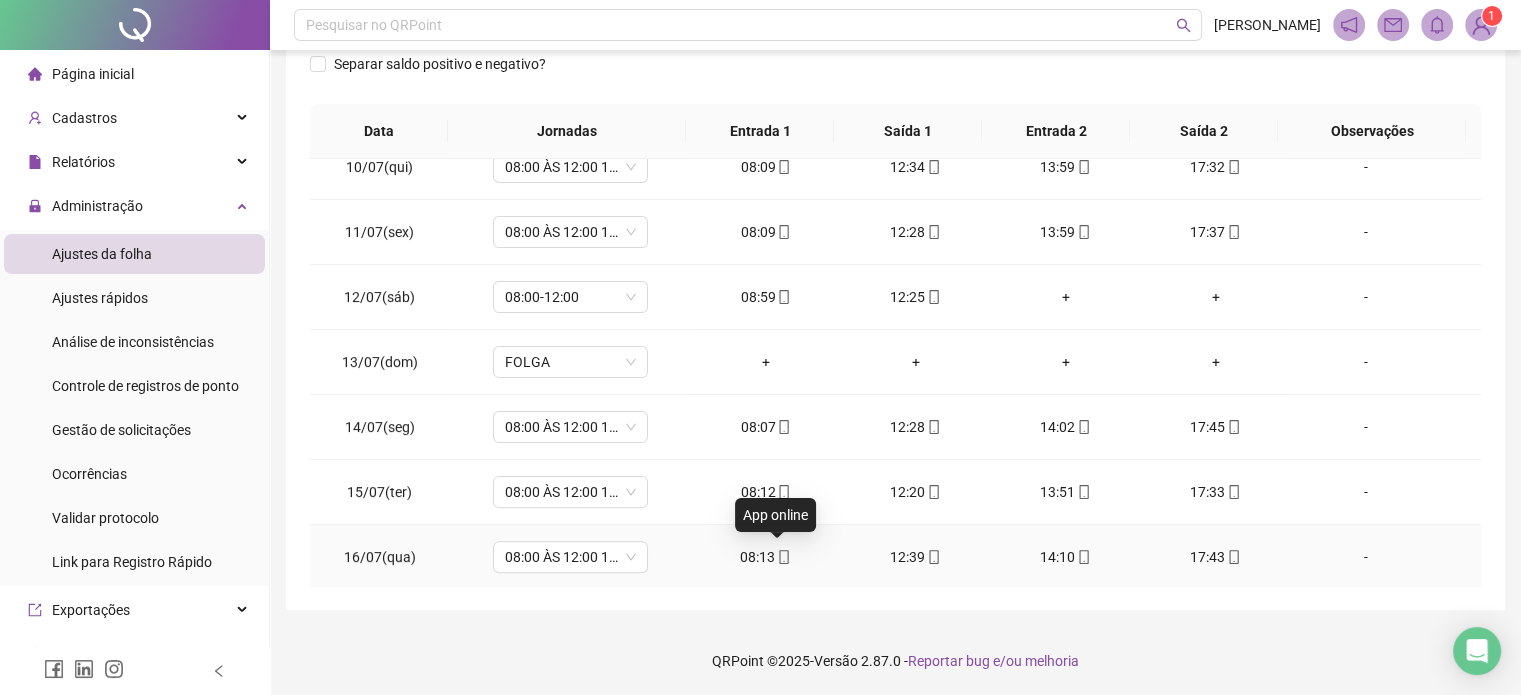 click 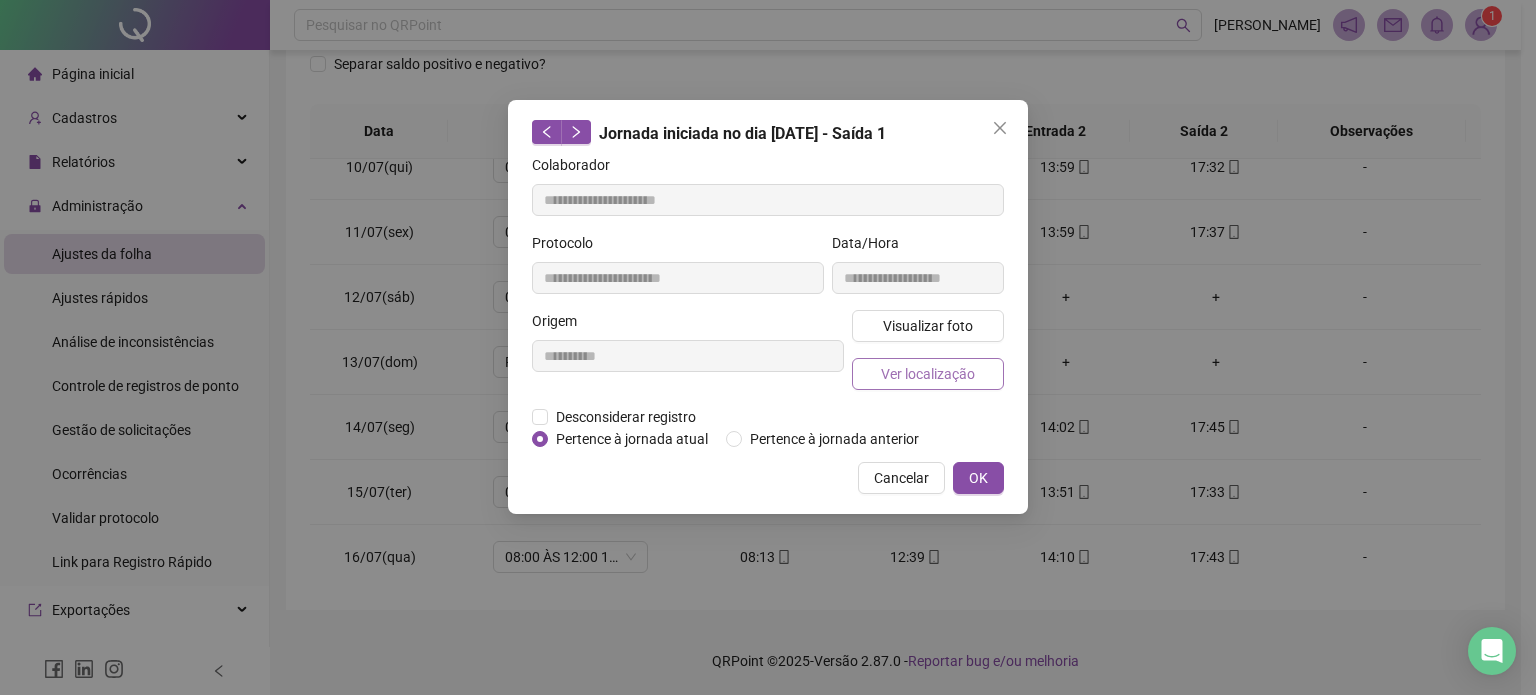 type on "**********" 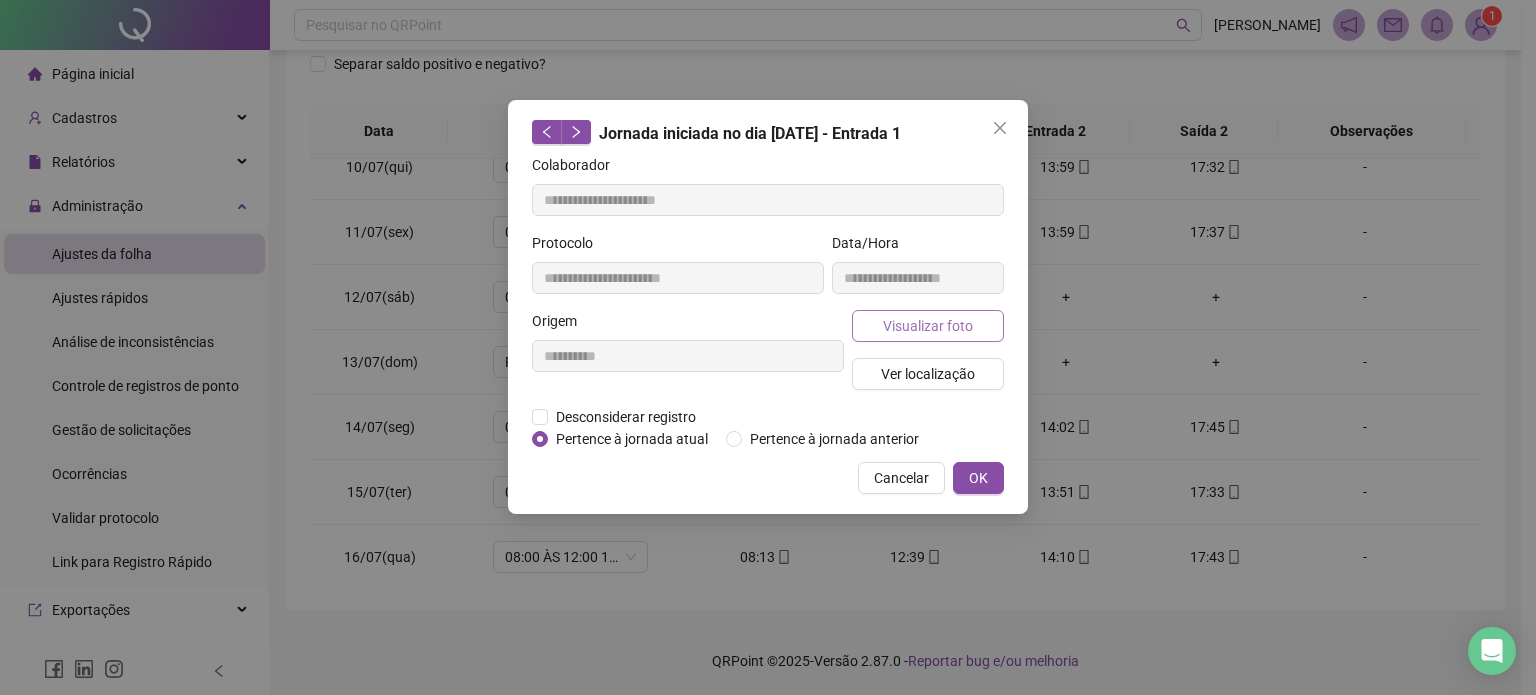 click on "Visualizar foto" at bounding box center (928, 326) 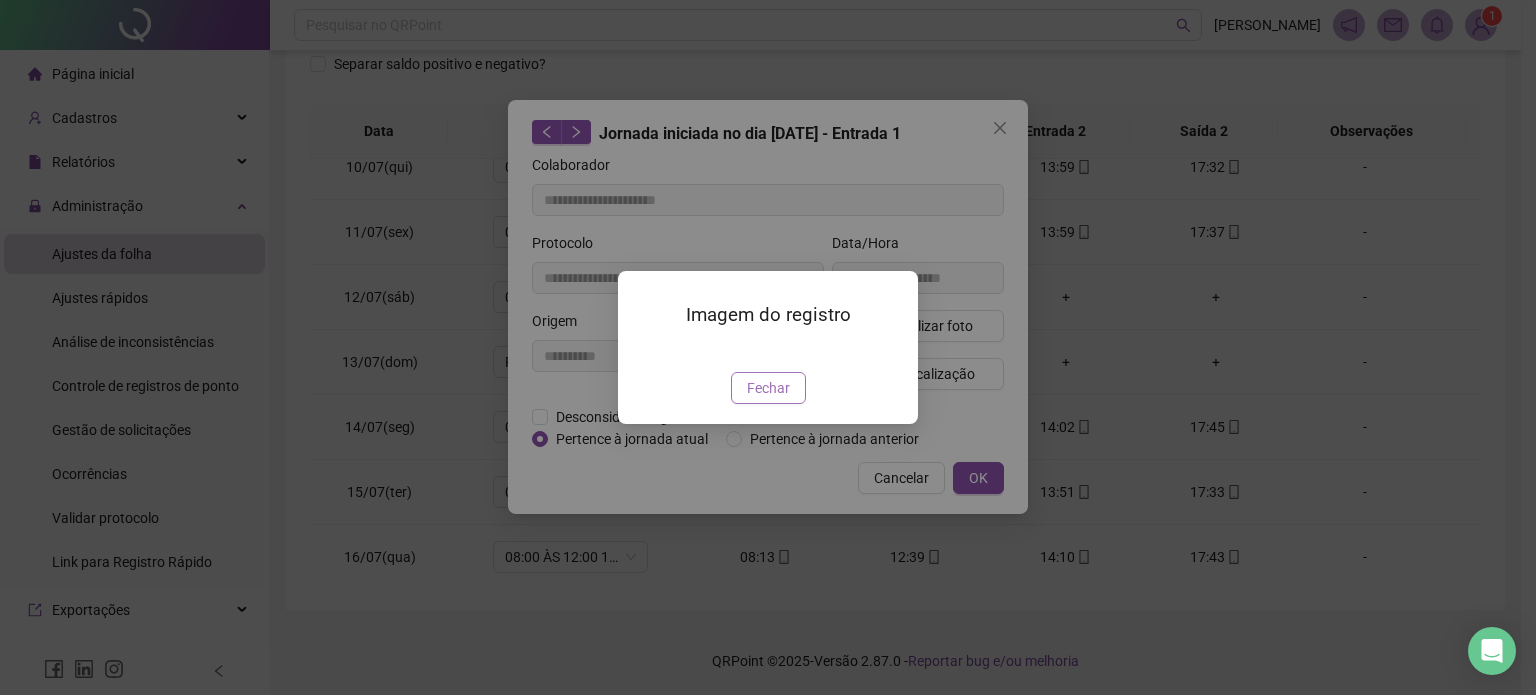 click on "Fechar" at bounding box center [768, 388] 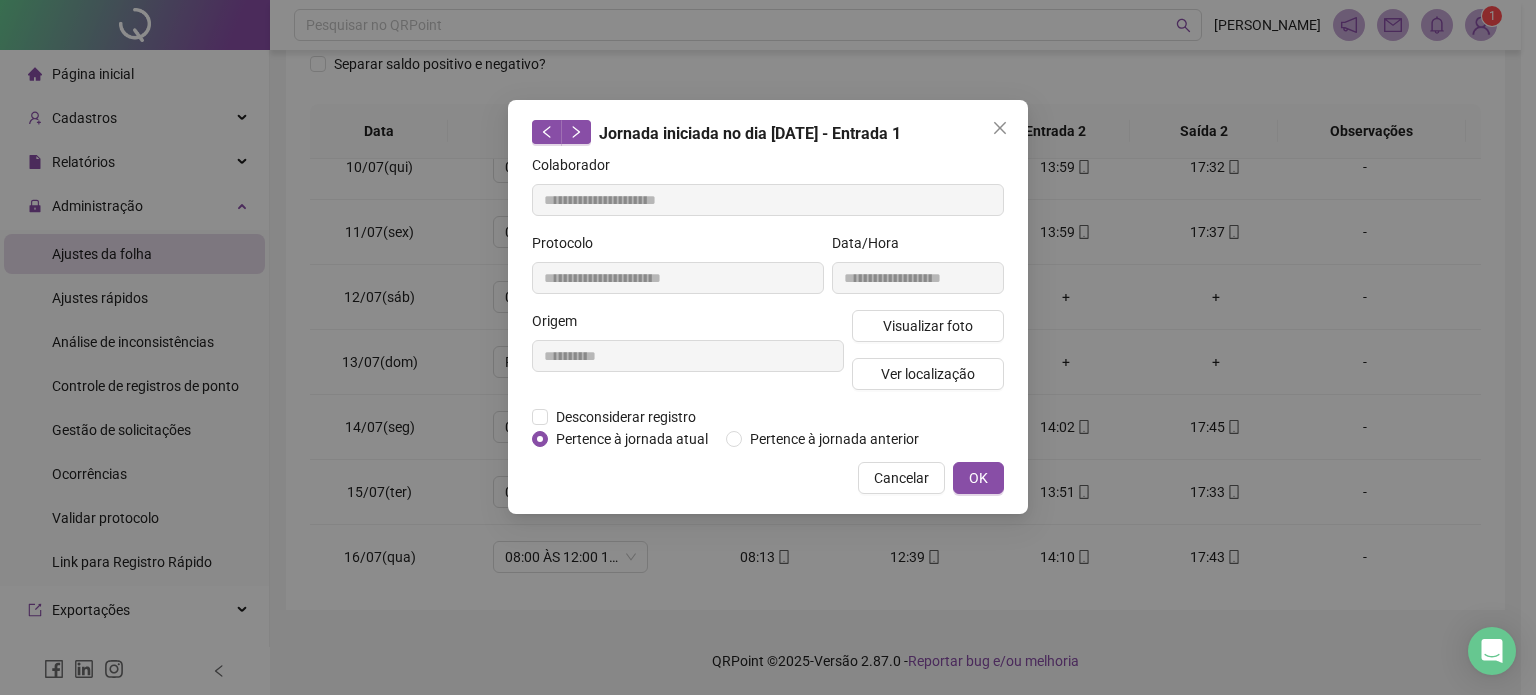type 